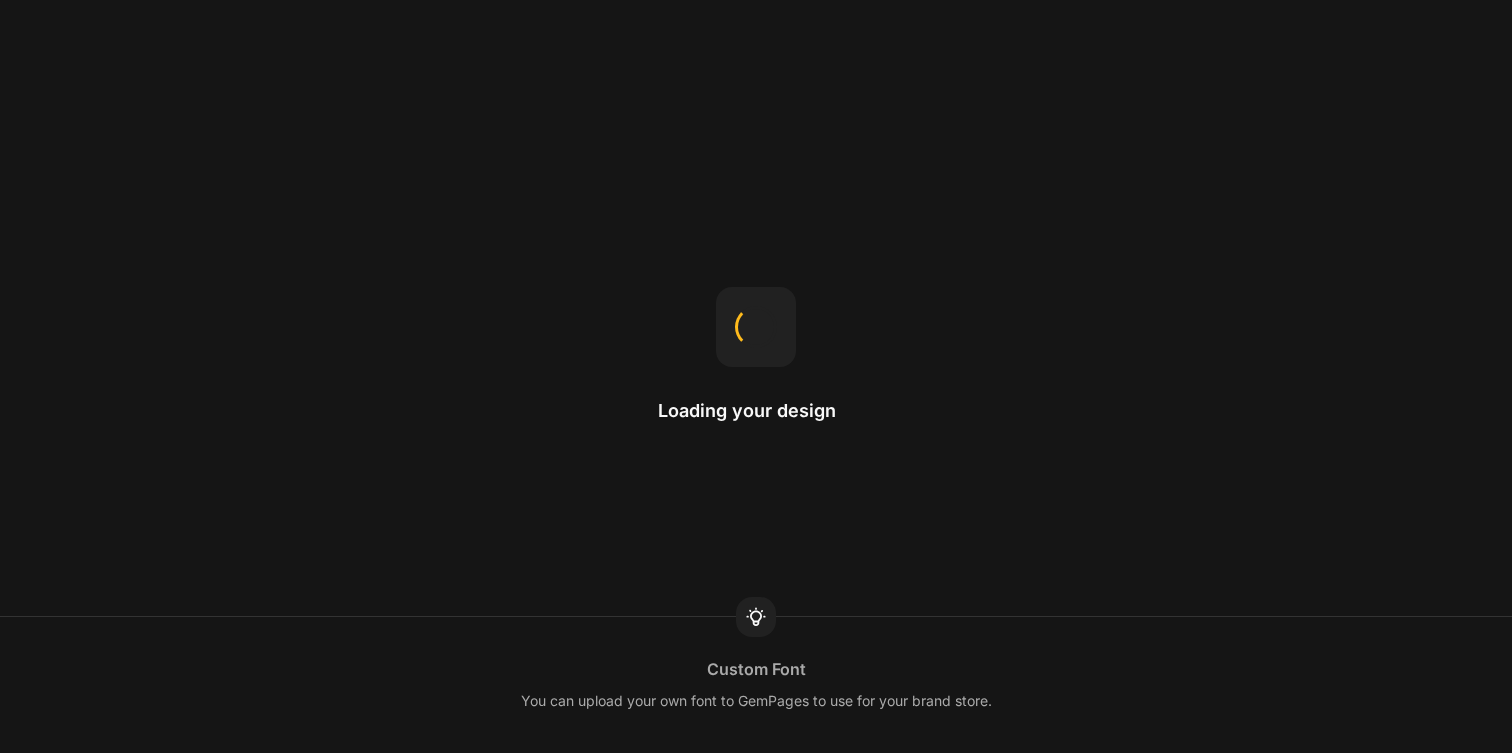 scroll, scrollTop: 0, scrollLeft: 0, axis: both 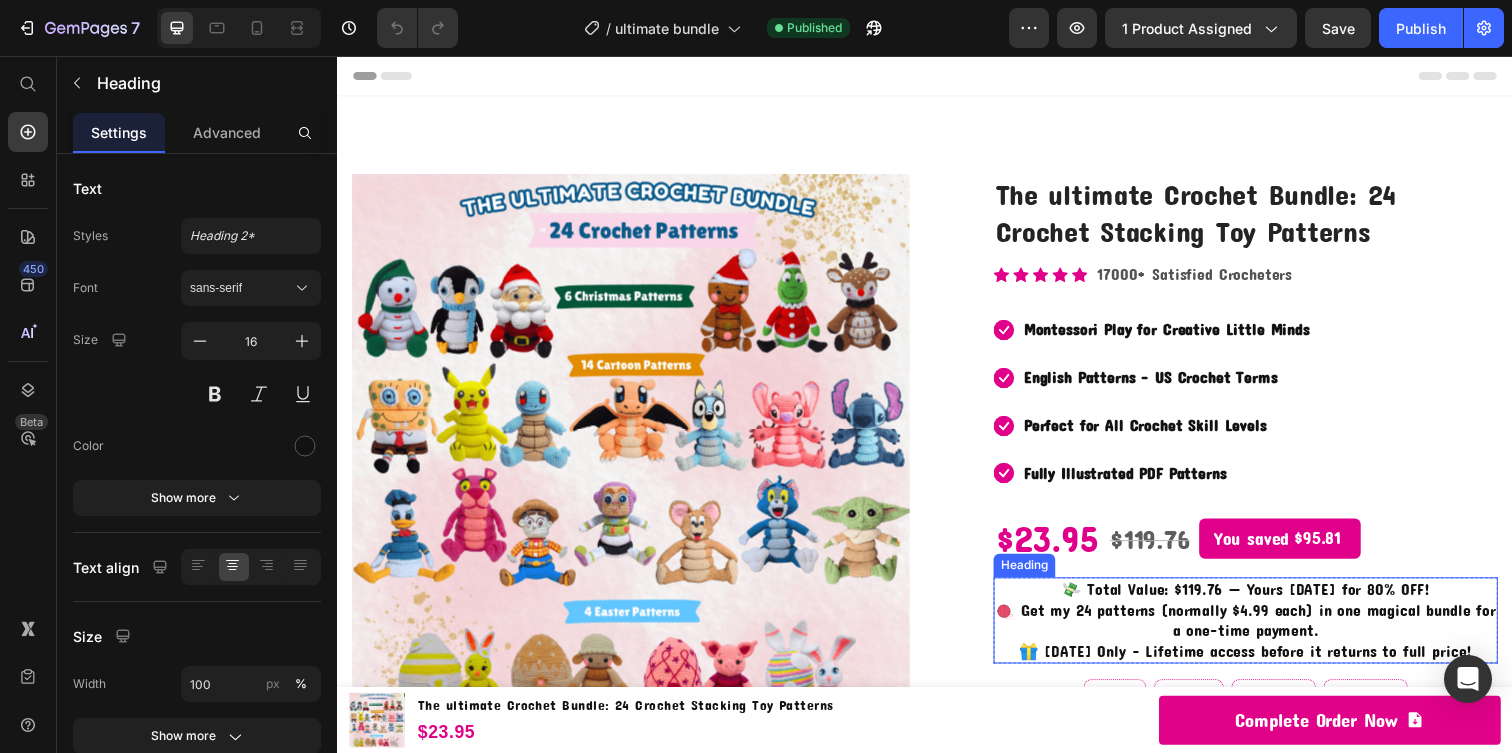 click on "💸 Total Value: $119.76 — Yours [DATE] for 80% OFF!  🧶 Get my 24 patterns (normally $4.99 each) in one magical bundle for a one-time payment.  🎁 [DATE] Only – Lifetime access before it returns to full price!" at bounding box center [1264, 631] 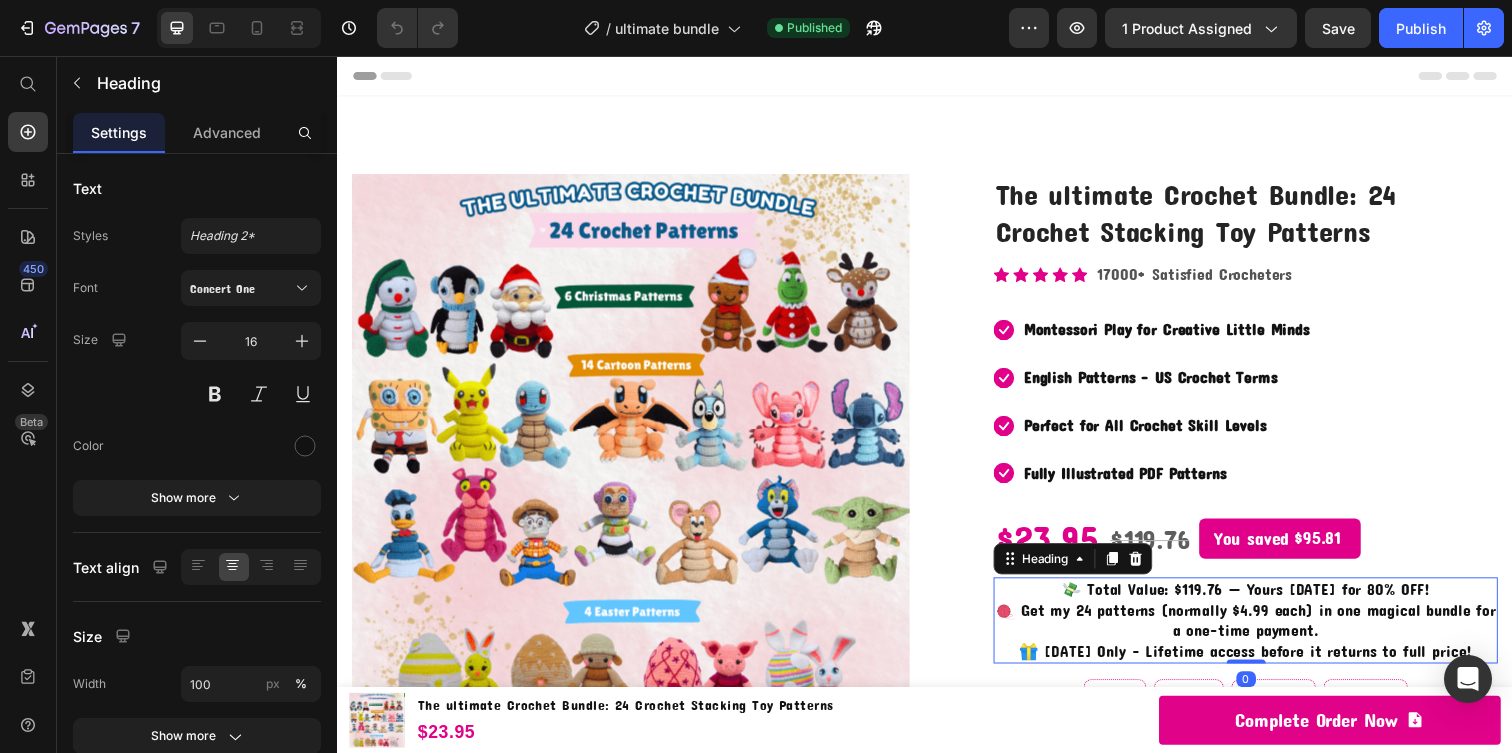 click on "💸 Total Value: $119.76 — Yours [DATE] for 80% OFF!  🧶 Get my 24 patterns (normally $4.99 each) in one magical bundle for a one-time payment.  🎁 [DATE] Only – Lifetime access before it returns to full price!" at bounding box center (1264, 631) 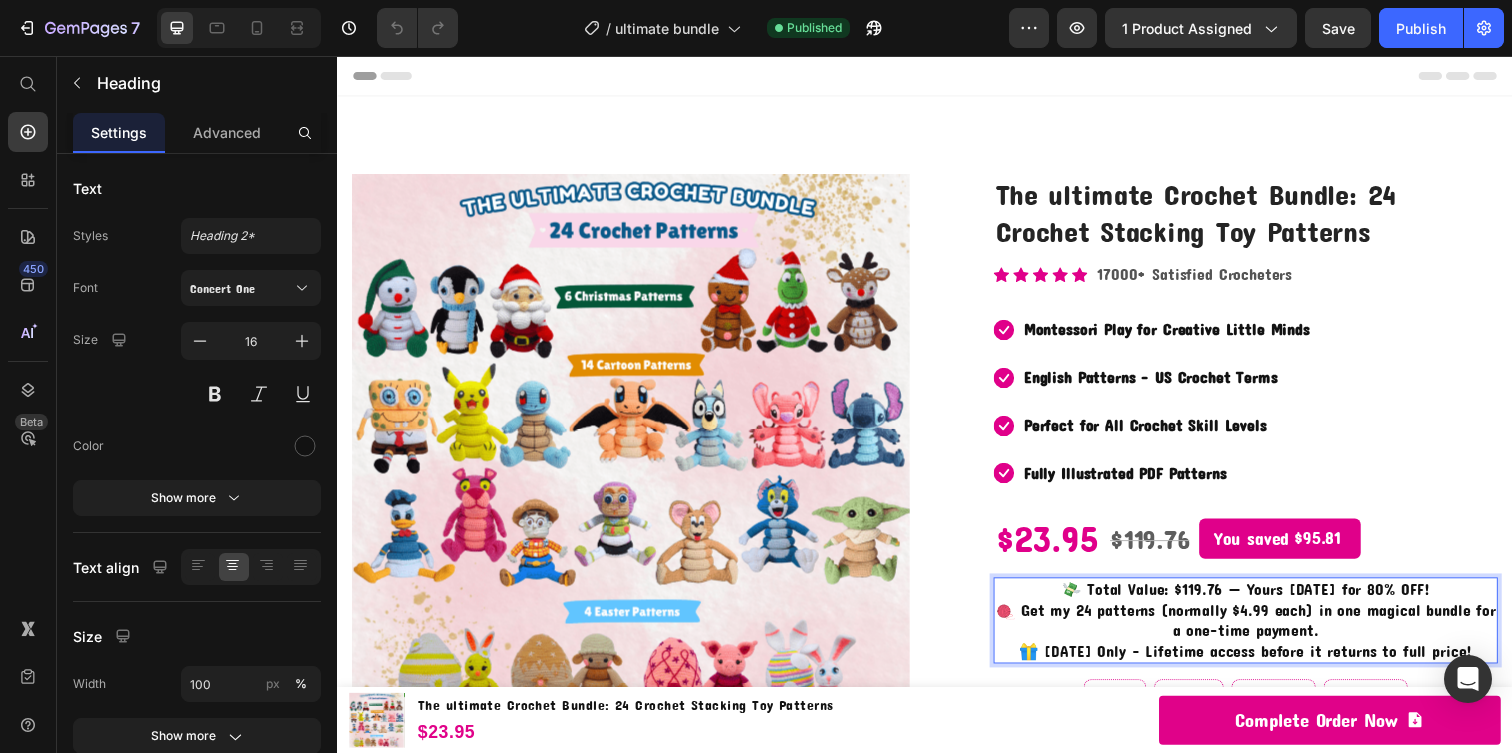 click on "💸 Total Value: $119.76 — Yours [DATE] for 80% OFF!  🧶 Get my 24 patterns (normally $4.99 each) in one magical bundle for a one-time payment.  🎁 [DATE] Only – Lifetime access before it returns to full price!" at bounding box center (1264, 631) 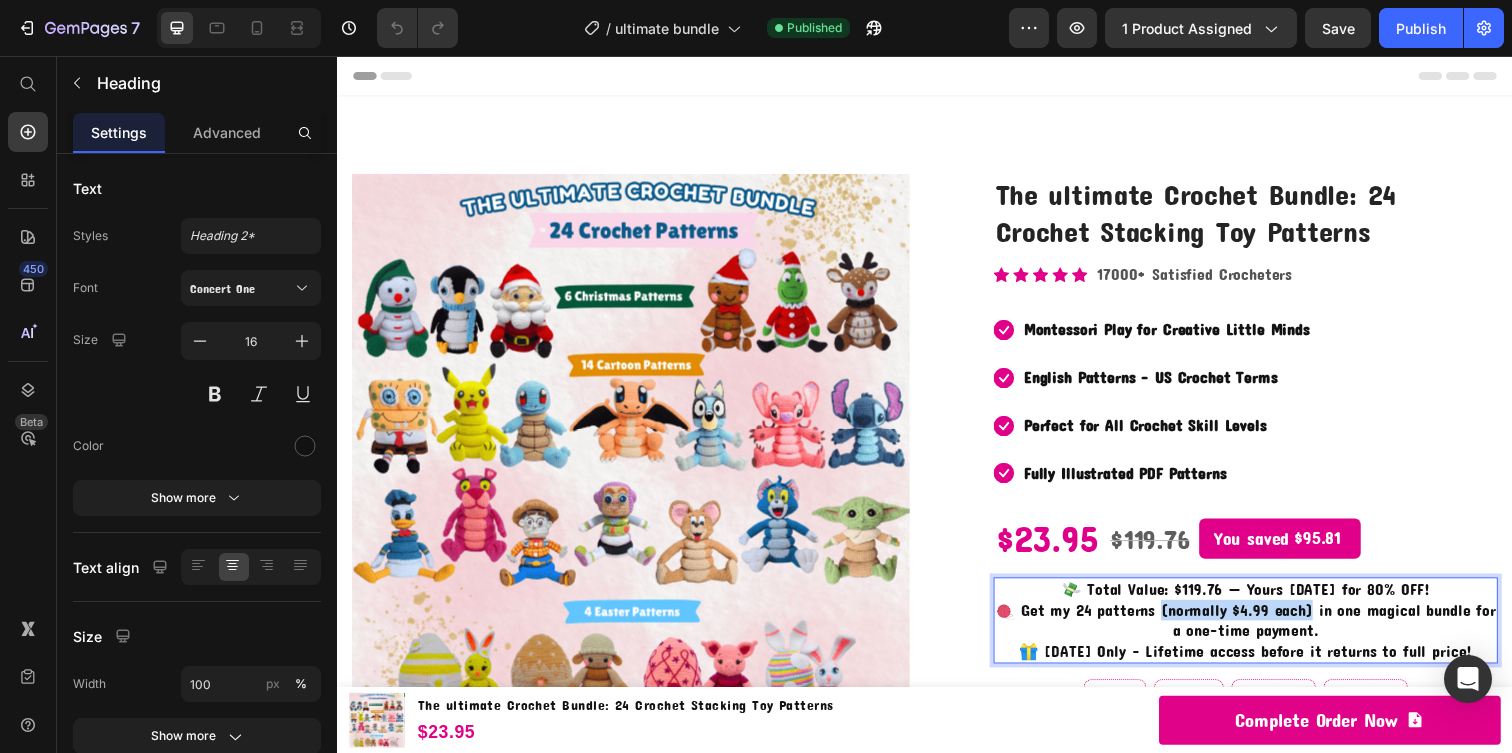 drag, startPoint x: 1174, startPoint y: 616, endPoint x: 1330, endPoint y: 616, distance: 156 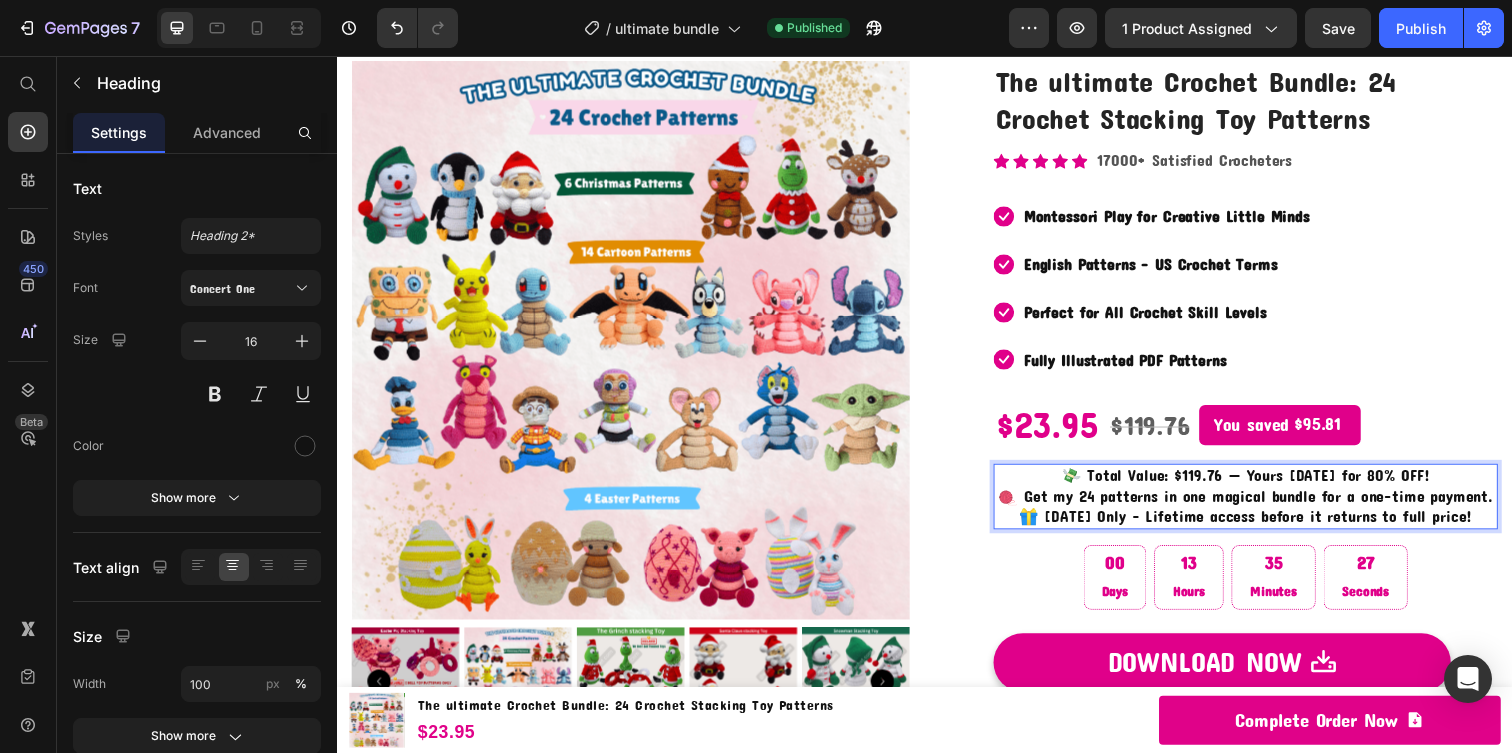 scroll, scrollTop: 147, scrollLeft: 0, axis: vertical 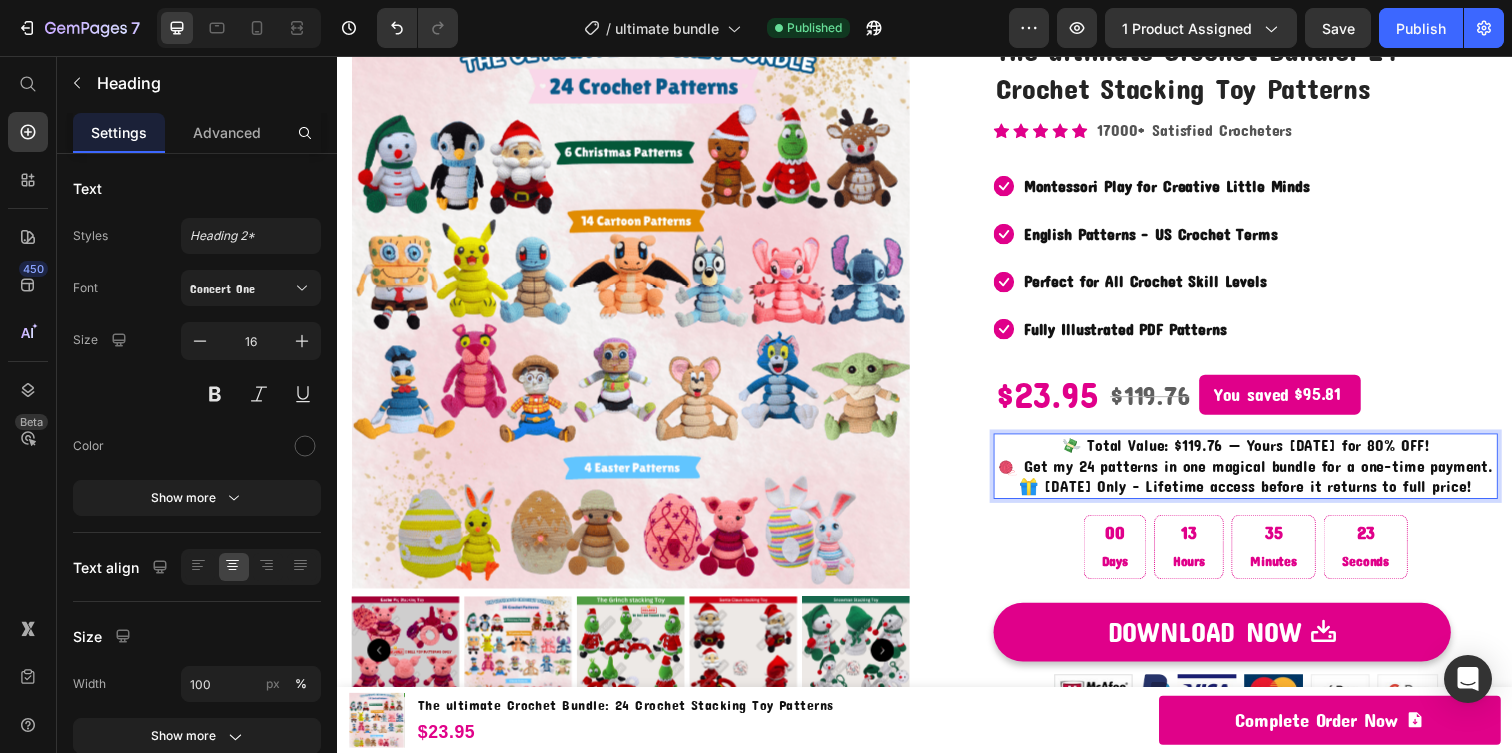 click on "💸 Total Value: $119.76 — Yours [DATE] for 80% OFF!  🧶 Get my 24 patterns in one magical bundle for a one-time payment.  🎁 [DATE] Only – Lifetime access before it returns to full price!" at bounding box center [1264, 474] 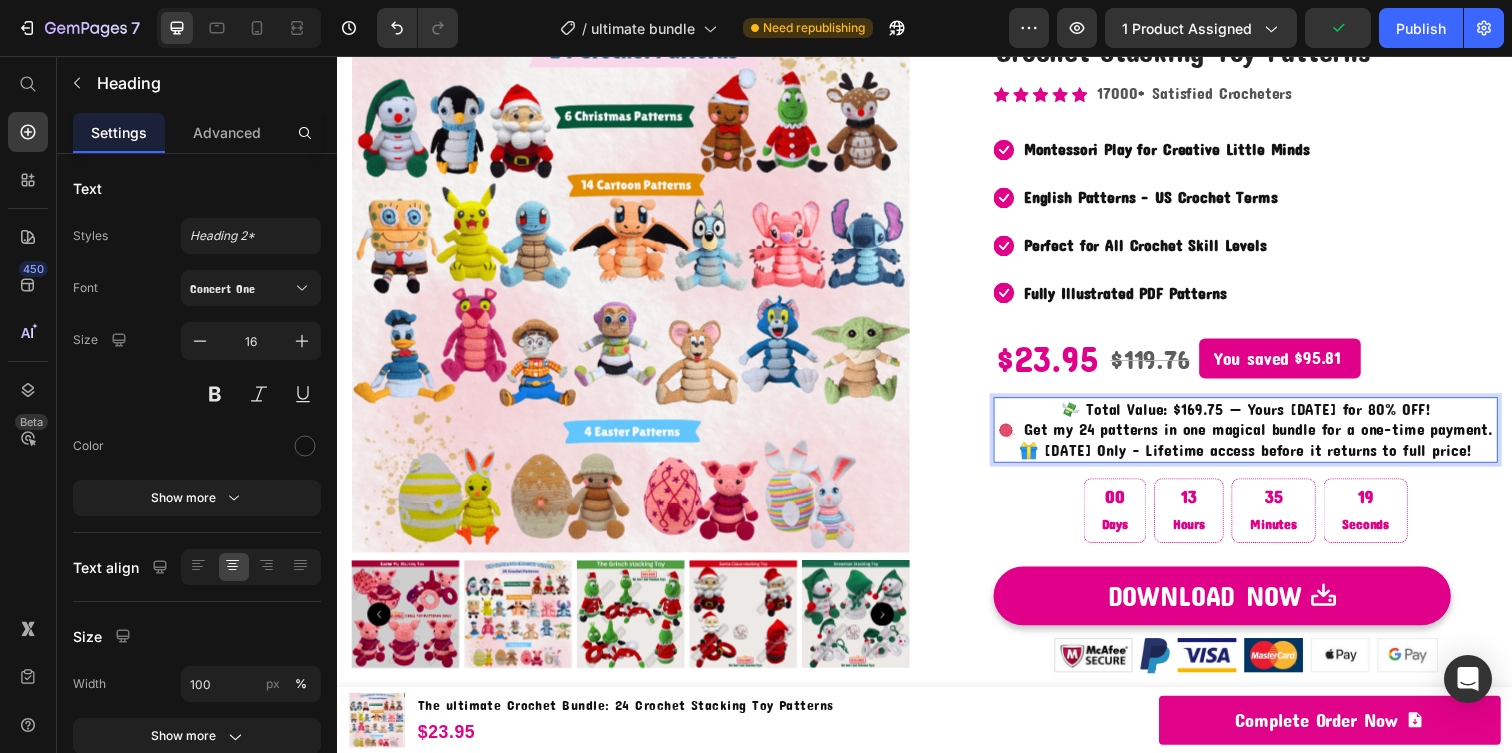scroll, scrollTop: 186, scrollLeft: 0, axis: vertical 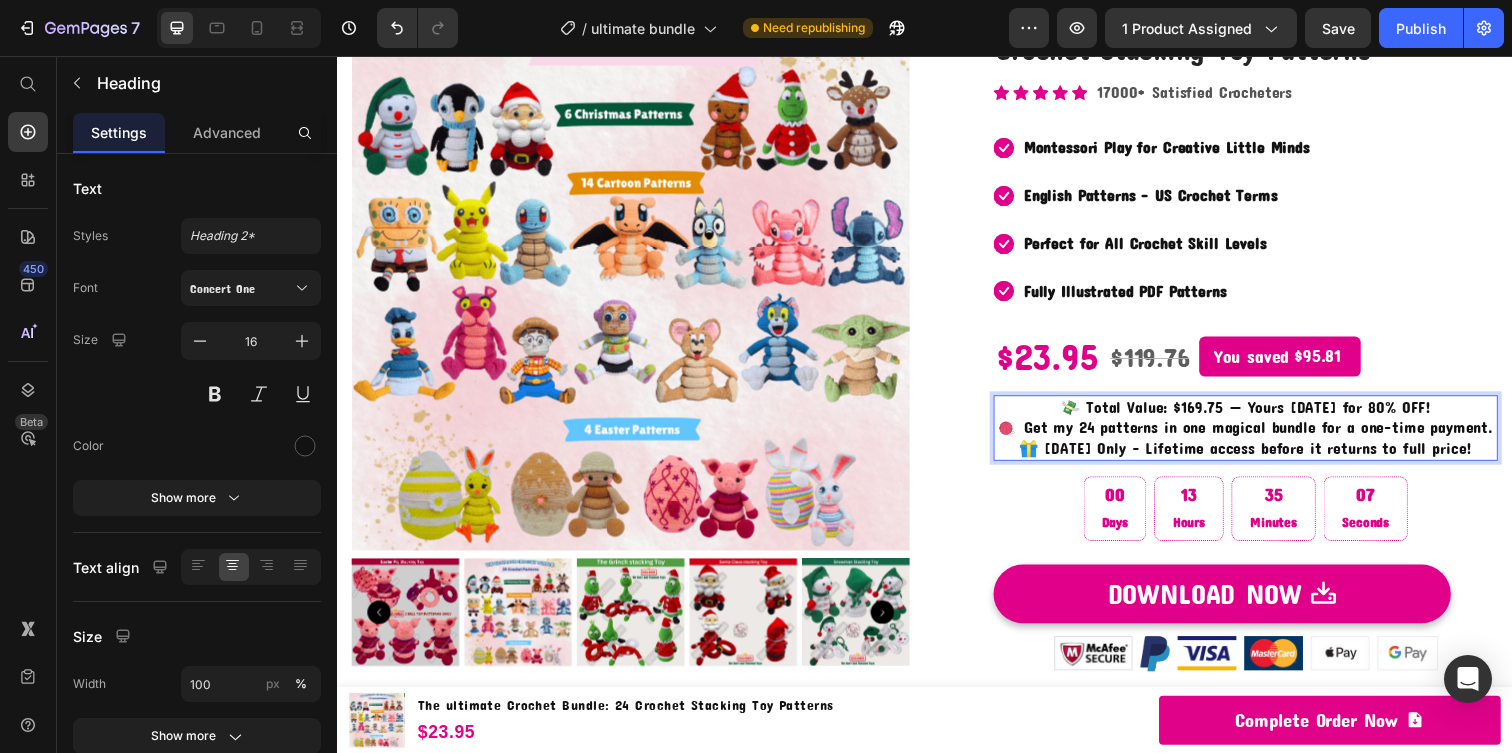 click on "💸 Total Value: $169.75 — Yours [DATE] for 80% OFF!  🧶 Get my 24 patterns in one magical bundle for a one-time payment.  🎁 [DATE] Only – Lifetime access before it returns to full price!" at bounding box center [1264, 435] 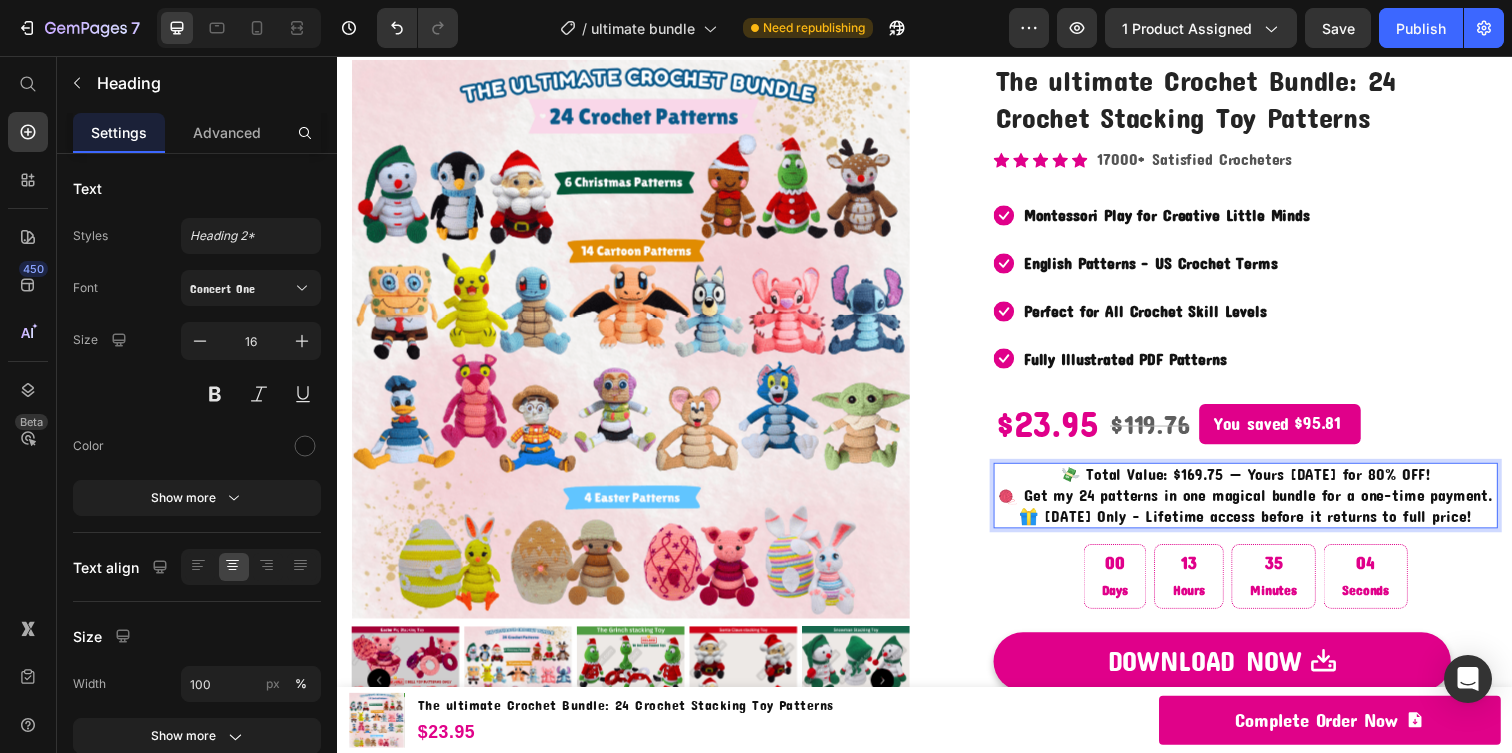 scroll, scrollTop: 48, scrollLeft: 0, axis: vertical 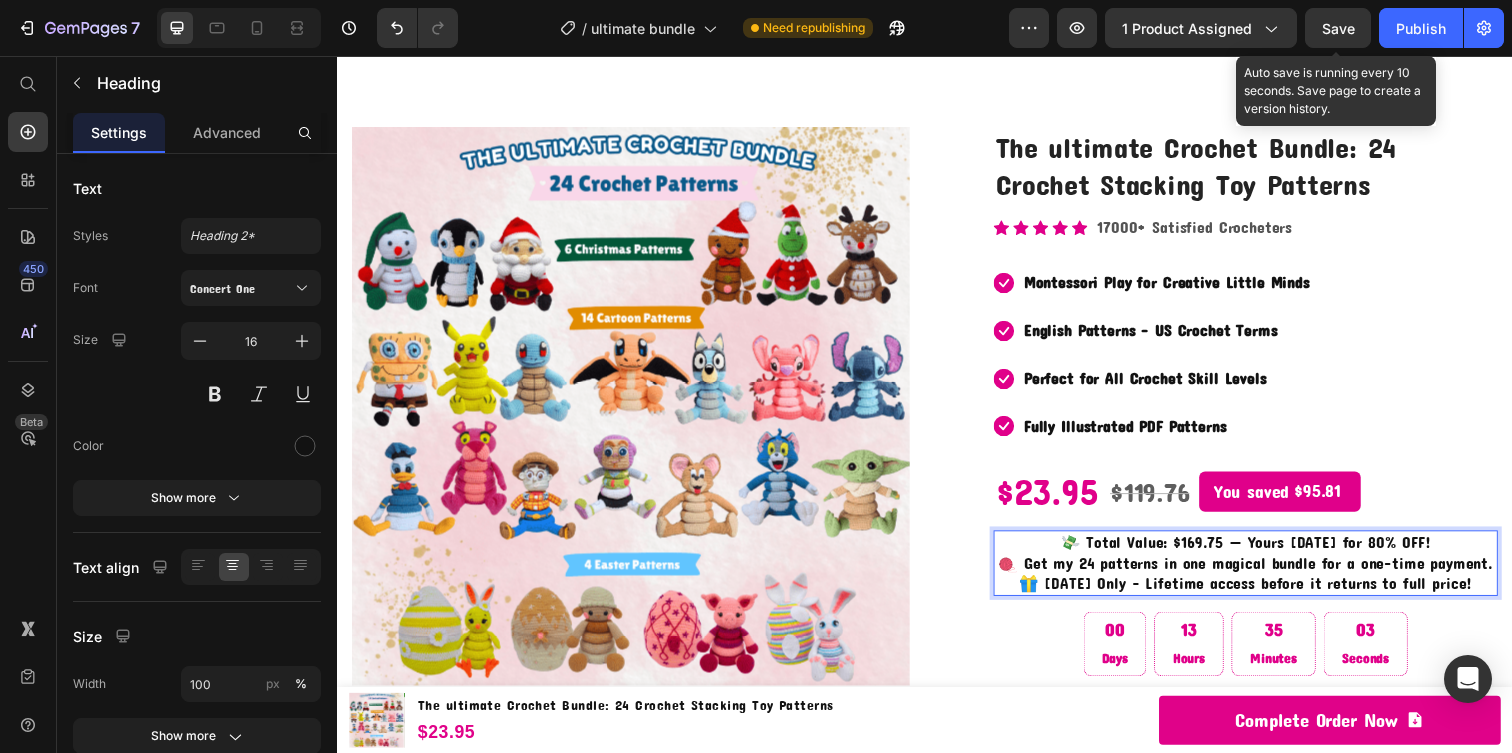 click on "7   /  ultimate bundle Need republishing Preview 1 product assigned  Save  Auto save is running every 10 seconds. Save page to create a version history.  Publish" 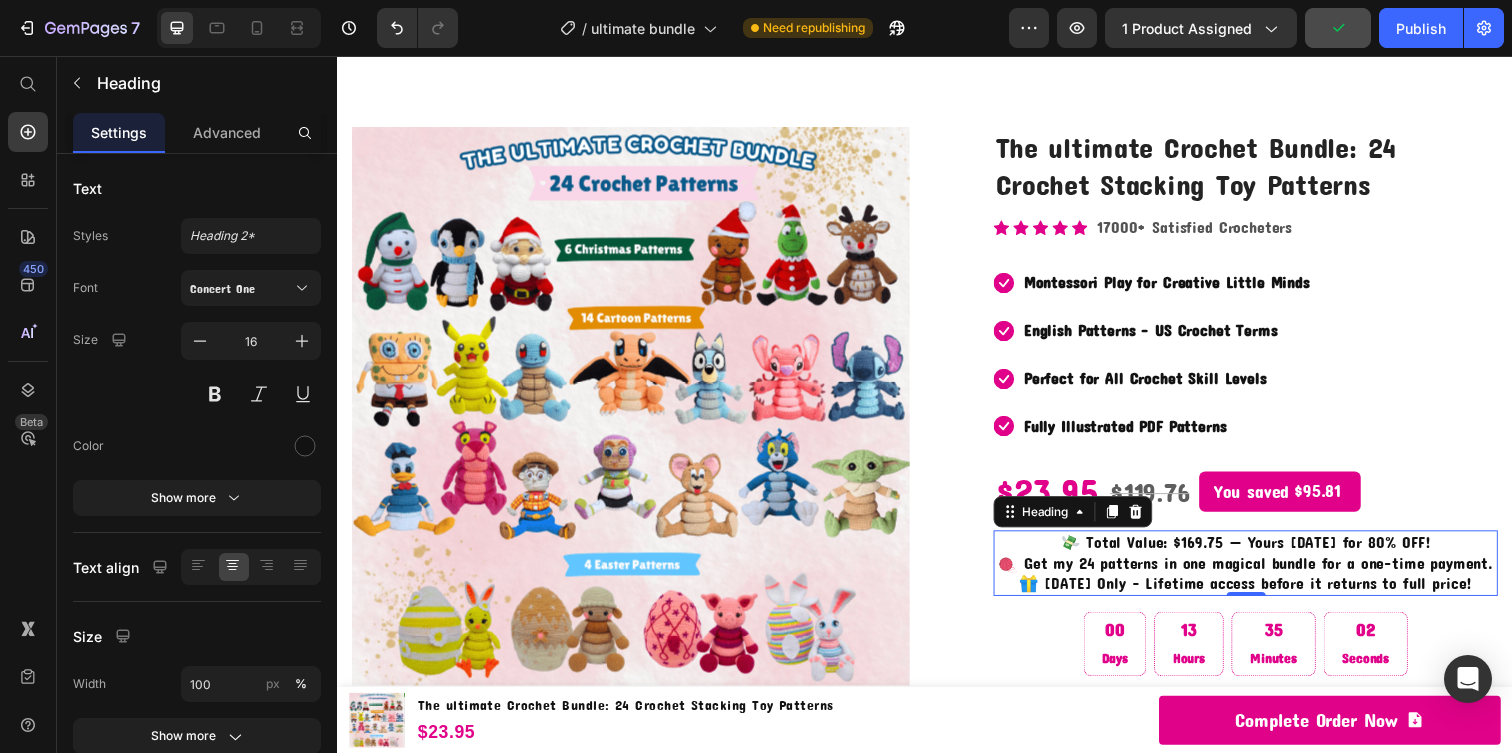 click 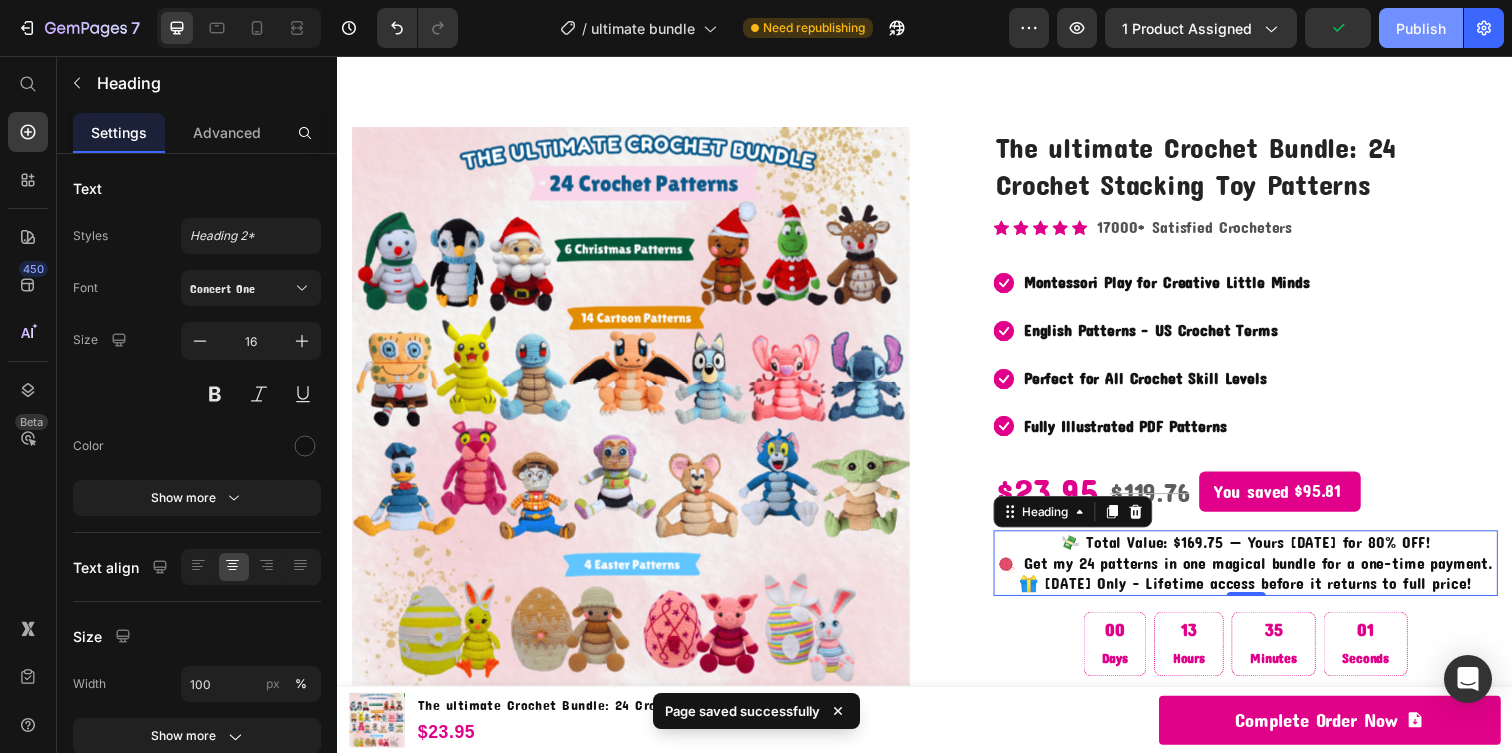 click on "Publish" at bounding box center [1421, 28] 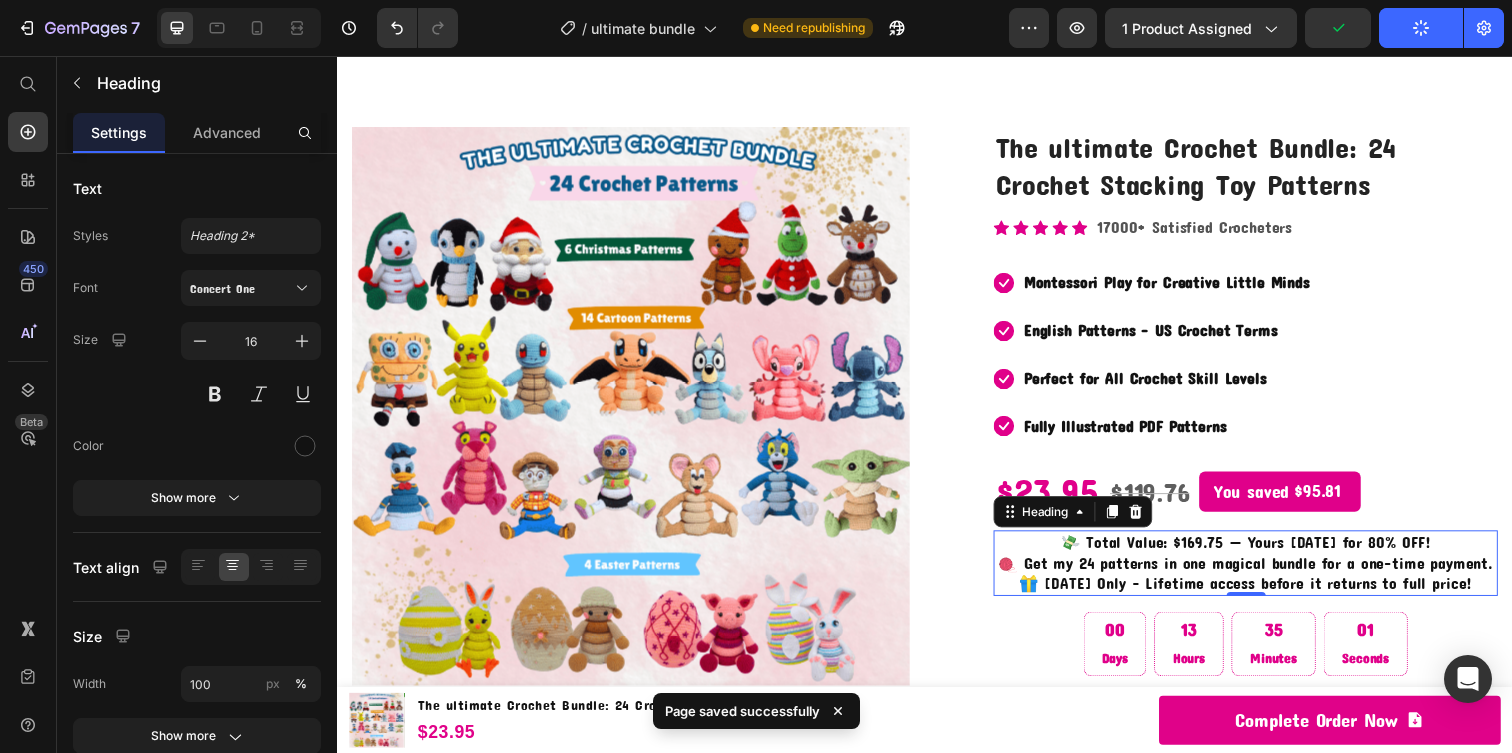 type 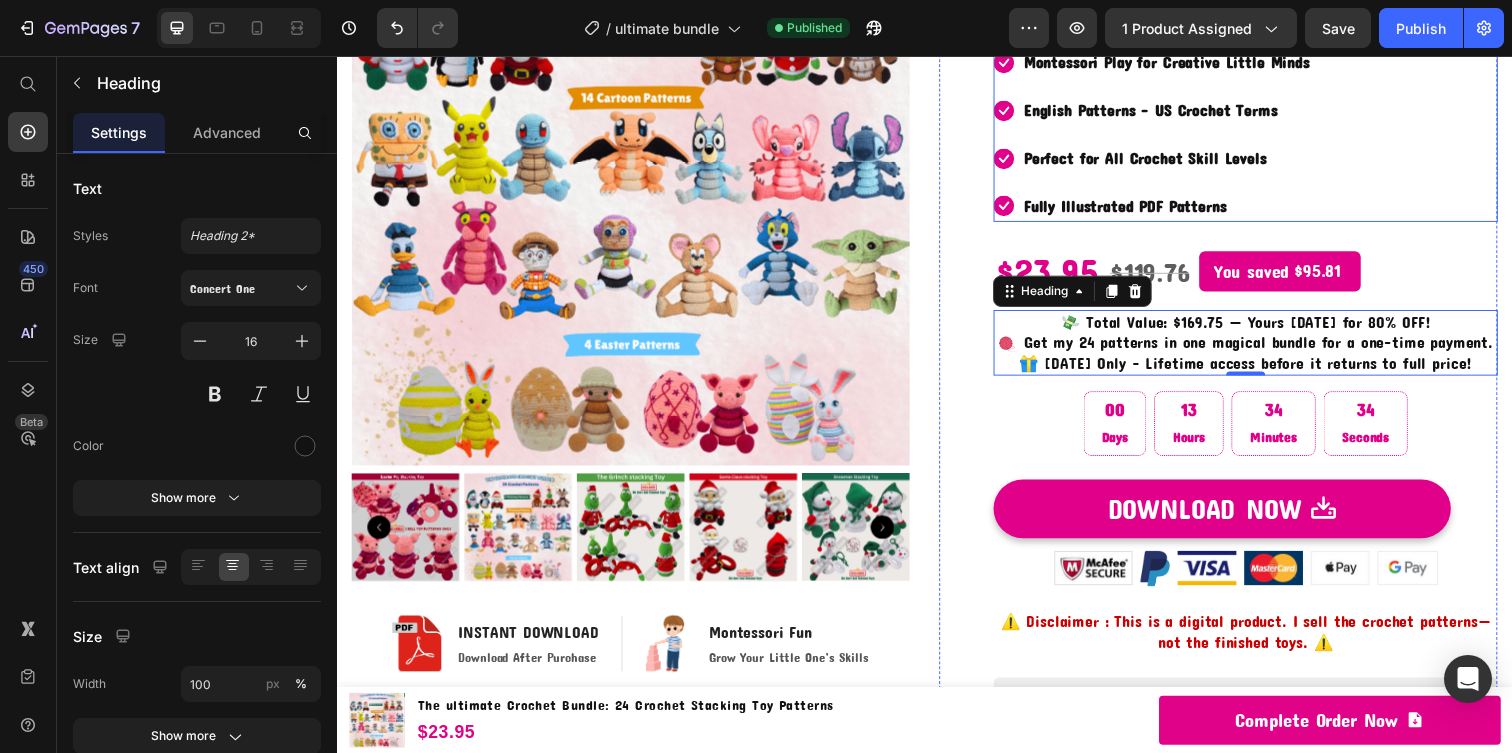 scroll, scrollTop: 279, scrollLeft: 0, axis: vertical 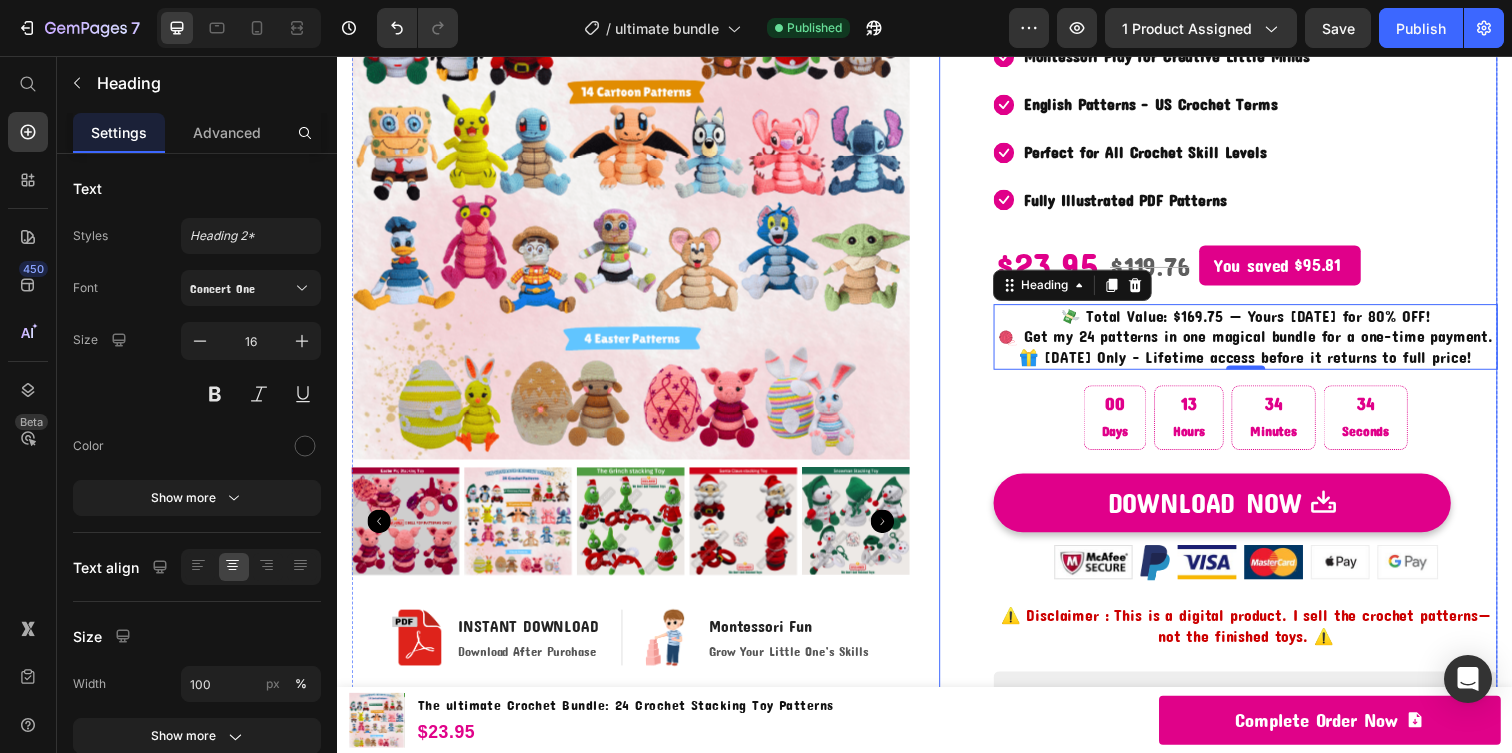 click on "The ultimate Crochet Bundle: 24 Crochet Stacking Toy Patterns (P) Title                Icon                Icon                Icon                Icon                Icon Icon List Hoz 17000+ Satisfied Crocheters Text block Row
Icon Montessori Play for Creative Little Minds Text block
Icon English Patterns - US Crochet Terms Text block
Icon Perfect for All Crochet Skill Levels Text block
Icon Fully Illustrated PDF Patterns Text block Icon List $23.95 (P) Price $119.76 (P) Price You saved $95.81 Product Tag Row 💸 Total Value: $169.75 — Yours [DATE] for 80% OFF!  🧶 Get my 24 patterns in one magical bundle for a one-time payment.  🎁 [DATE] Only – Lifetime access before it returns to full price! Heading   0 Row 00 Days 13 Hours 34 Minutes 34 Seconds Countdown Timer Row
DOWNLOAD NOW (P) Cart Button Image Image Image Image Image Image Row Heading Text block                Icon                Icon                Icon Icon" at bounding box center (1237, 374) 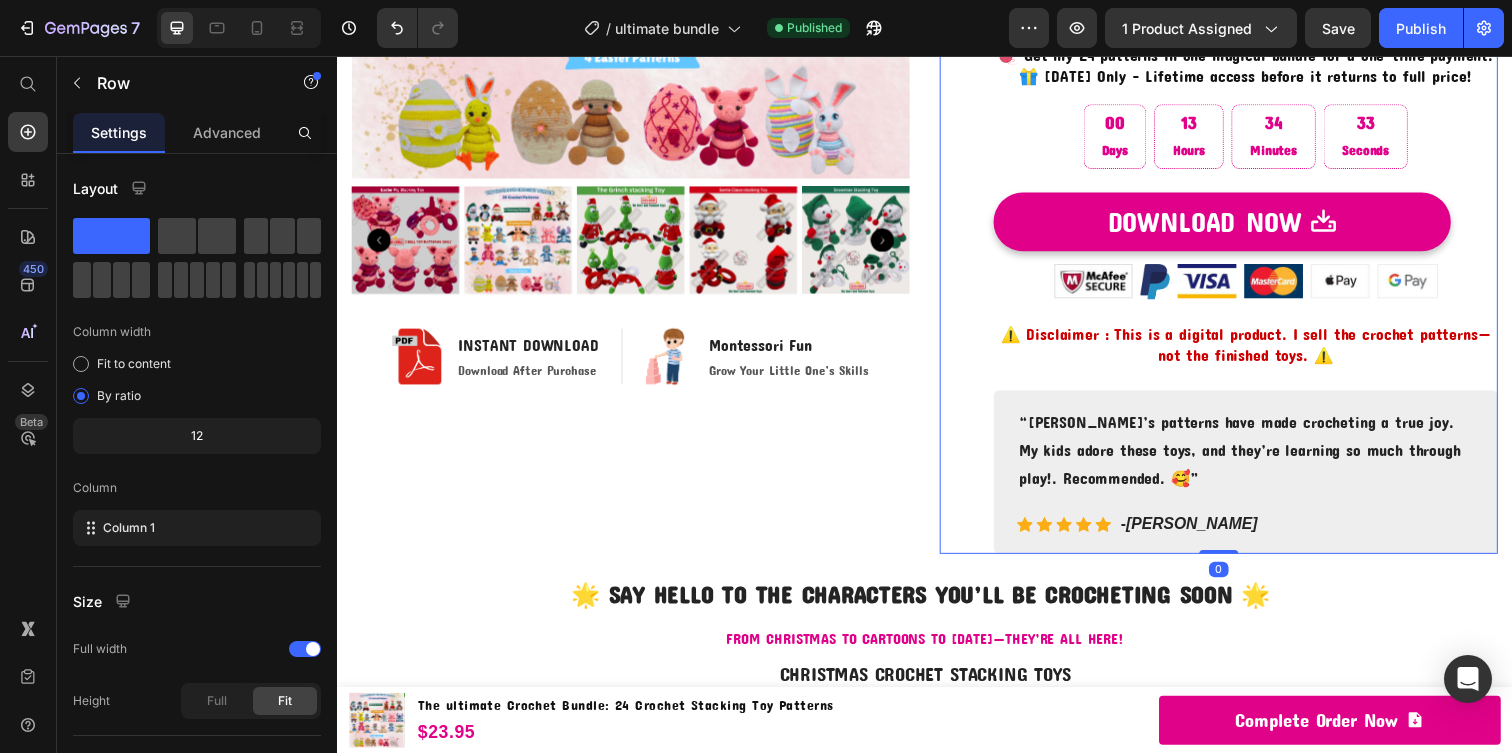 scroll, scrollTop: 619, scrollLeft: 0, axis: vertical 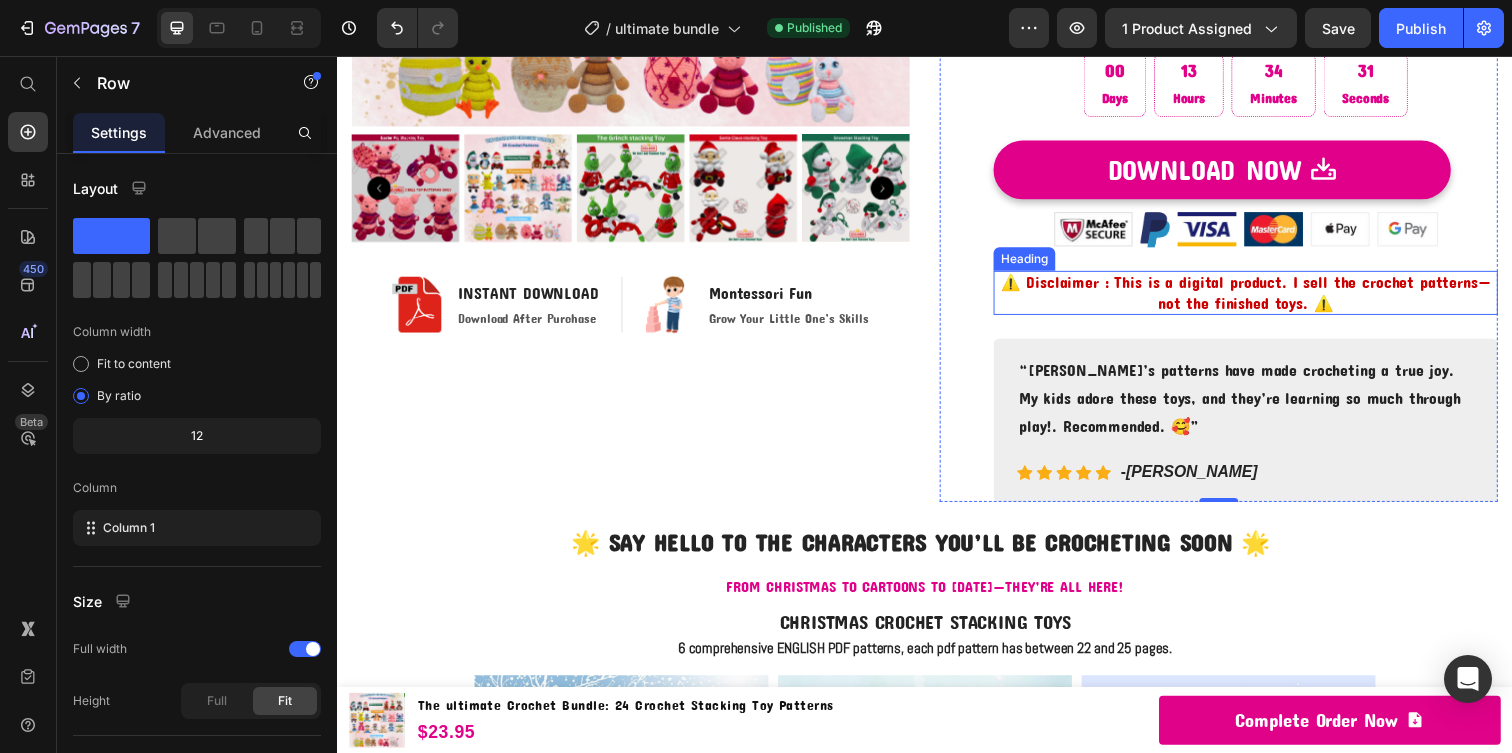 click at bounding box center (1172, 232) 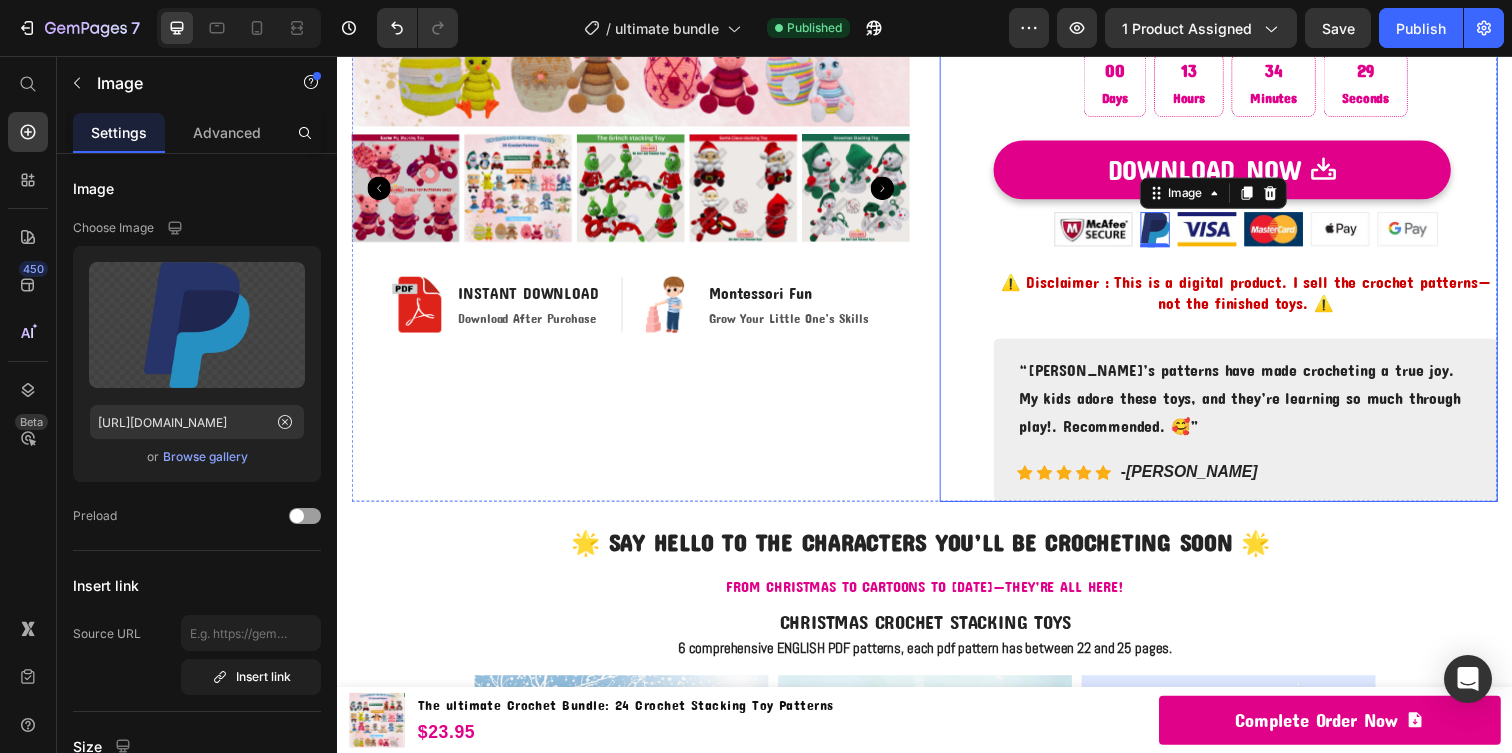 click on "Image Image   0 Image Image Image Image Row" at bounding box center [1264, 232] 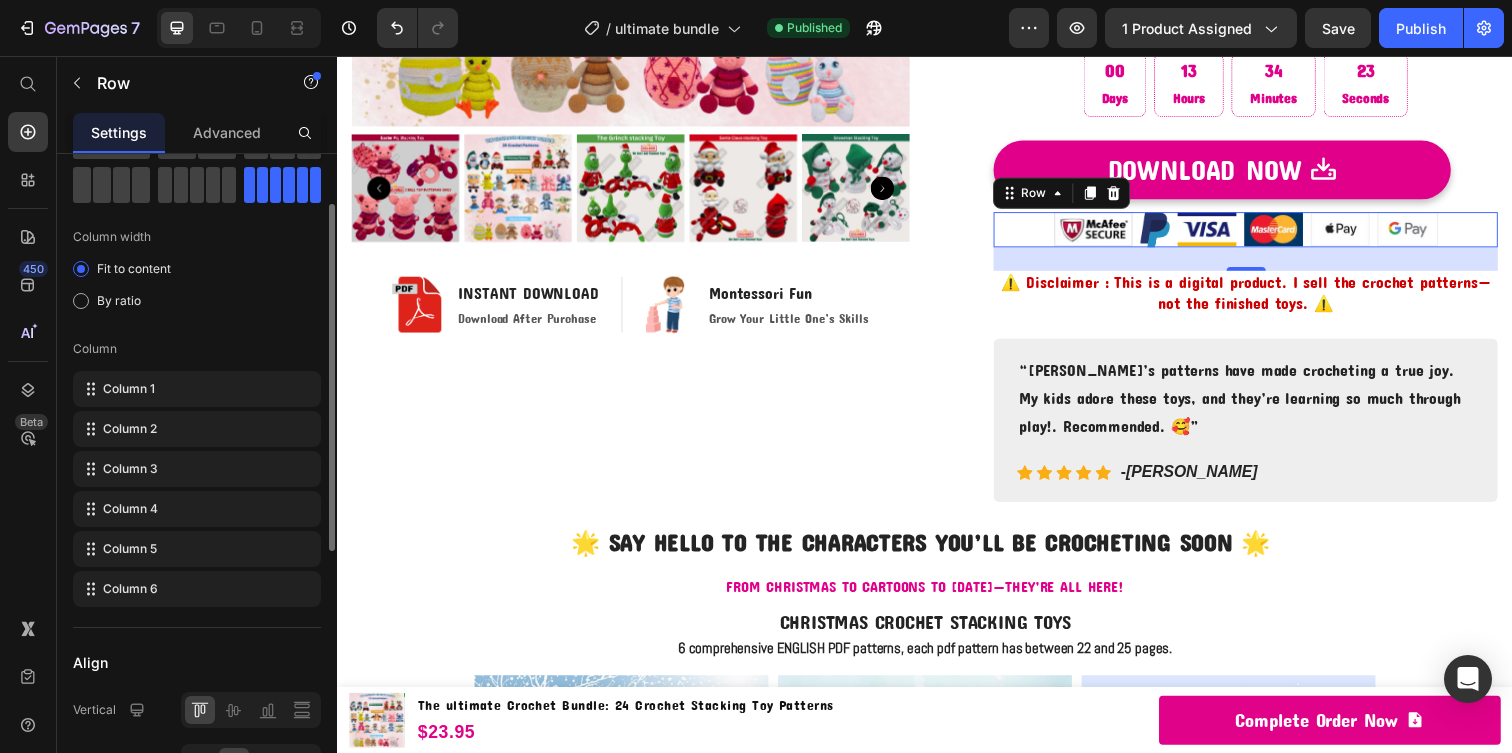scroll, scrollTop: 176, scrollLeft: 0, axis: vertical 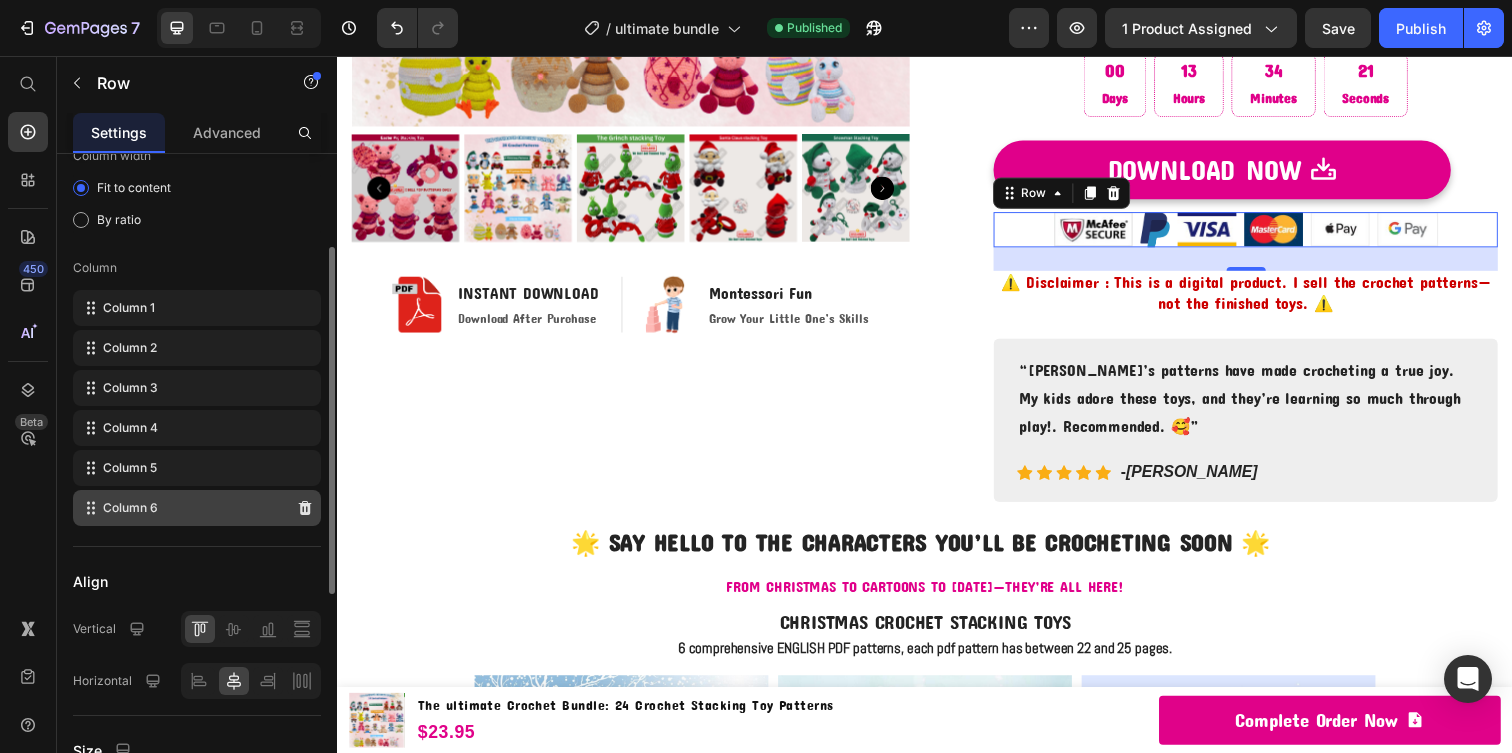 click on "Column 6" 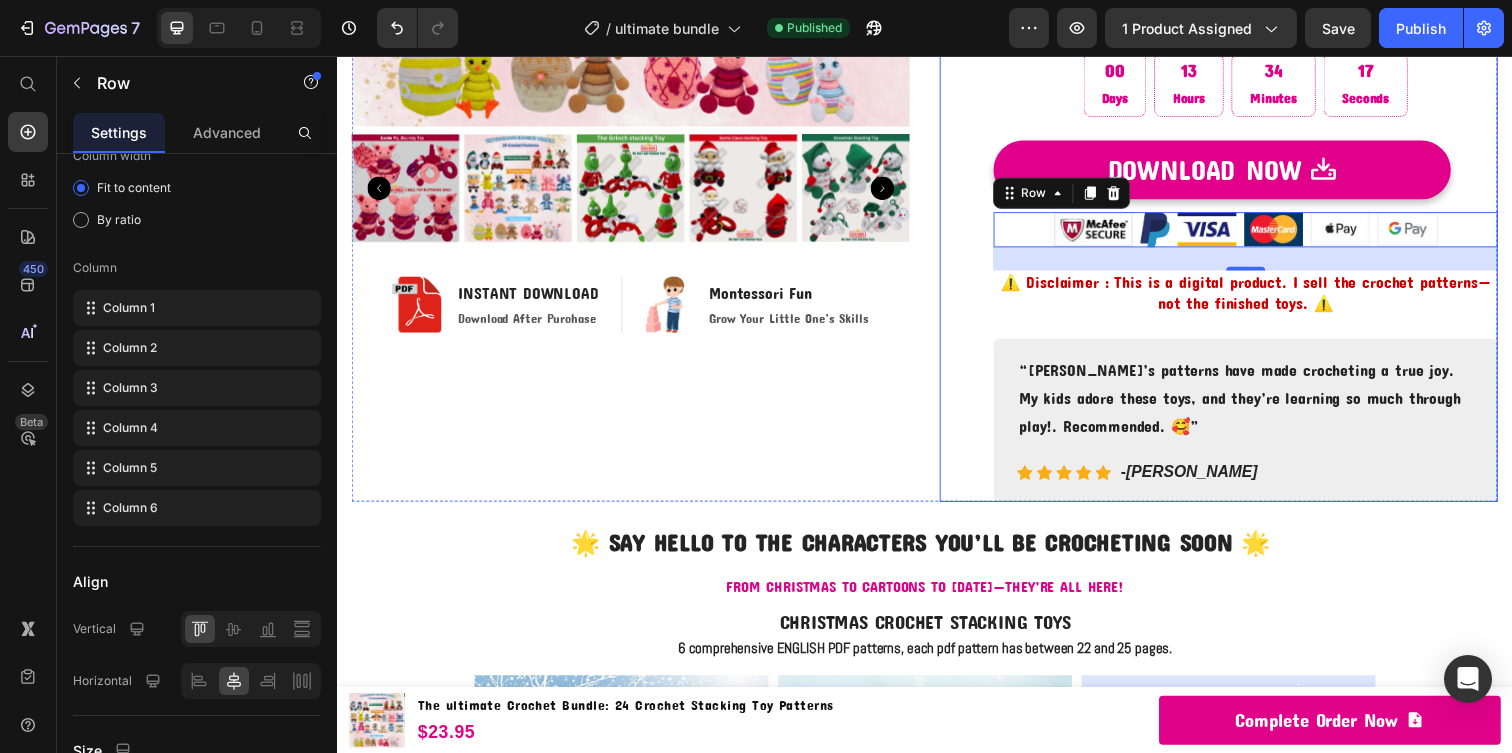 click on "The ultimate Crochet Bundle: 24 Crochet Stacking Toy Patterns (P) Title                Icon                Icon                Icon                Icon                Icon Icon List Hoz 17000+ Satisfied Crocheters Text block Row
Icon Montessori Play for Creative Little Minds Text block
Icon English Patterns - US Crochet Terms Text block
Icon Perfect for All Crochet Skill Levels Text block
Icon Fully Illustrated PDF Patterns Text block Icon List $23.95 (P) Price $119.76 (P) Price You saved $95.81 Product Tag Row 💸 Total Value: $169.75 — Yours [DATE] for 80% OFF!  🧶 Get my 24 patterns in one magical bundle for a one-time payment.  🎁 [DATE] Only – Lifetime access before it returns to full price! Heading Row 00 Days 13 Hours 34 Minutes 17 Seconds Countdown Timer Row
DOWNLOAD NOW (P) Cart Button Image Image Image Image Image Image Row   24 Heading Text block                Icon                Icon                Icon Icon" at bounding box center (1237, 34) 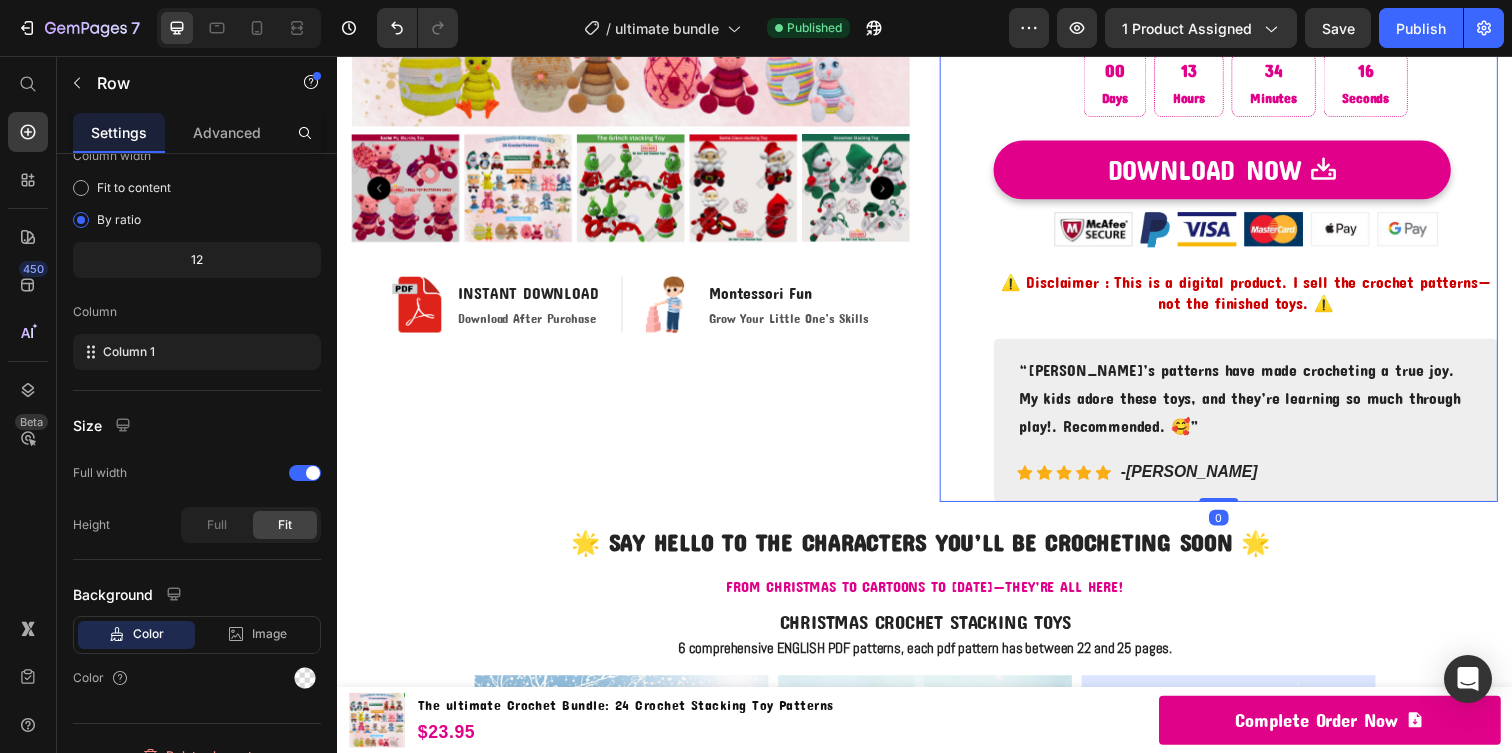 click on "The ultimate Crochet Bundle: 24 Crochet Stacking Toy Patterns (P) Title                Icon                Icon                Icon                Icon                Icon Icon List Hoz 17000+ Satisfied Crocheters Text block Row
Icon Montessori Play for Creative Little Minds Text block
Icon English Patterns - US Crochet Terms Text block
Icon Perfect for All Crochet Skill Levels Text block
Icon Fully Illustrated PDF Patterns Text block Icon List $23.95 (P) Price $119.76 (P) Price You saved $95.81 Product Tag Row 💸 Total Value: $169.75 — Yours [DATE] for 80% OFF!  🧶 Get my 24 patterns in one magical bundle for a one-time payment.  🎁 [DATE] Only – Lifetime access before it returns to full price! Heading Row 00 Days 13 Hours 34 Minutes 16 Seconds Countdown Timer Row
DOWNLOAD NOW (P) Cart Button Image Image Image Image Image Image Row Heading Text block                Icon                Icon                Icon Icon Icon" at bounding box center (1264, 34) 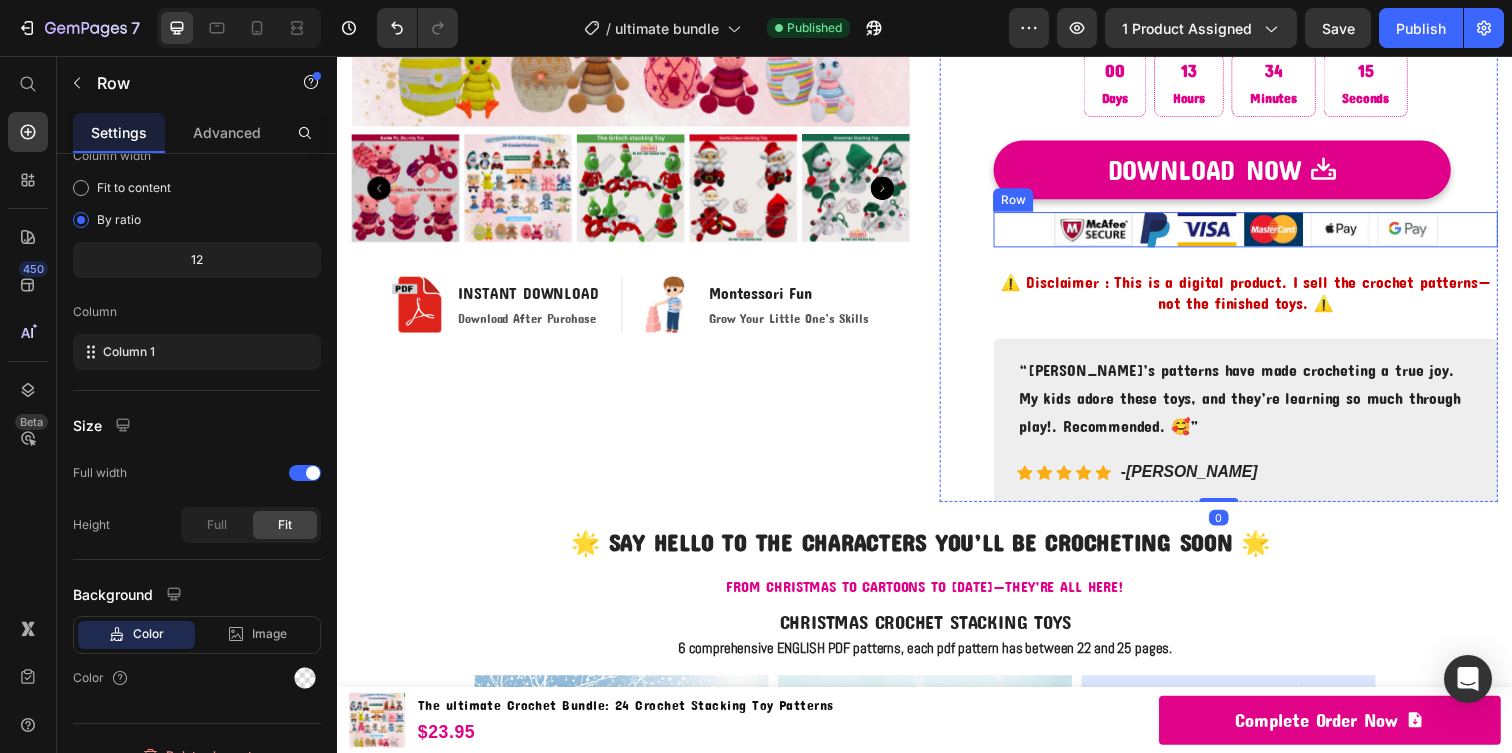 click on "Image Image Image Image Image Image Row" at bounding box center (1264, 232) 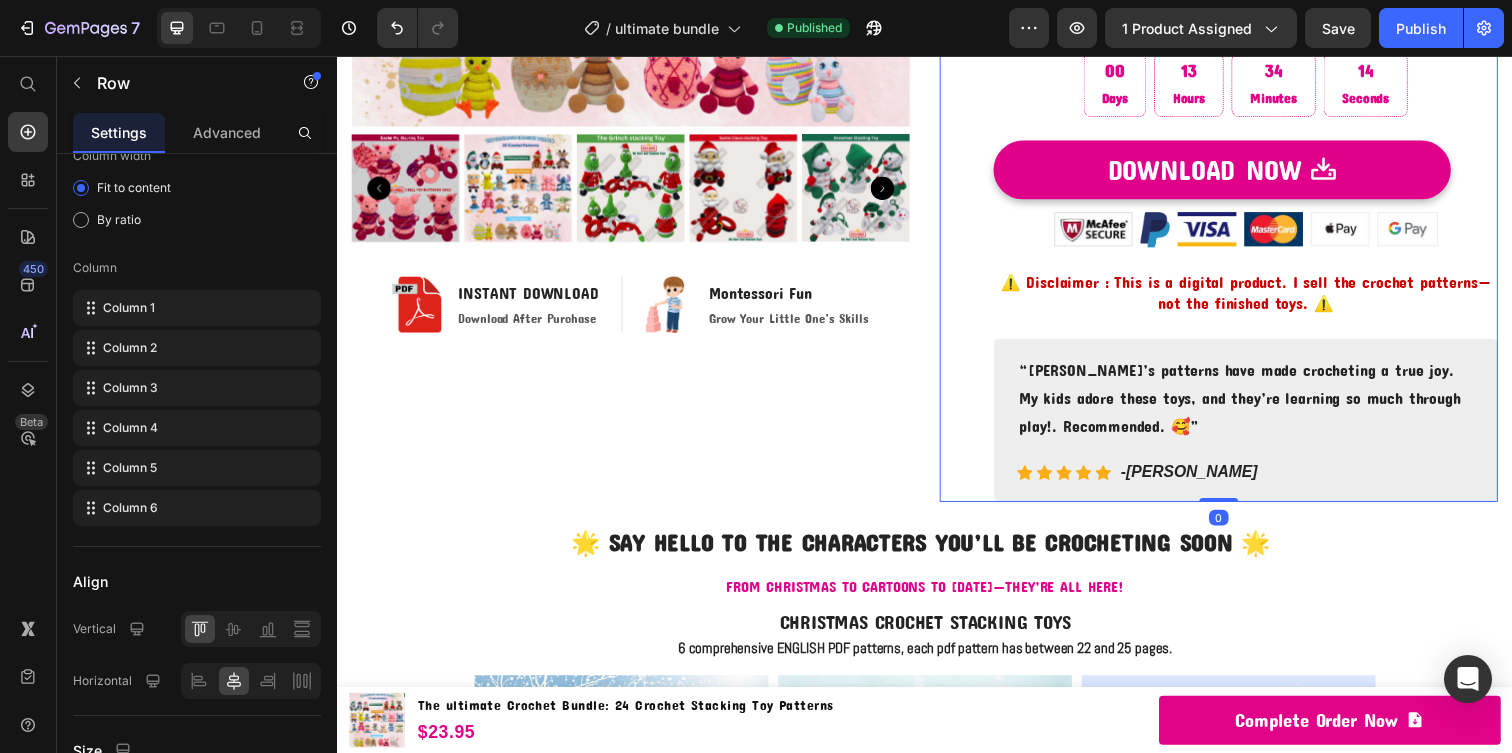 click on "The ultimate Crochet Bundle: 24 Crochet Stacking Toy Patterns (P) Title                Icon                Icon                Icon                Icon                Icon Icon List Hoz 17000+ Satisfied Crocheters Text block Row
Icon Montessori Play for Creative Little Minds Text block
Icon English Patterns - US Crochet Terms Text block
Icon Perfect for All Crochet Skill Levels Text block
Icon Fully Illustrated PDF Patterns Text block Icon List $23.95 (P) Price $119.76 (P) Price You saved $95.81 Product Tag Row 💸 Total Value: $169.75 — Yours [DATE] for 80% OFF!  🧶 Get my 24 patterns in one magical bundle for a one-time payment.  🎁 [DATE] Only – Lifetime access before it returns to full price! Heading Row 00 Days 13 Hours 34 Minutes 14 Seconds Countdown Timer Row
DOWNLOAD NOW (P) Cart Button Image Image Image Image Image Image Row Heading Text block                Icon                Icon                Icon Icon Icon" at bounding box center (1237, 34) 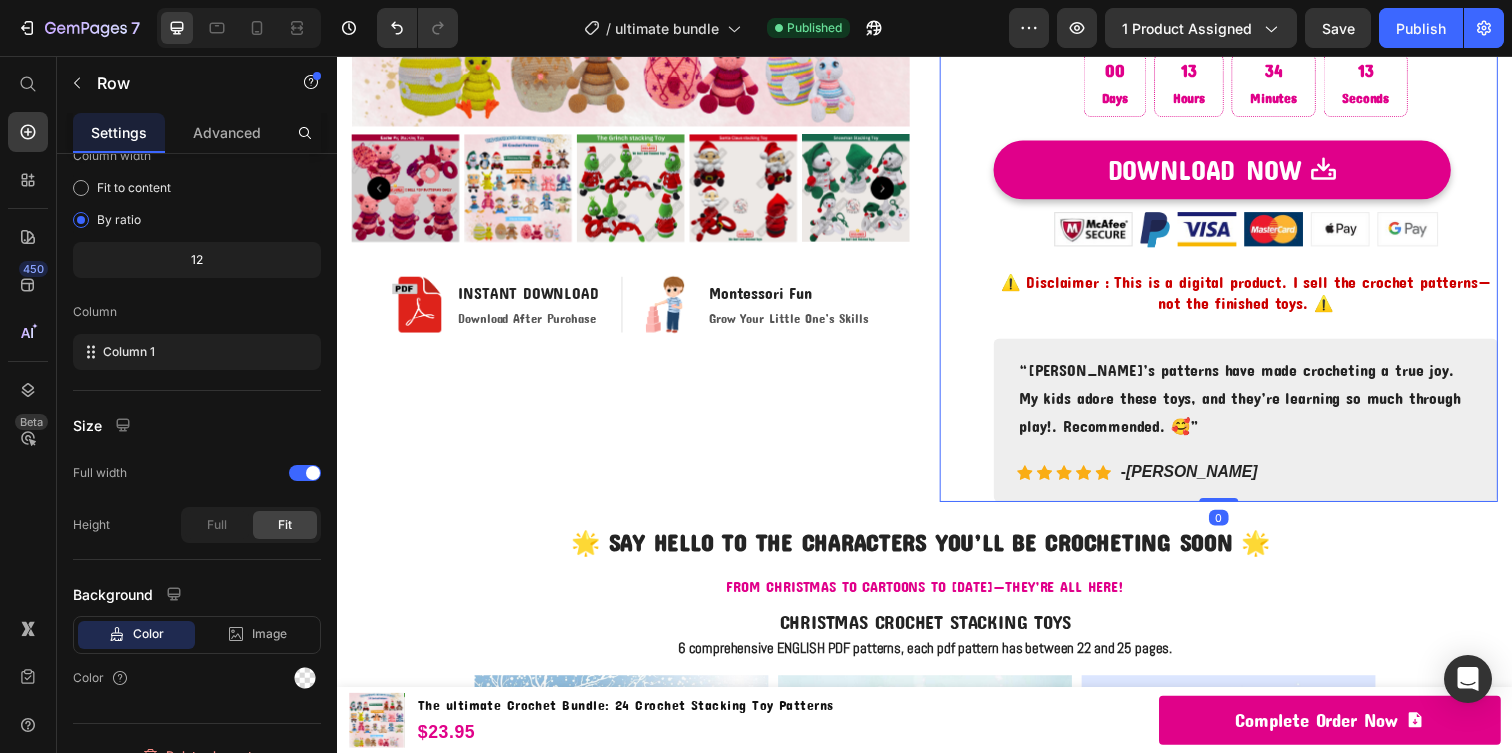 click on "DOWNLOAD NOW" at bounding box center [1240, 172] 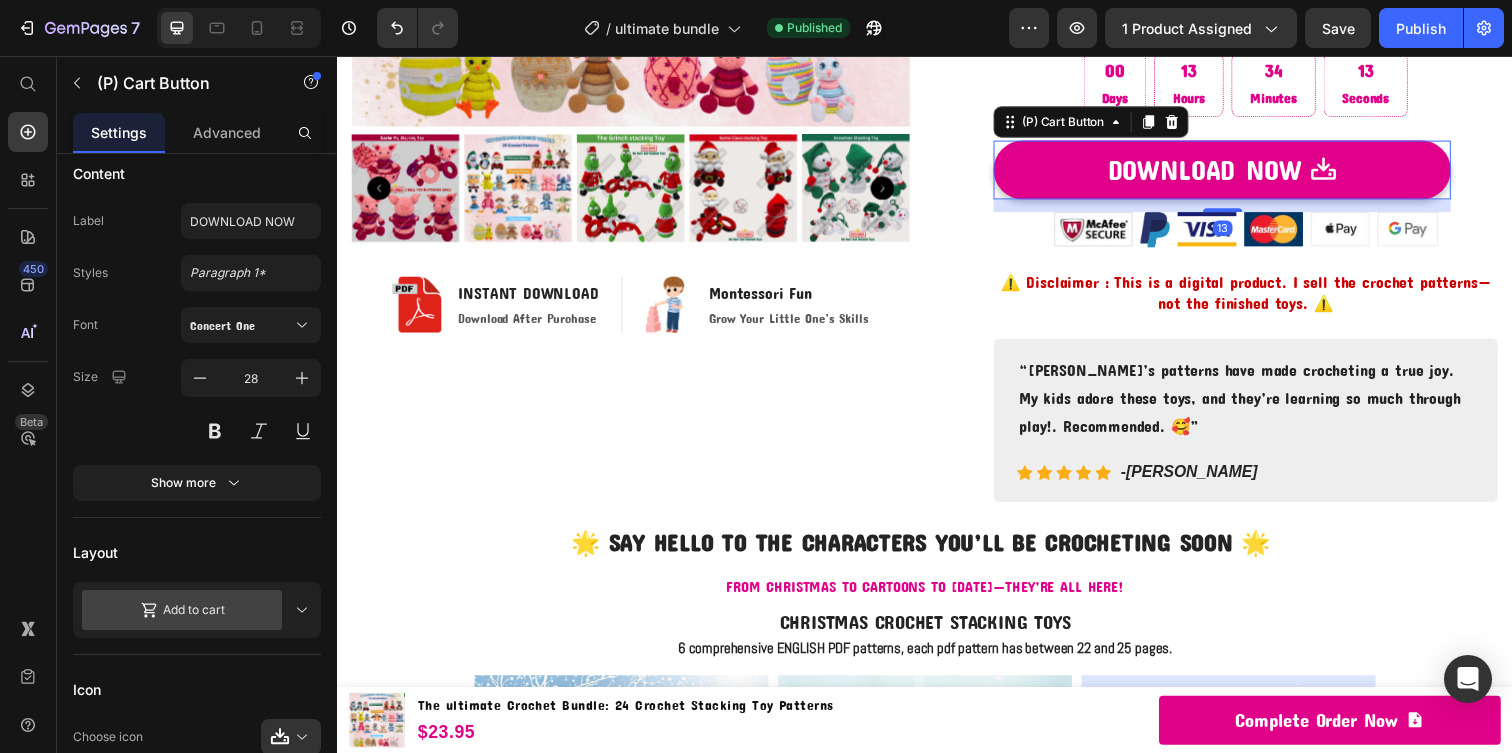 scroll, scrollTop: 0, scrollLeft: 0, axis: both 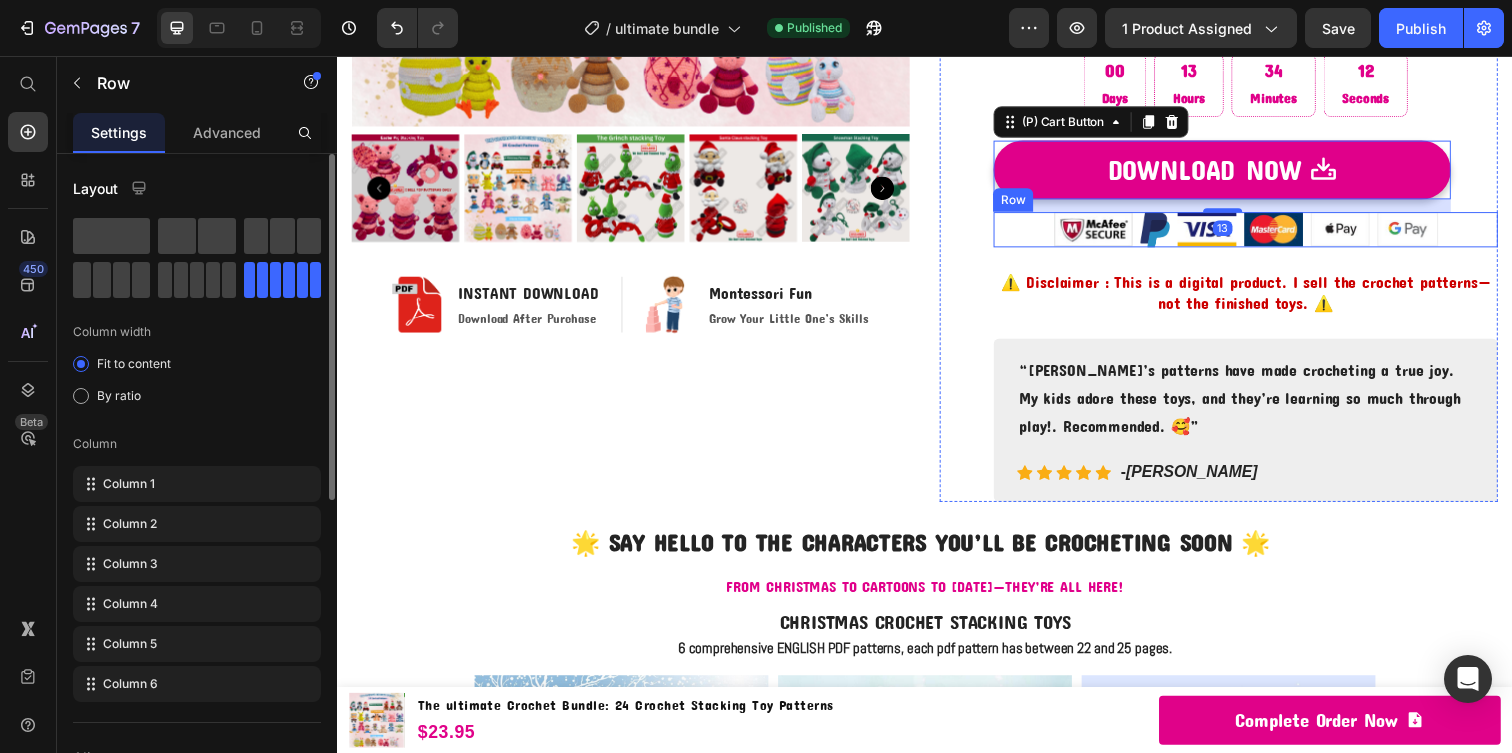 click on "Image Image Image Image Image Image Row" at bounding box center [1264, 232] 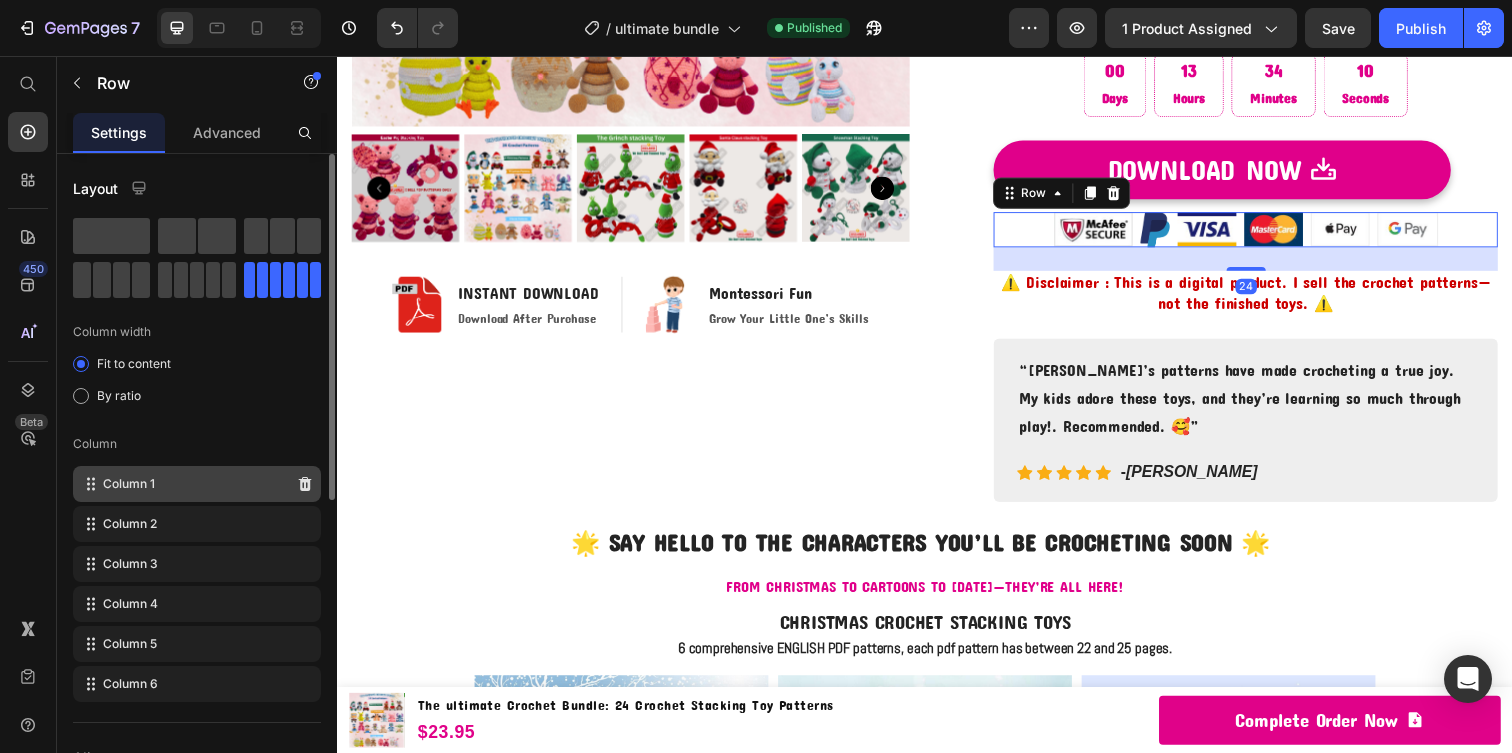 click on "Column 1" 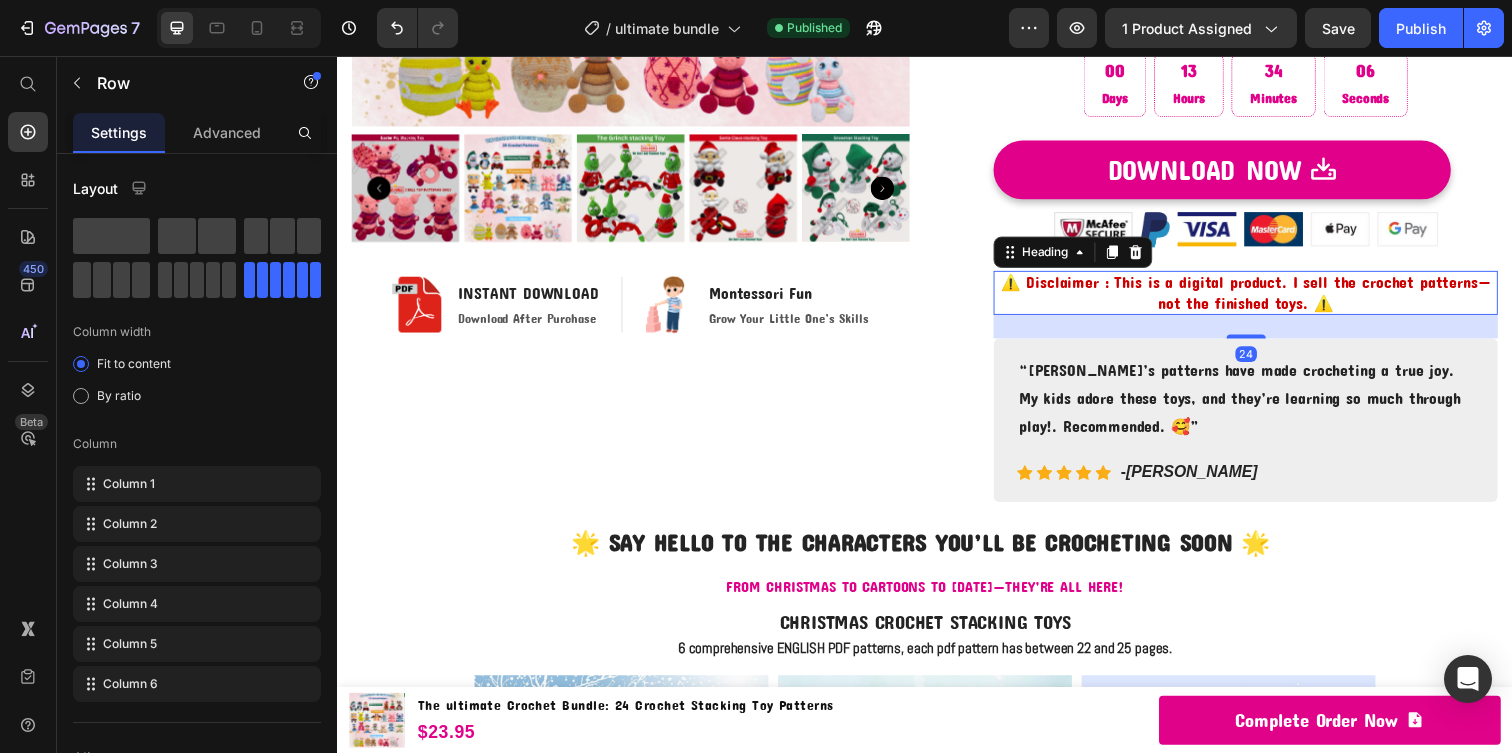 click on "⚠️ Disclaimer : This is a digital product. I sell the crochet patterns—not the finished toys. ⚠️" at bounding box center [1264, 298] 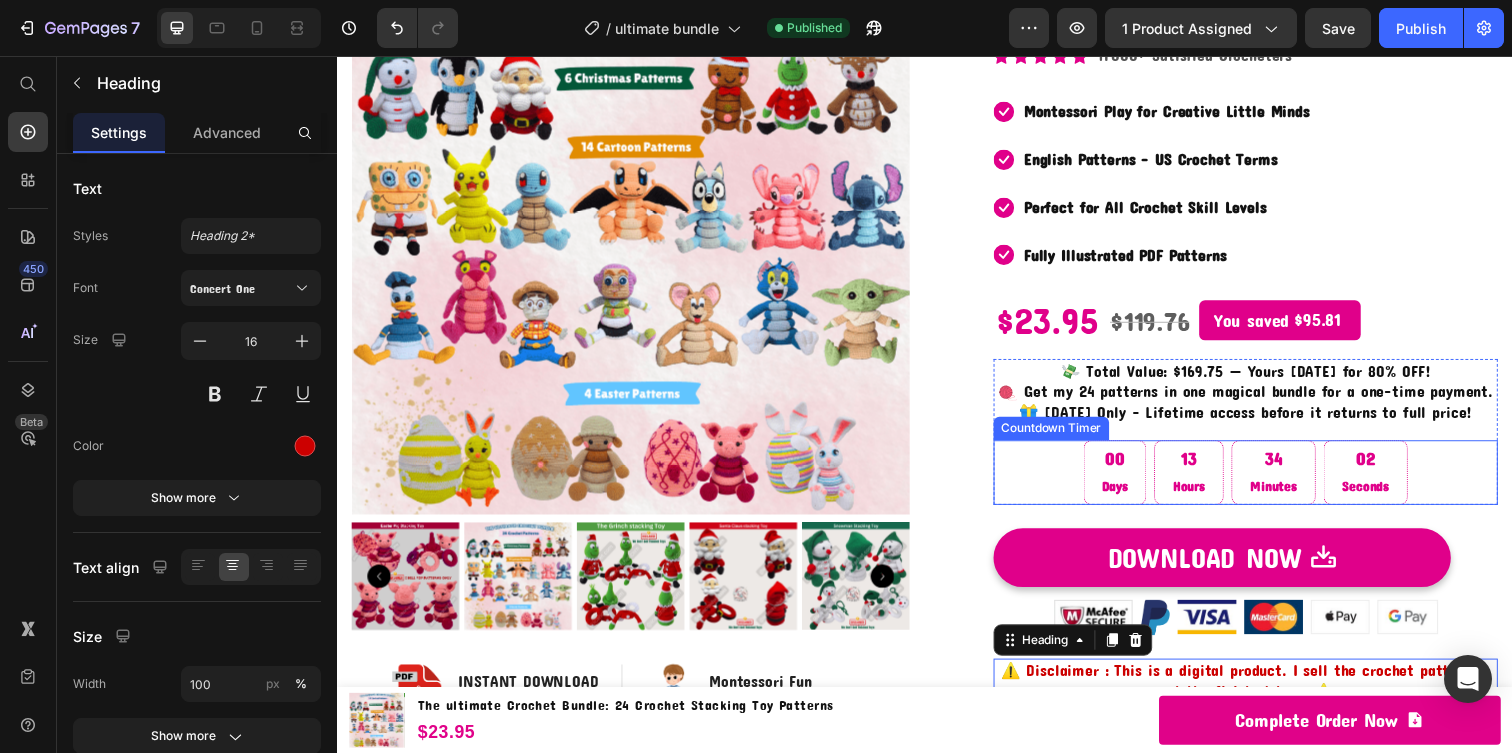 scroll, scrollTop: 231, scrollLeft: 0, axis: vertical 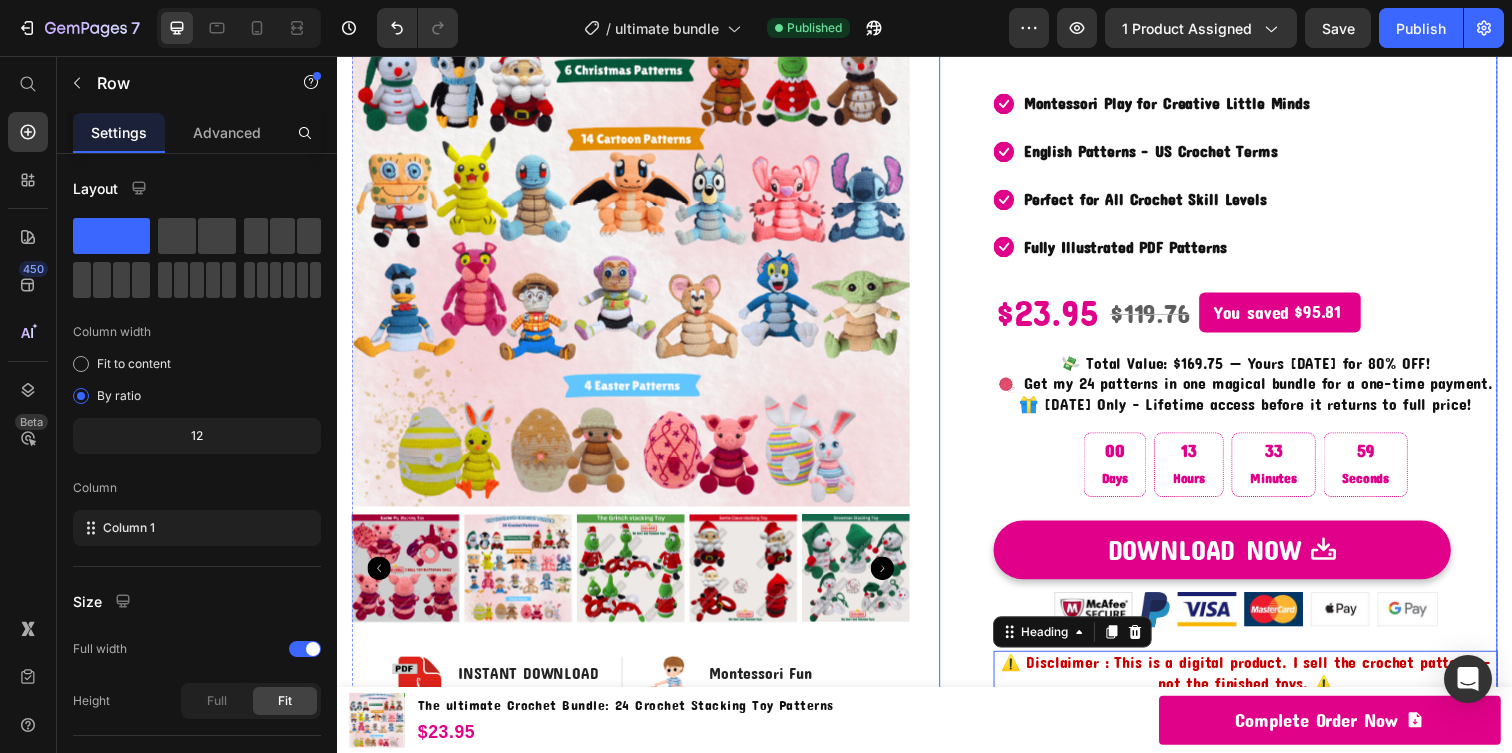 click on "The ultimate Crochet Bundle: 24 Crochet Stacking Toy Patterns (P) Title                Icon                Icon                Icon                Icon                Icon Icon List Hoz 17000+ Satisfied Crocheters Text block Row
Icon Montessori Play for Creative Little Minds Text block
Icon English Patterns - US Crochet Terms Text block
Icon Perfect for All Crochet Skill Levels Text block
Icon Fully Illustrated PDF Patterns Text block Icon List $23.95 (P) Price $119.76 (P) Price You saved $95.81 Product Tag Row 💸 Total Value: $169.75 — Yours [DATE] for 80% OFF!  🧶 Get my 24 patterns in one magical bundle for a one-time payment.  🎁 [DATE] Only – Lifetime access before it returns to full price! Heading Row 00 Days 13 Hours 33 Minutes 59 Seconds Countdown Timer Row
DOWNLOAD NOW (P) Cart Button Image Image Image Image Image Image Row Heading   24 Text block                Icon                Icon                Icon Icon" at bounding box center (1237, 422) 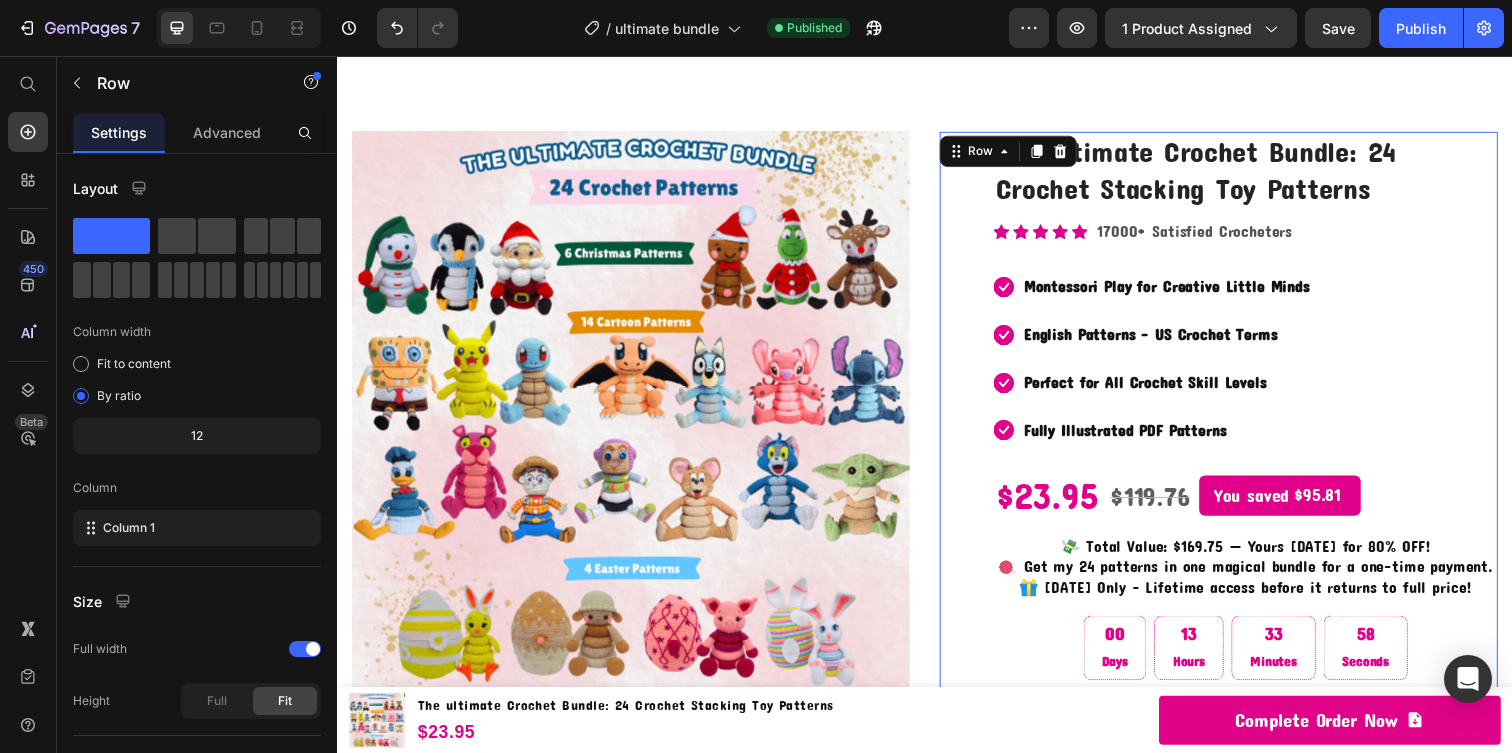 scroll, scrollTop: 13, scrollLeft: 0, axis: vertical 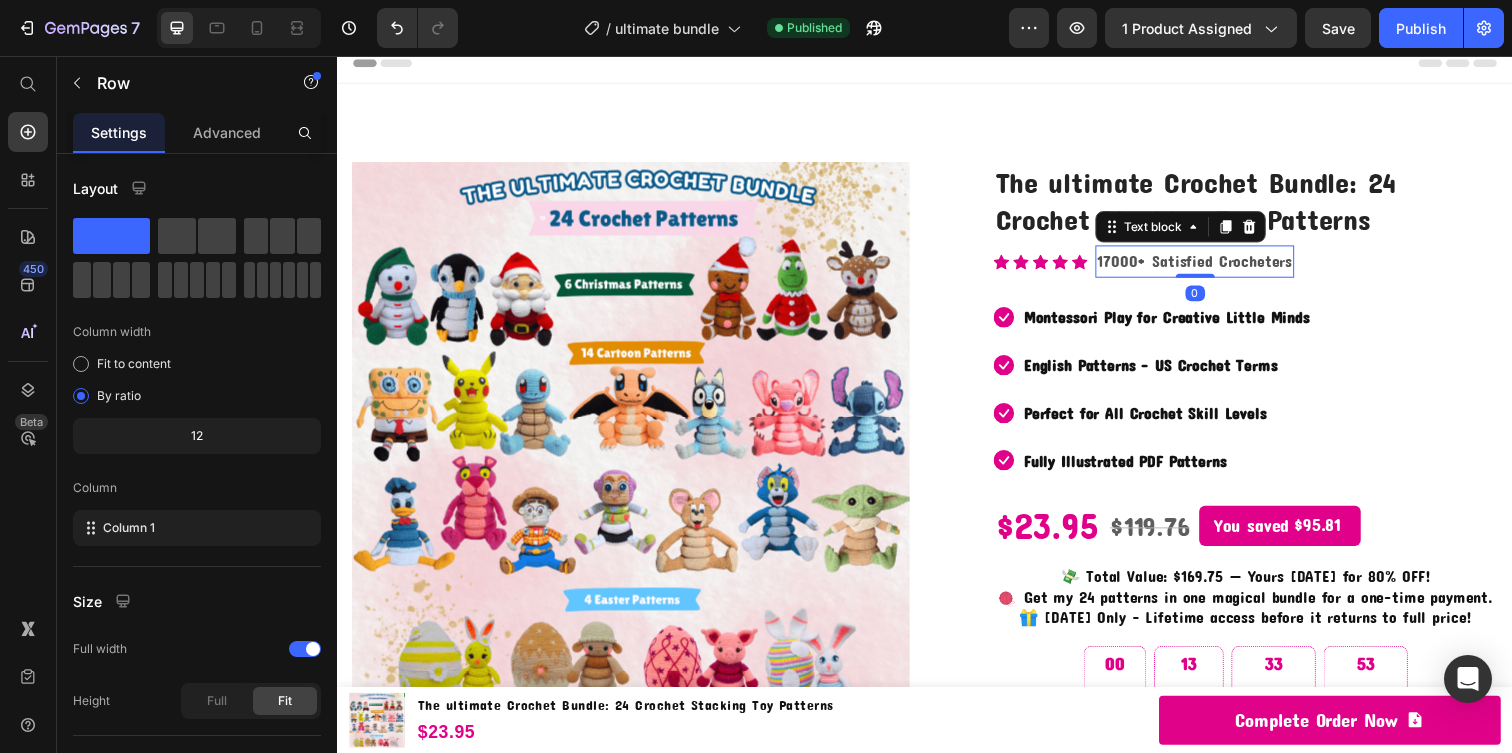 click on "17000+ Satisfied Crocheters" at bounding box center (1212, 265) 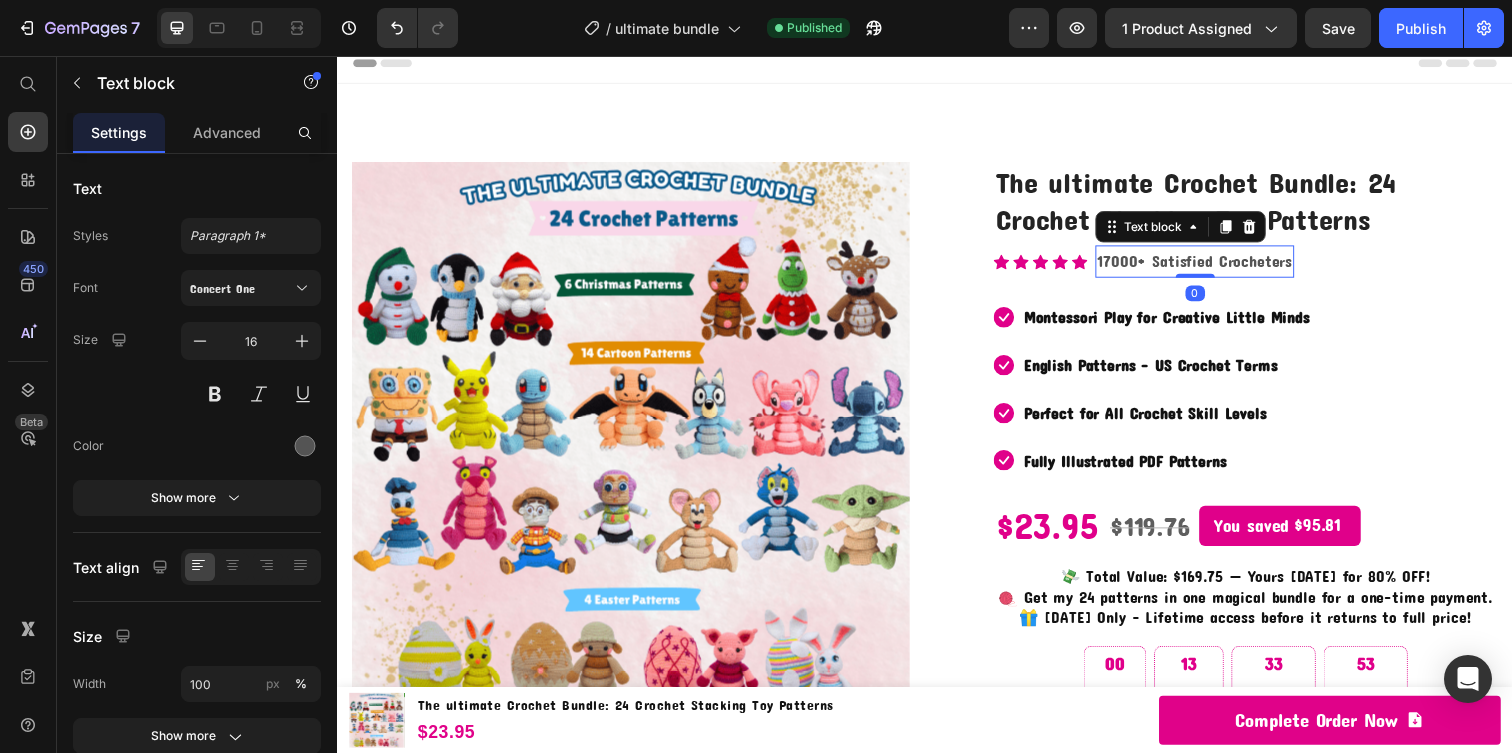 click on "17000+ Satisfied Crocheters" at bounding box center [1212, 265] 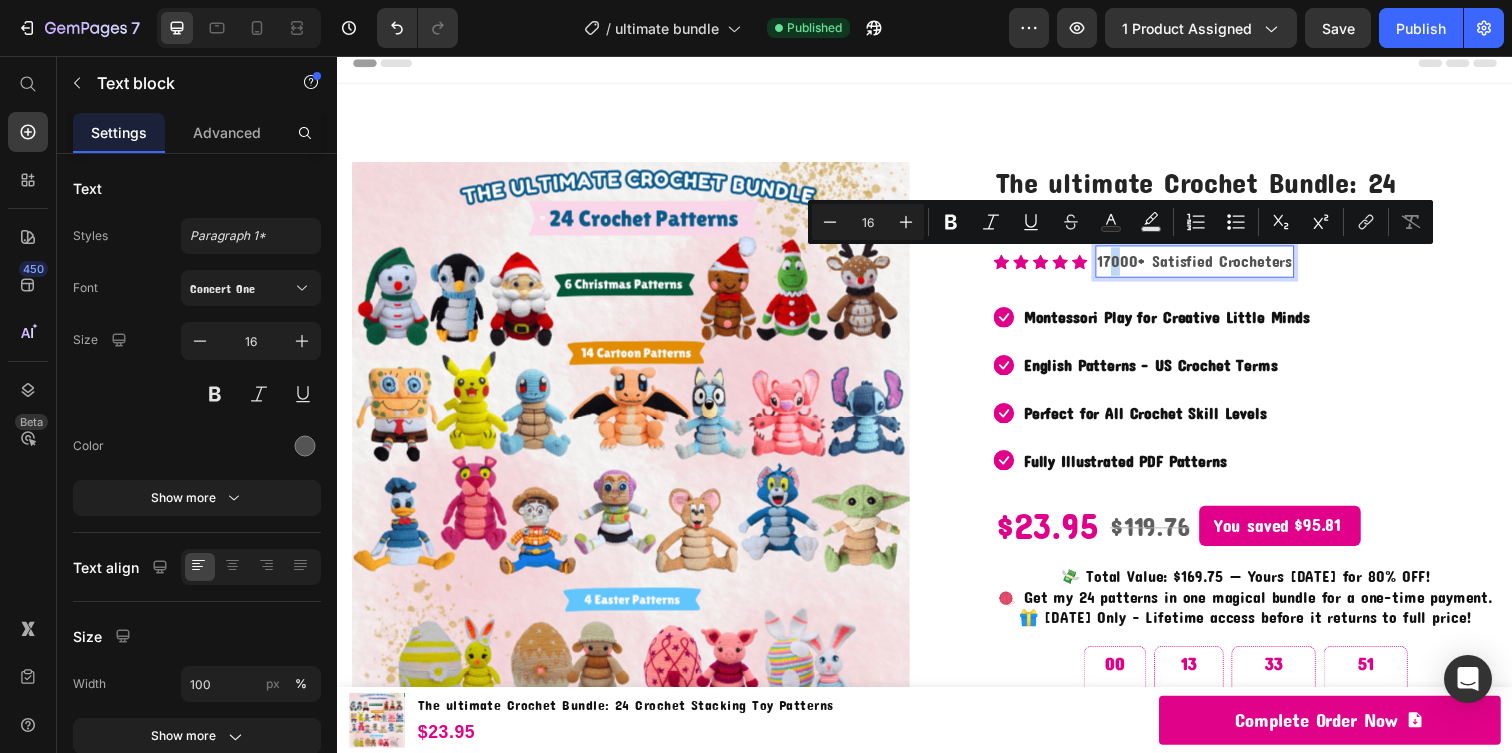 click on "17000+ Satisfied Crocheters" at bounding box center [1212, 265] 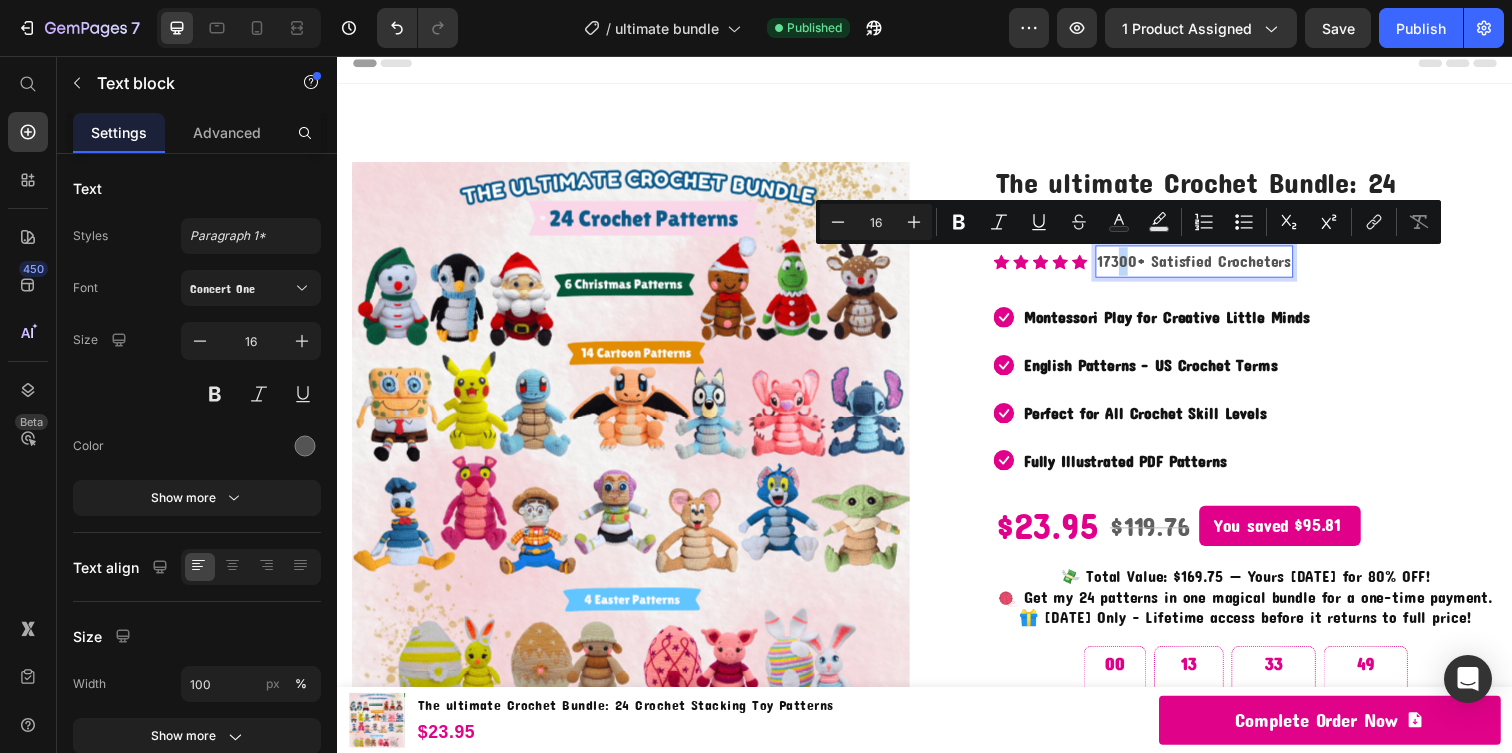 click on "17300+ Satisfied Crocheters" at bounding box center (1212, 265) 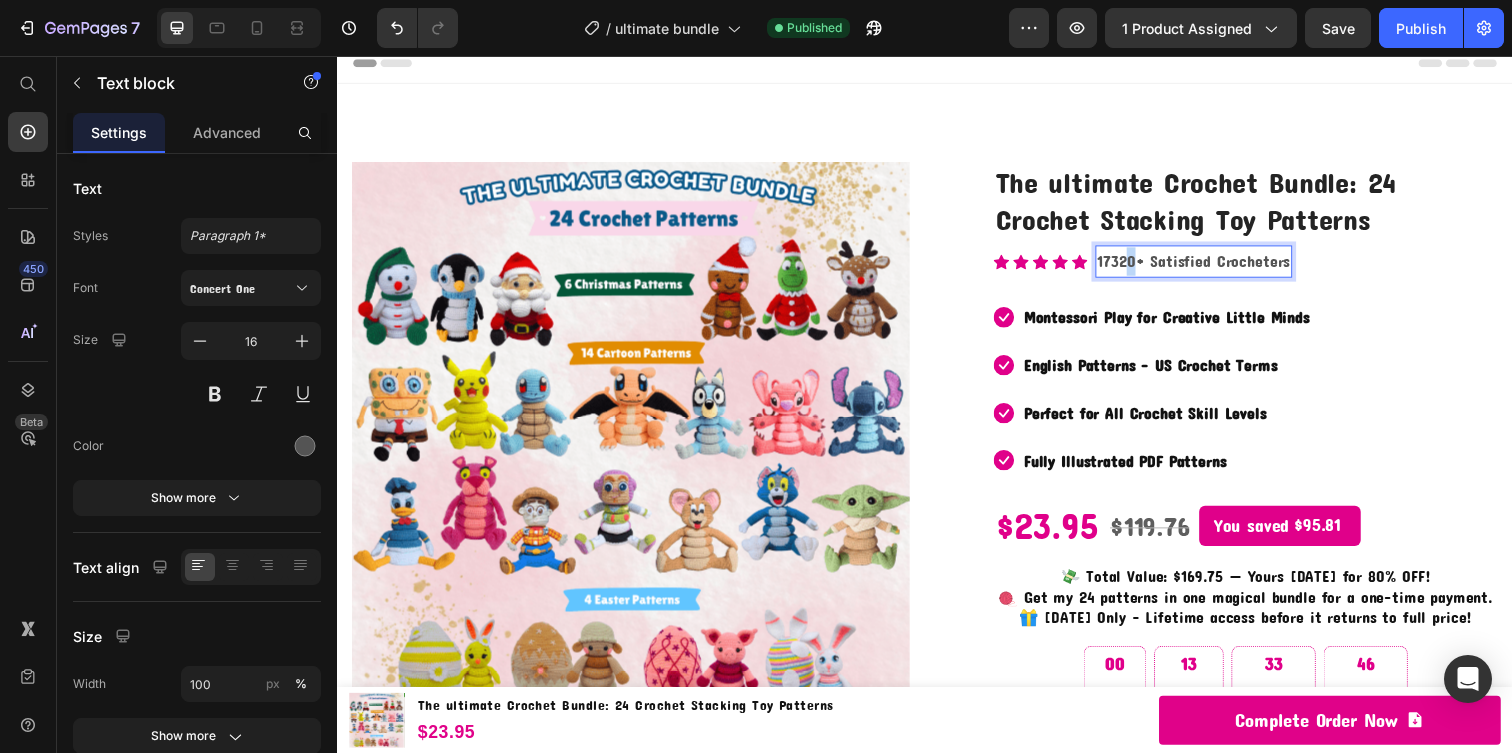 click on "17320+ Satisfied Crocheters" at bounding box center (1211, 265) 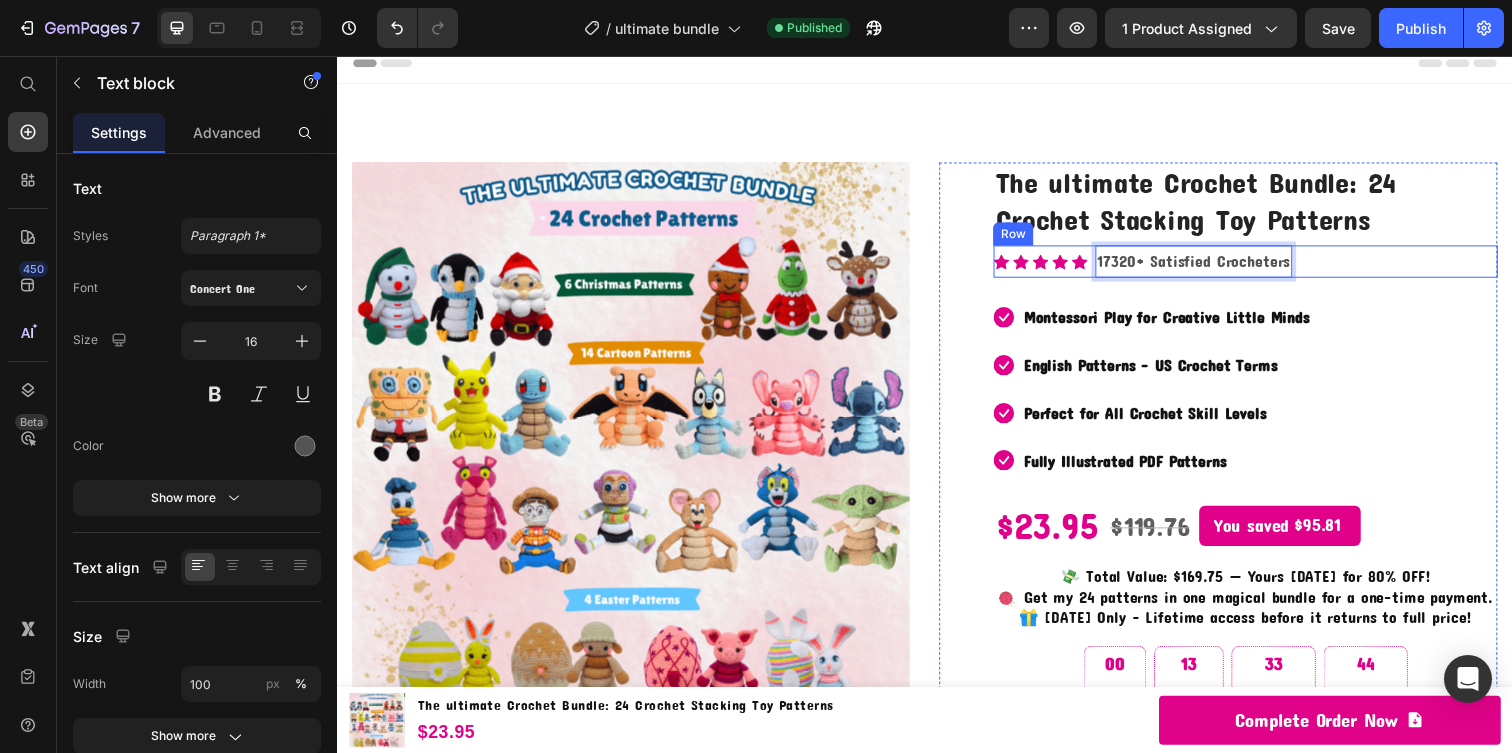 click on "Icon                Icon                Icon                Icon                Icon Icon List Hoz 17320+ Satisfied Crocheters Text block   0 Row" at bounding box center [1264, 265] 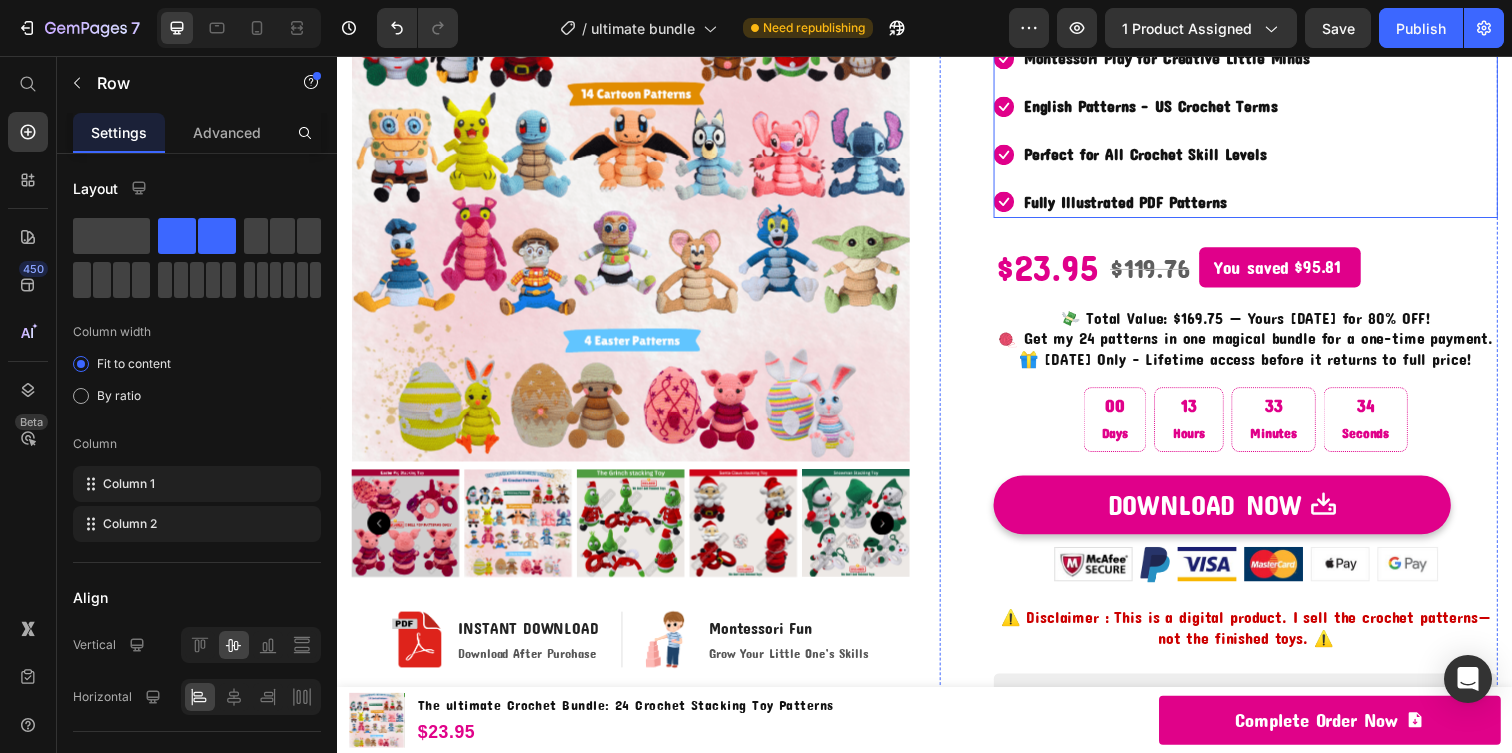 scroll, scrollTop: 256, scrollLeft: 0, axis: vertical 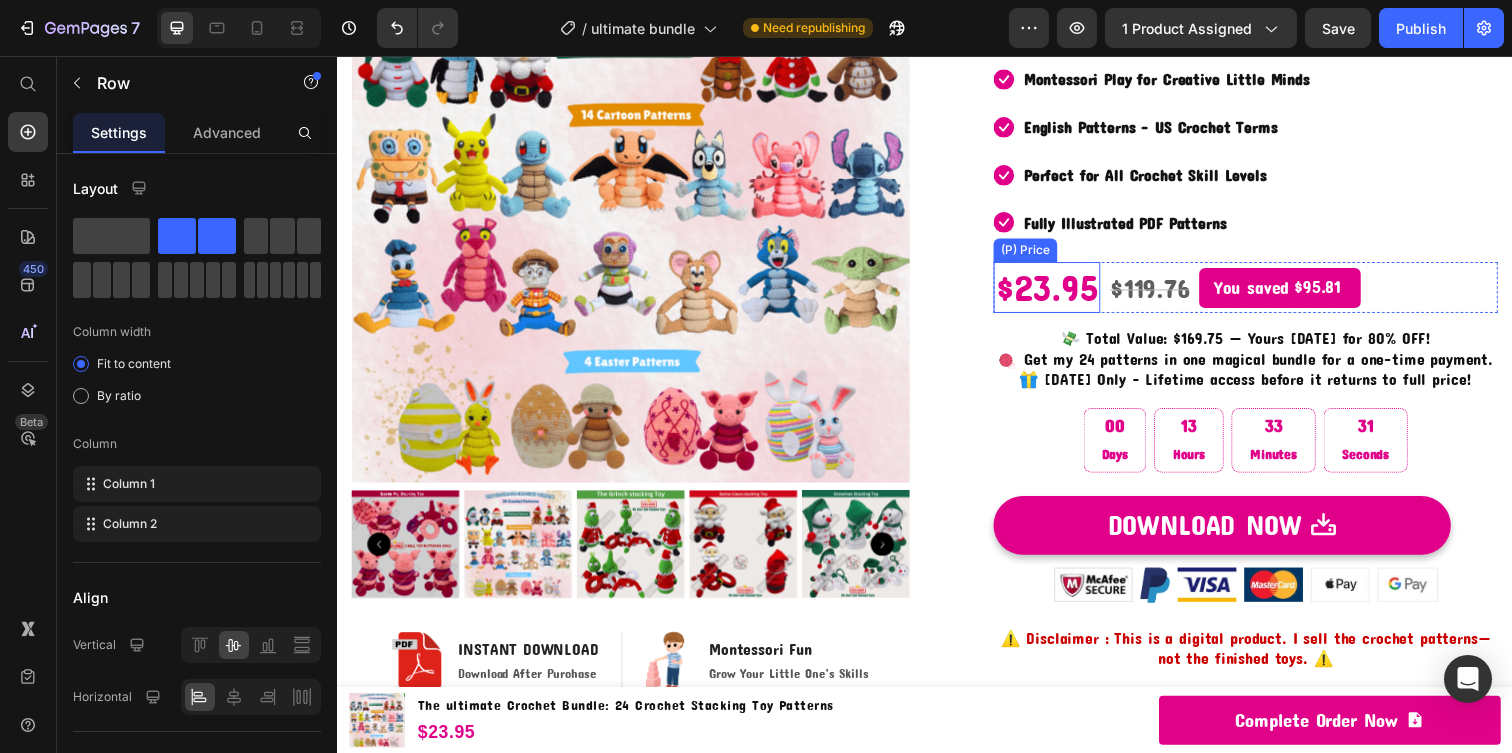click on "$23.95" at bounding box center (1061, 291) 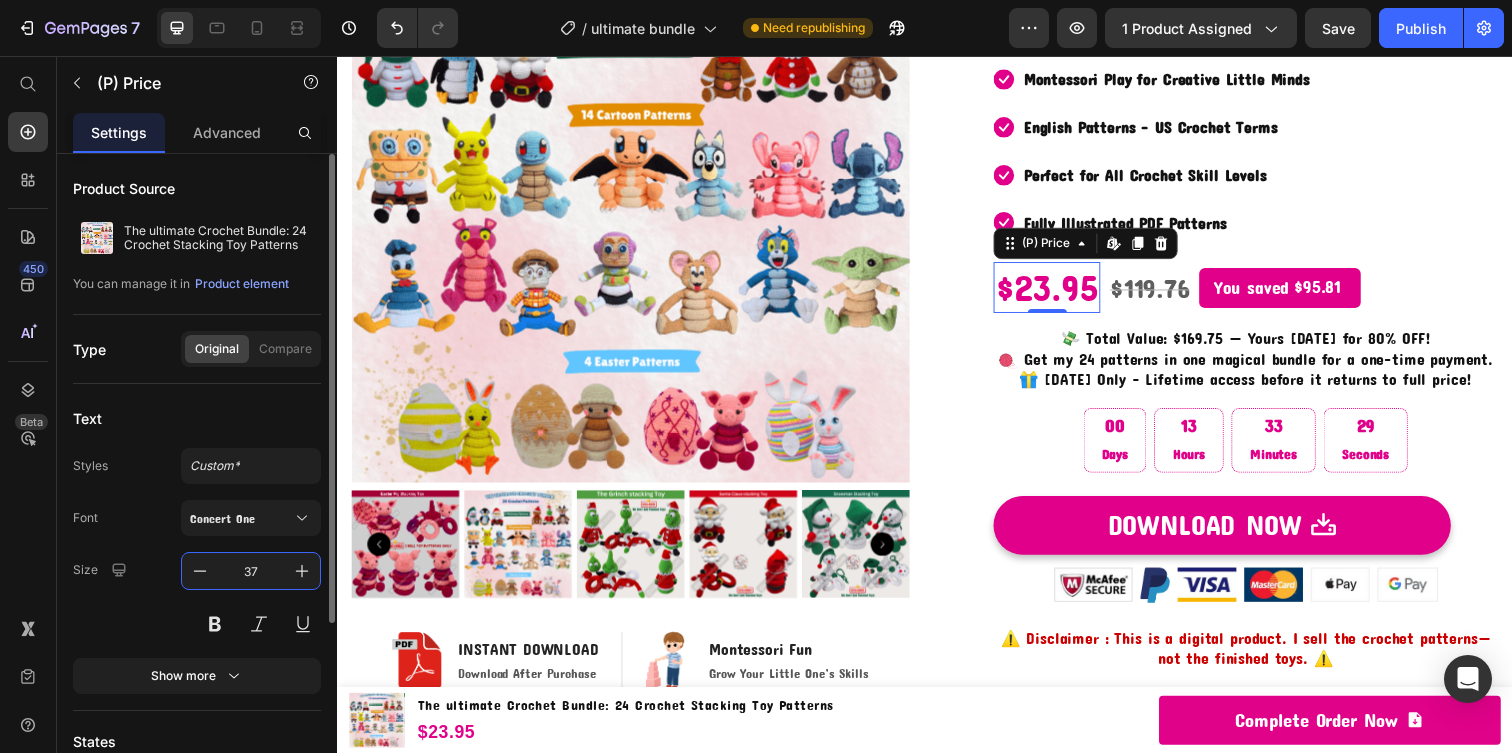 click on "37" at bounding box center (251, 571) 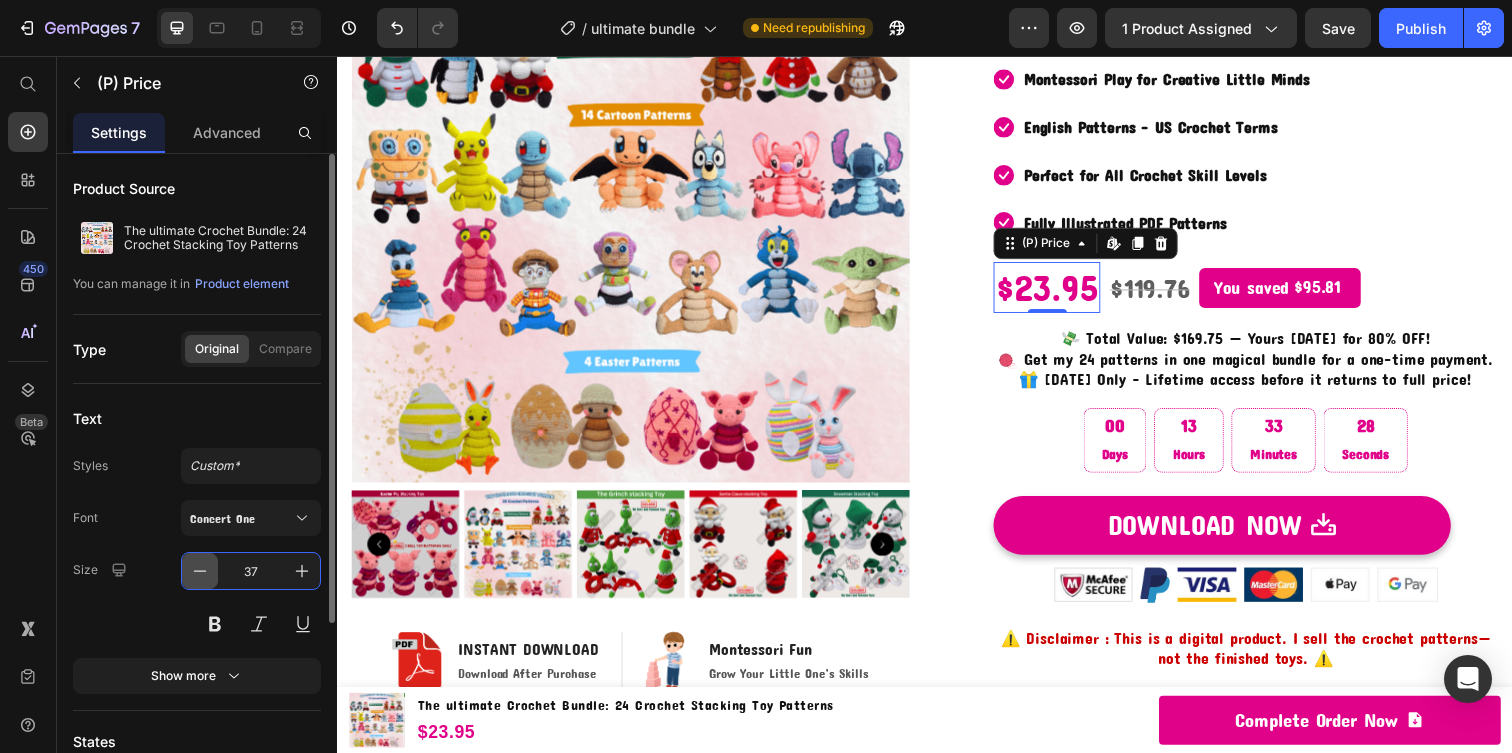 click 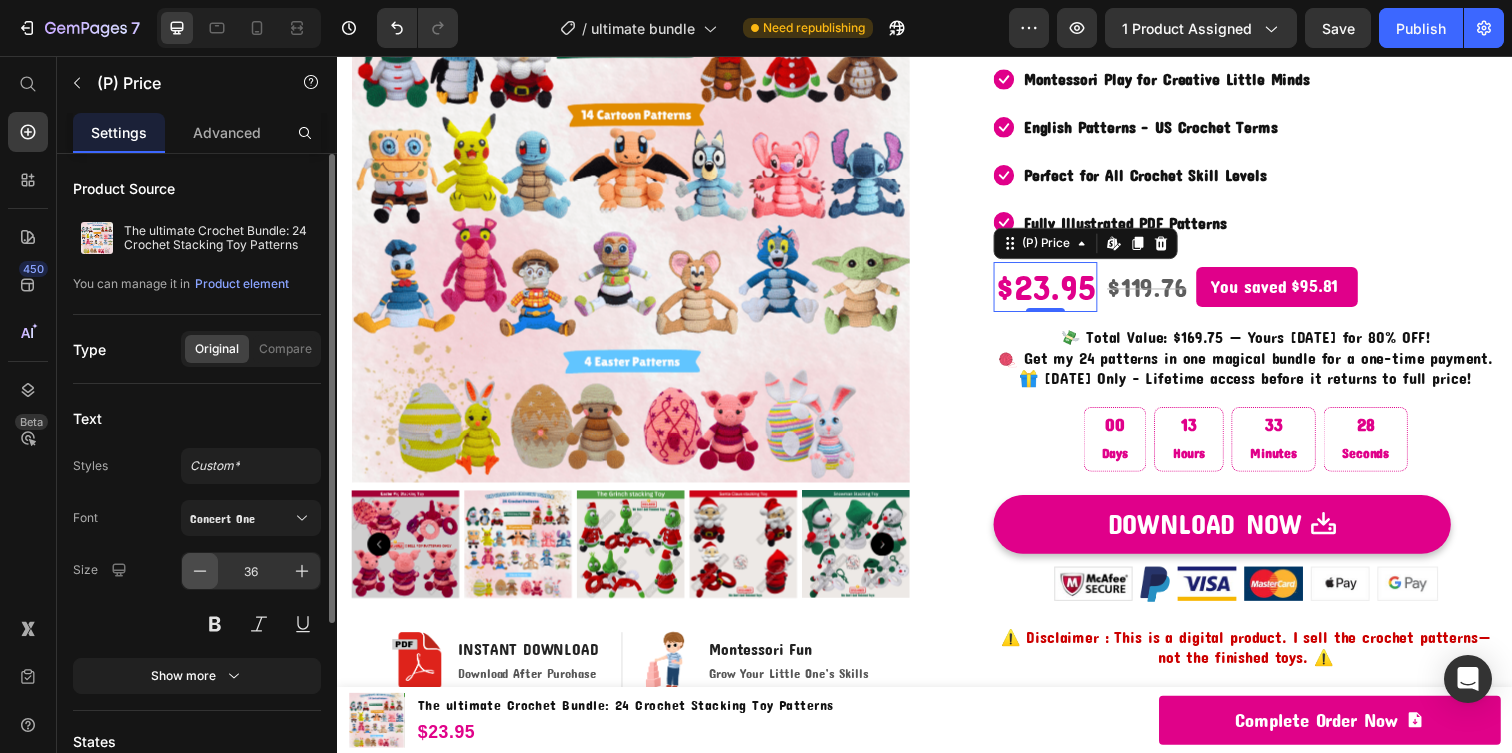 click 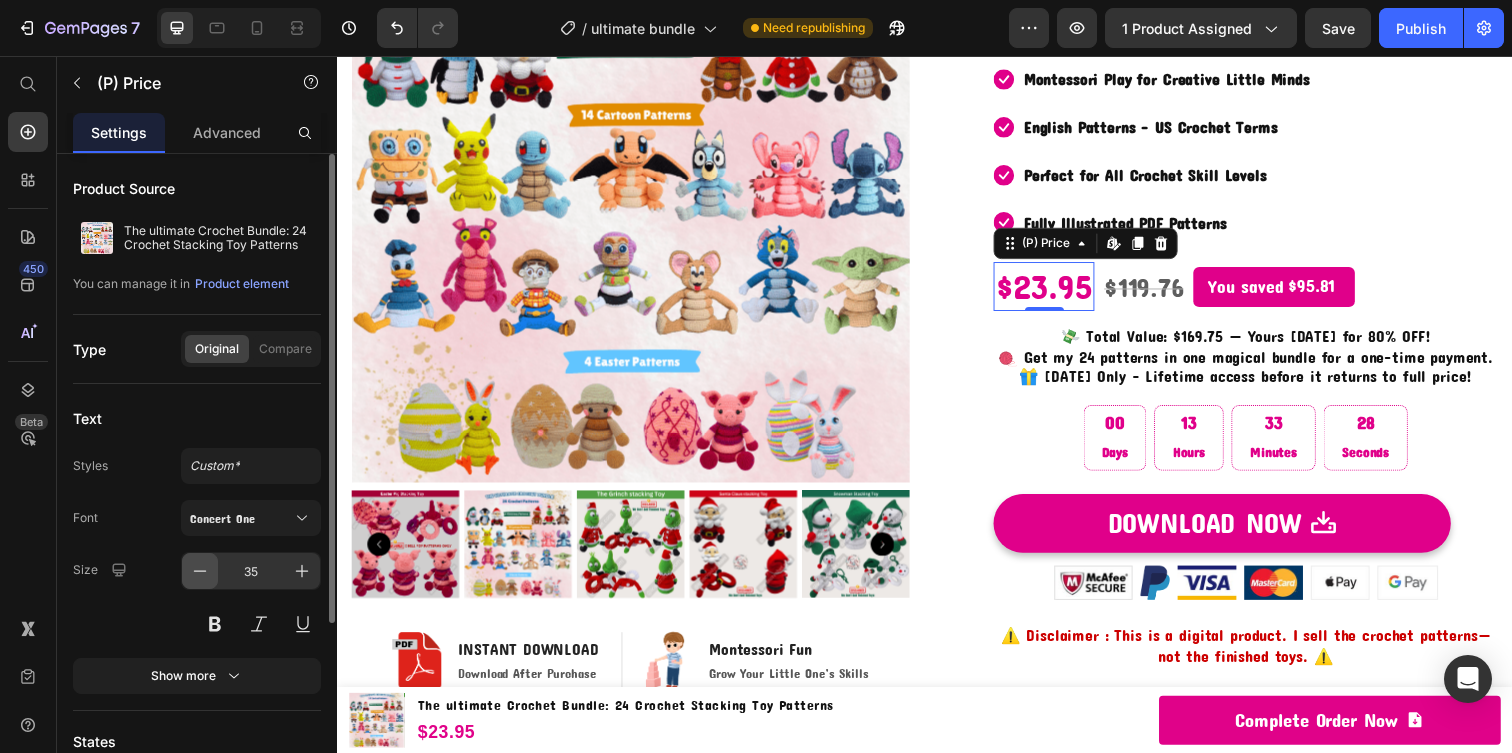 click 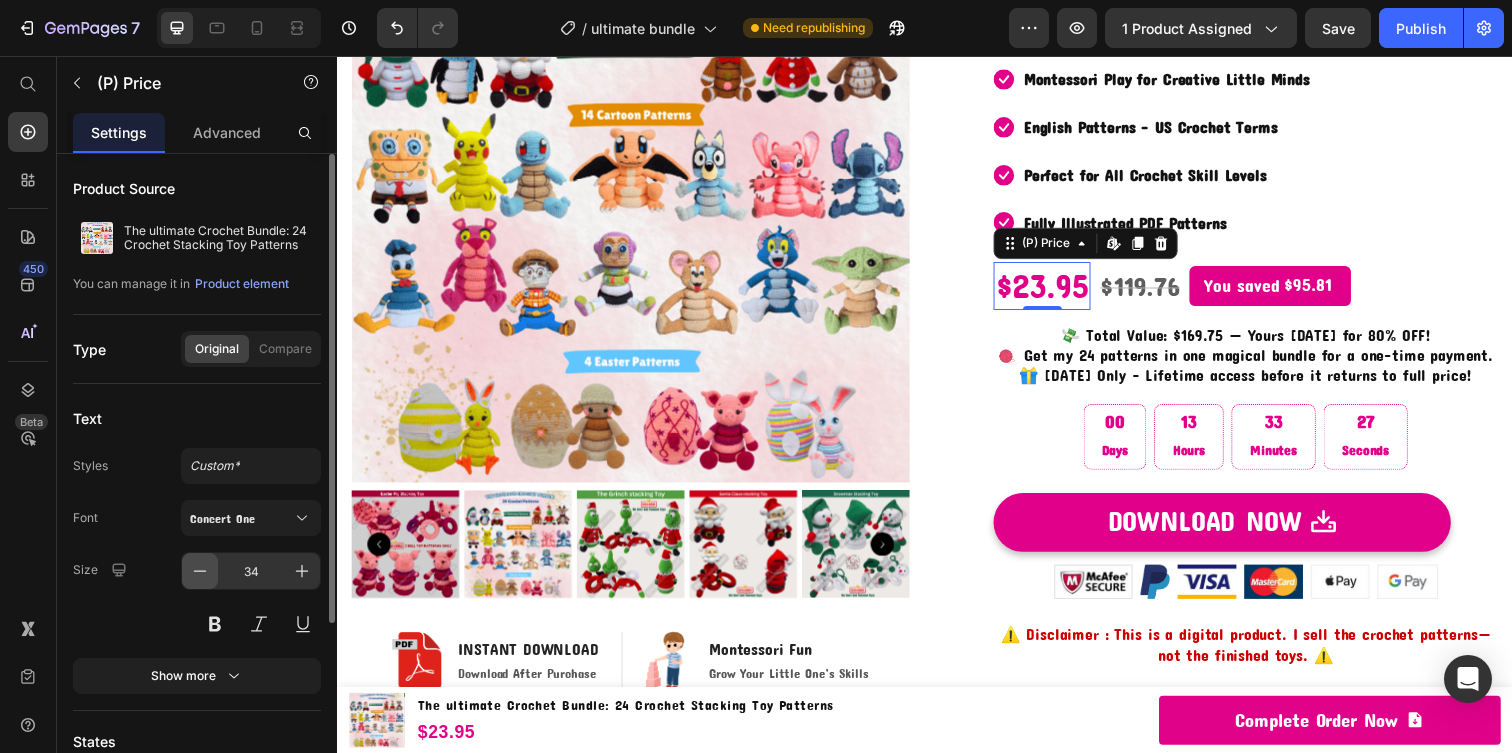 click 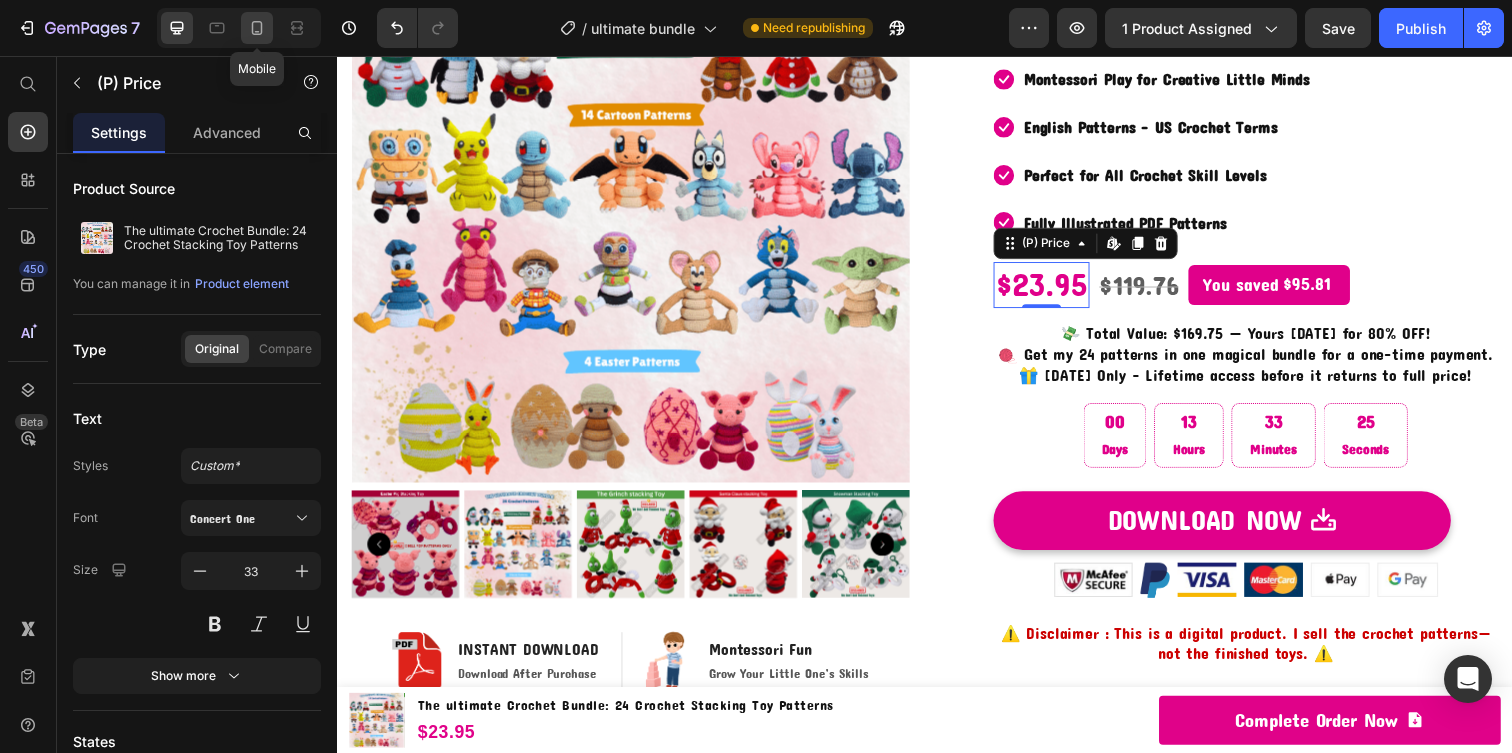 click 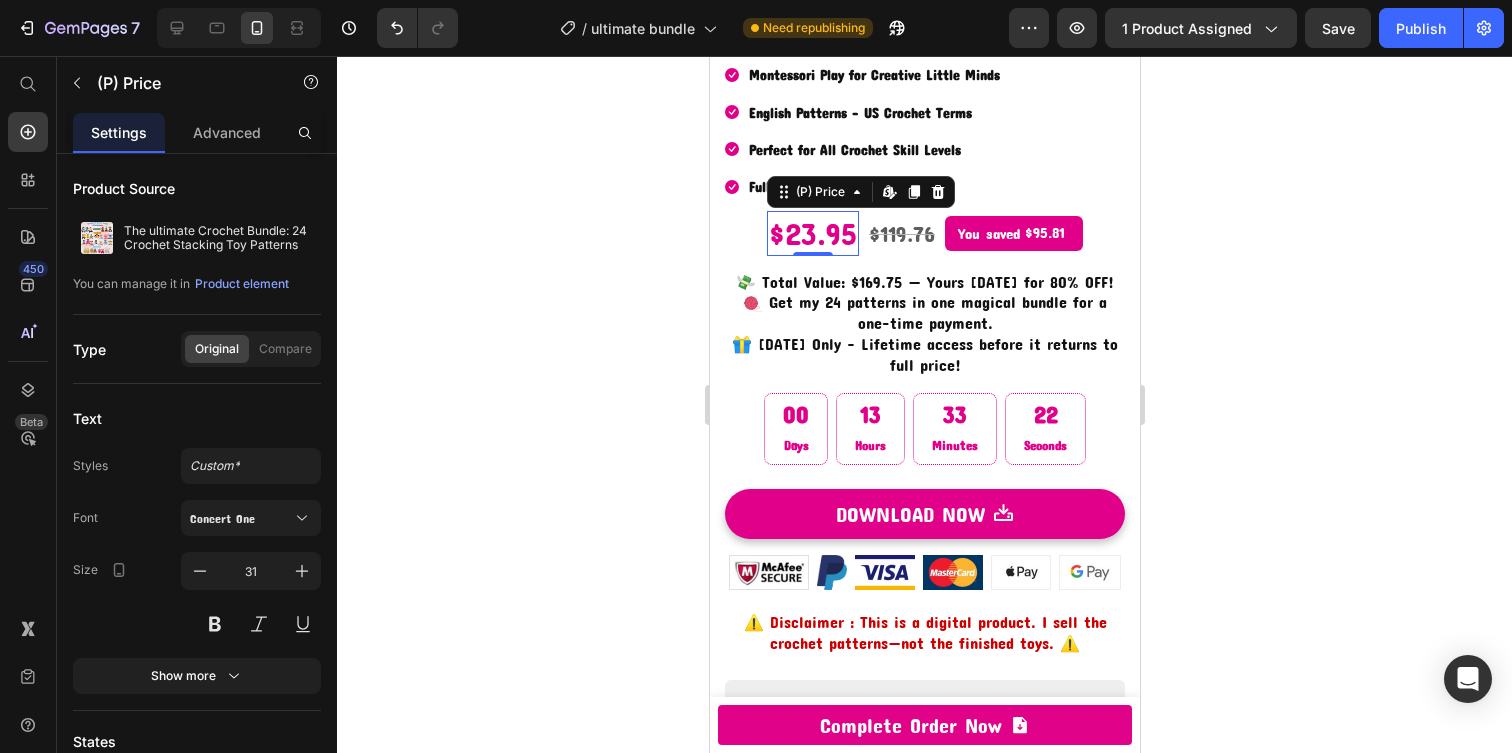 scroll, scrollTop: 741, scrollLeft: 0, axis: vertical 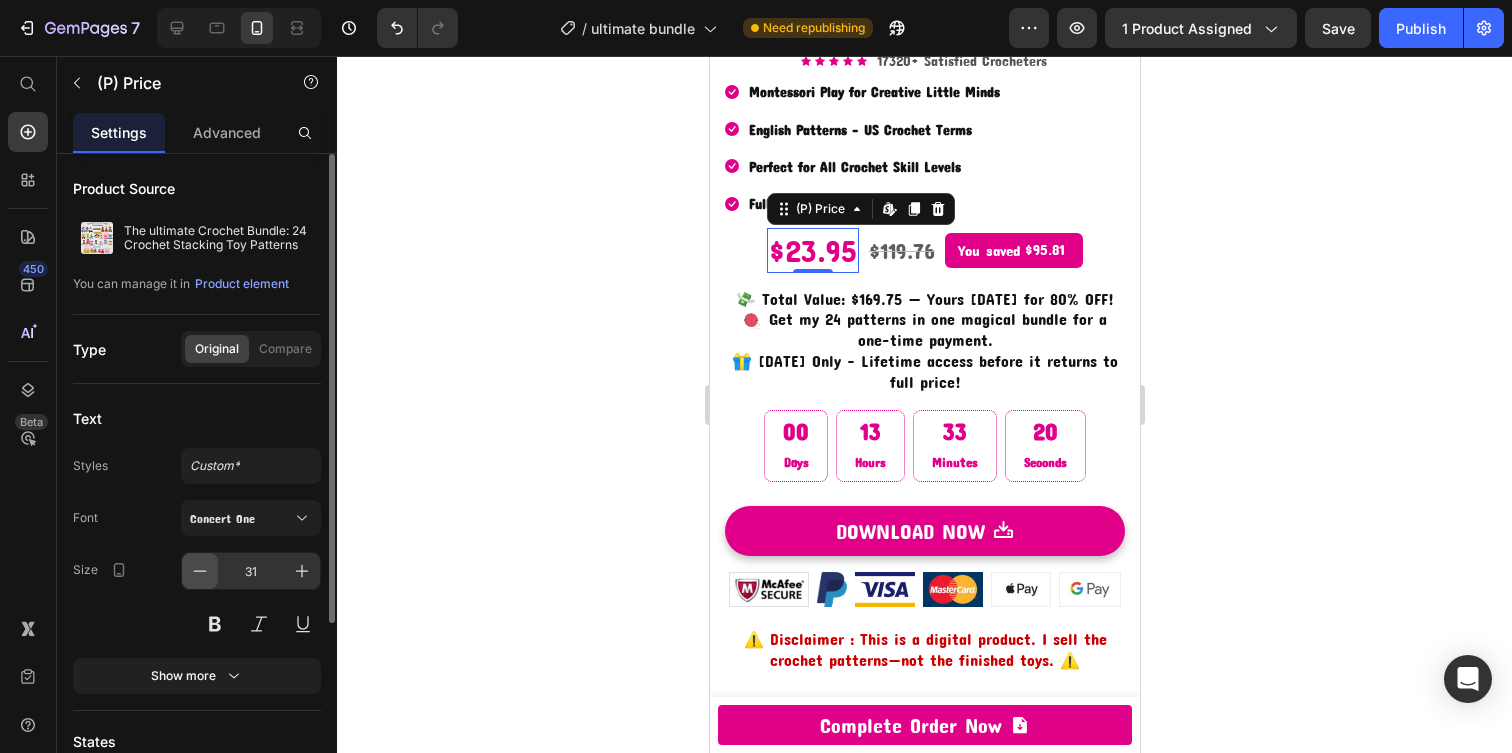 click 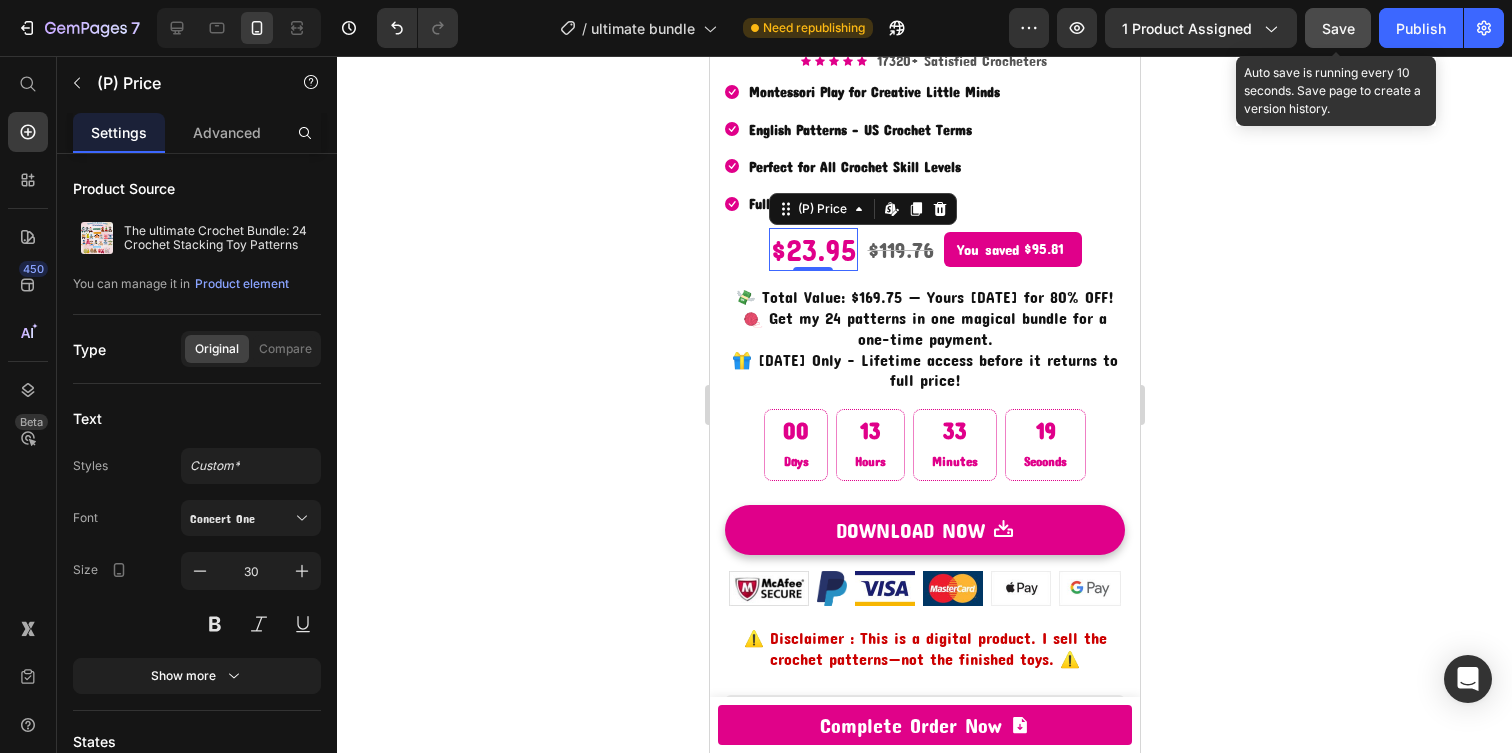 click on "Save" 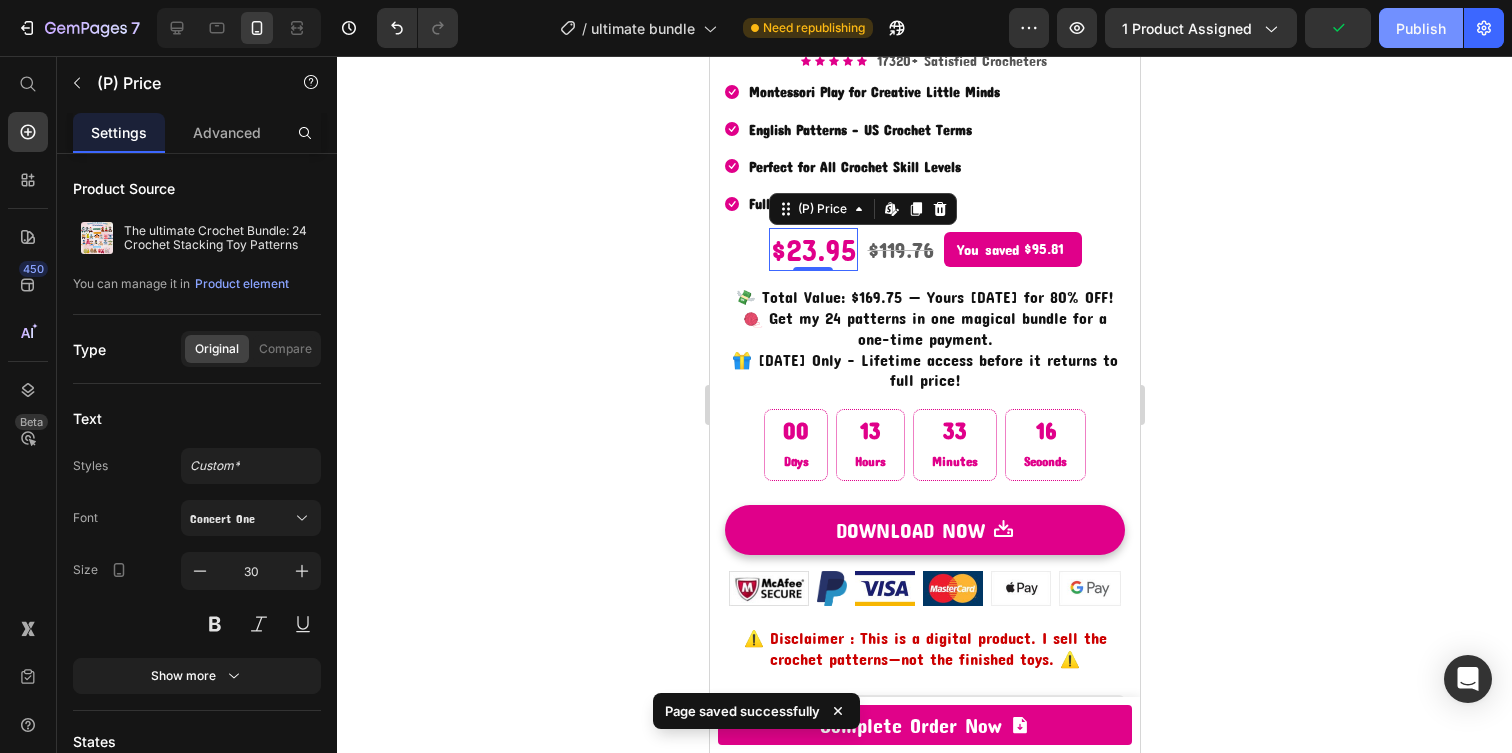 click on "Publish" at bounding box center (1421, 28) 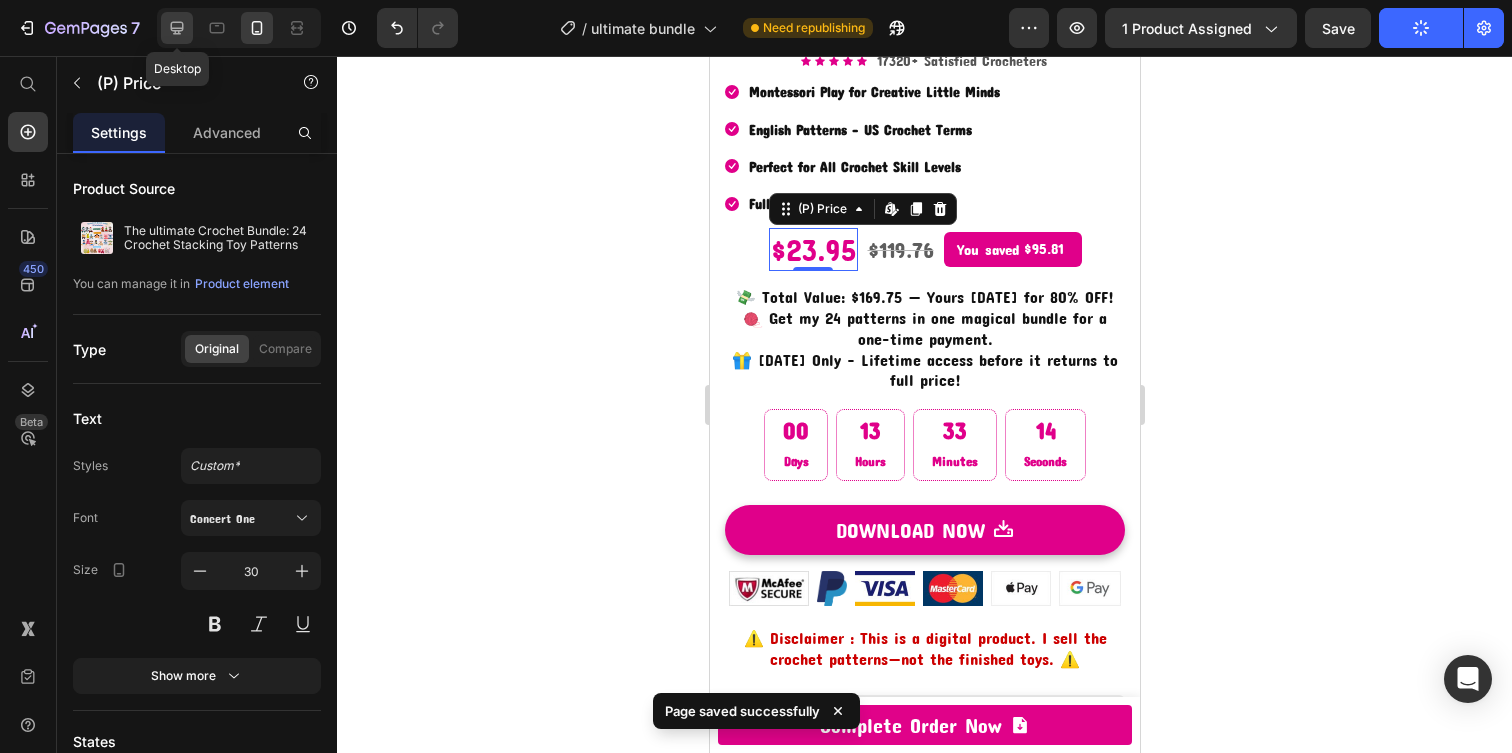 type 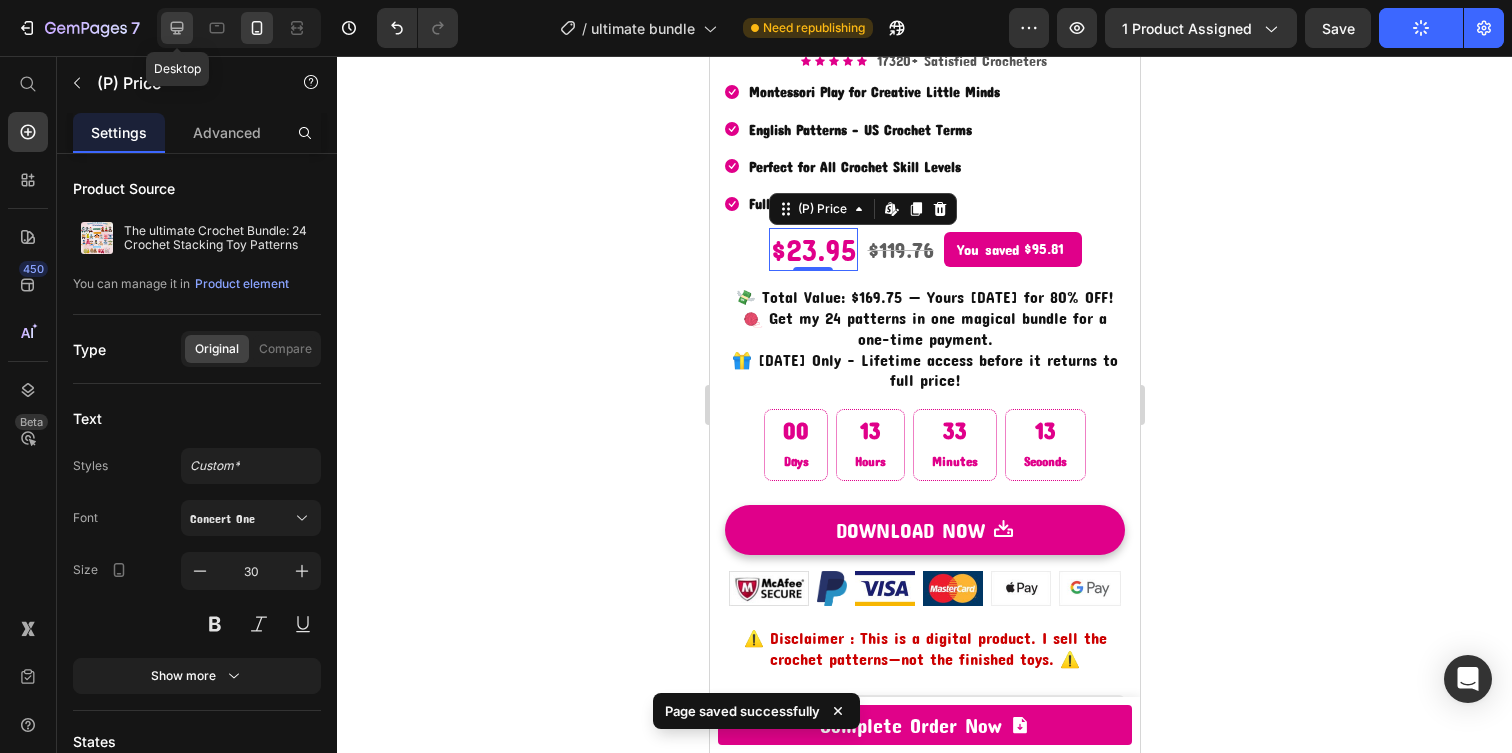 click 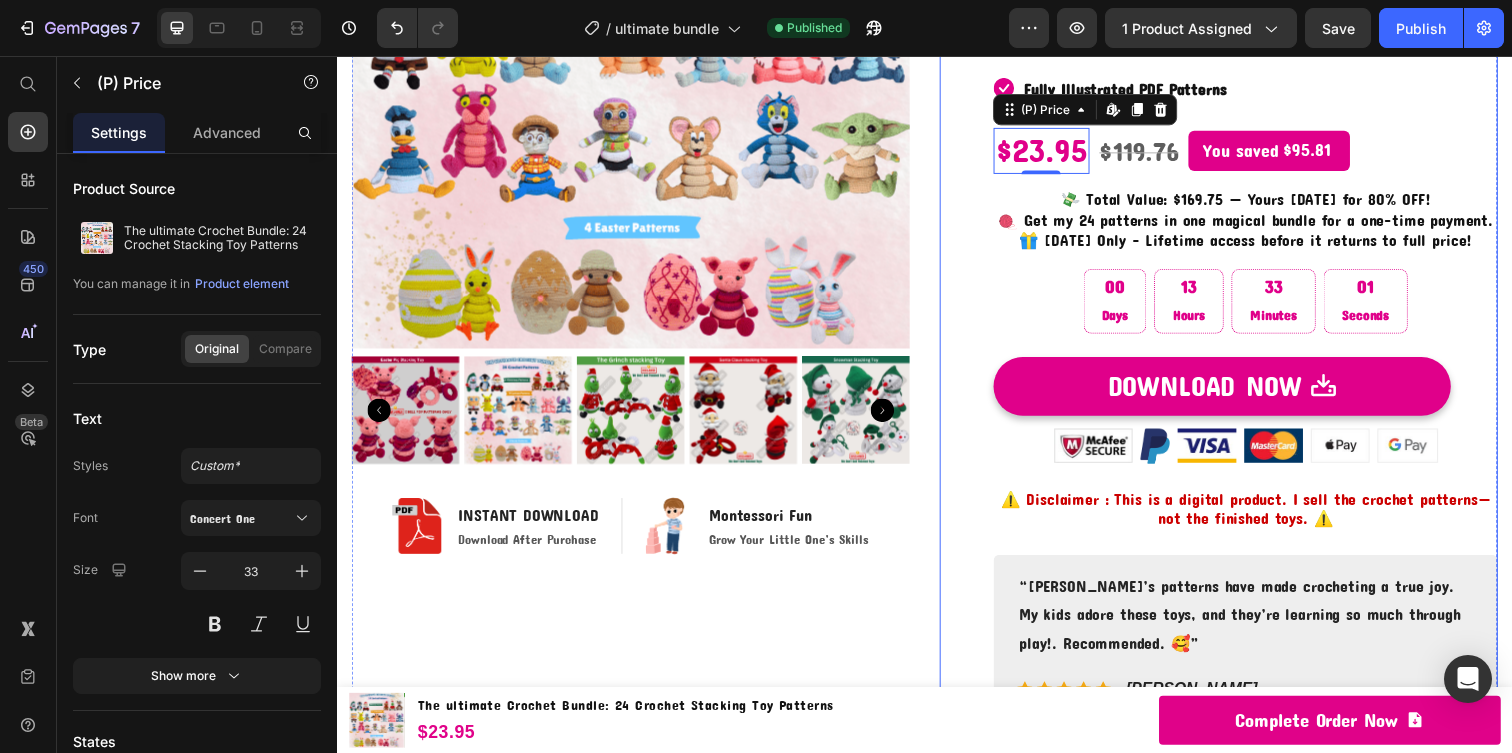 scroll, scrollTop: 428, scrollLeft: 0, axis: vertical 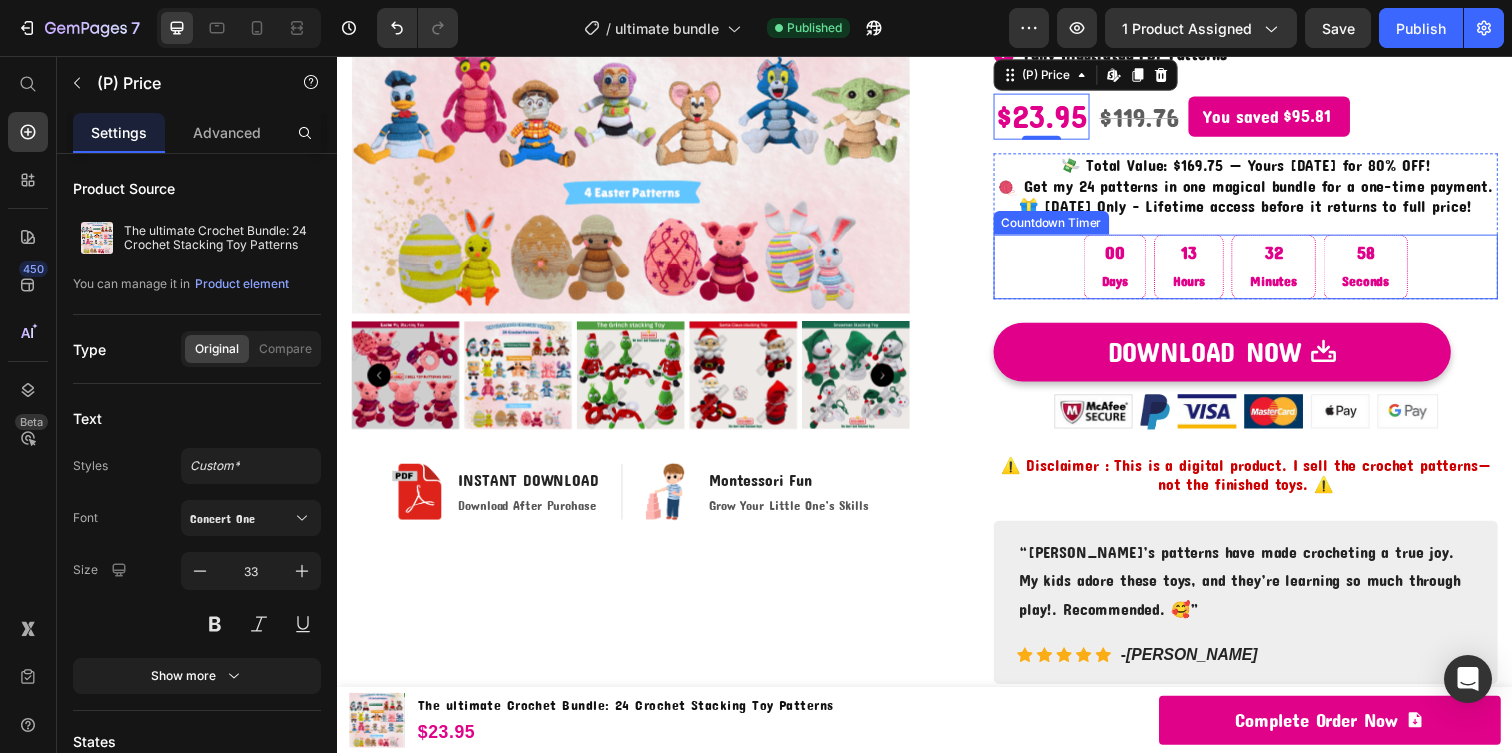 click on "00" at bounding box center (1131, 256) 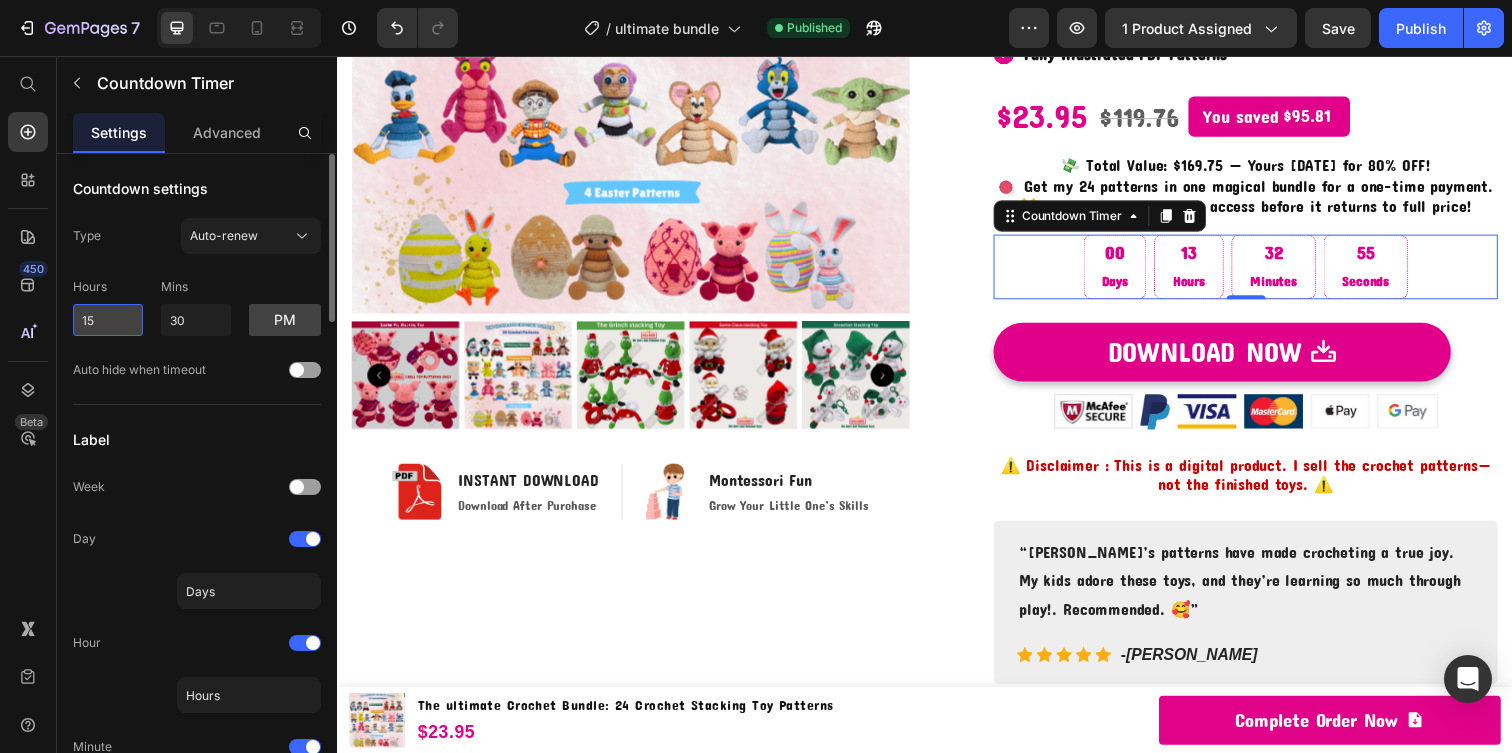 click on "15" at bounding box center [108, 320] 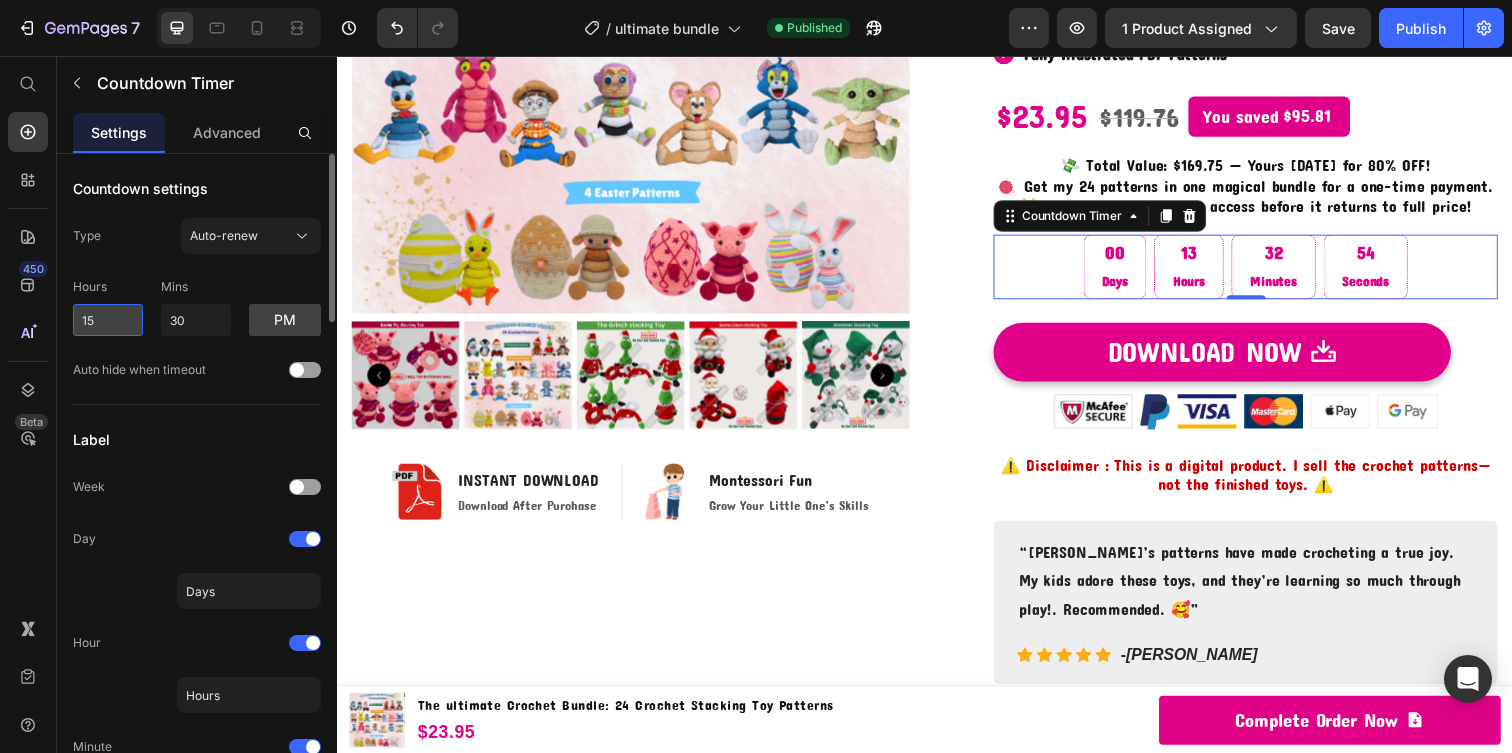 click on "15" at bounding box center (108, 320) 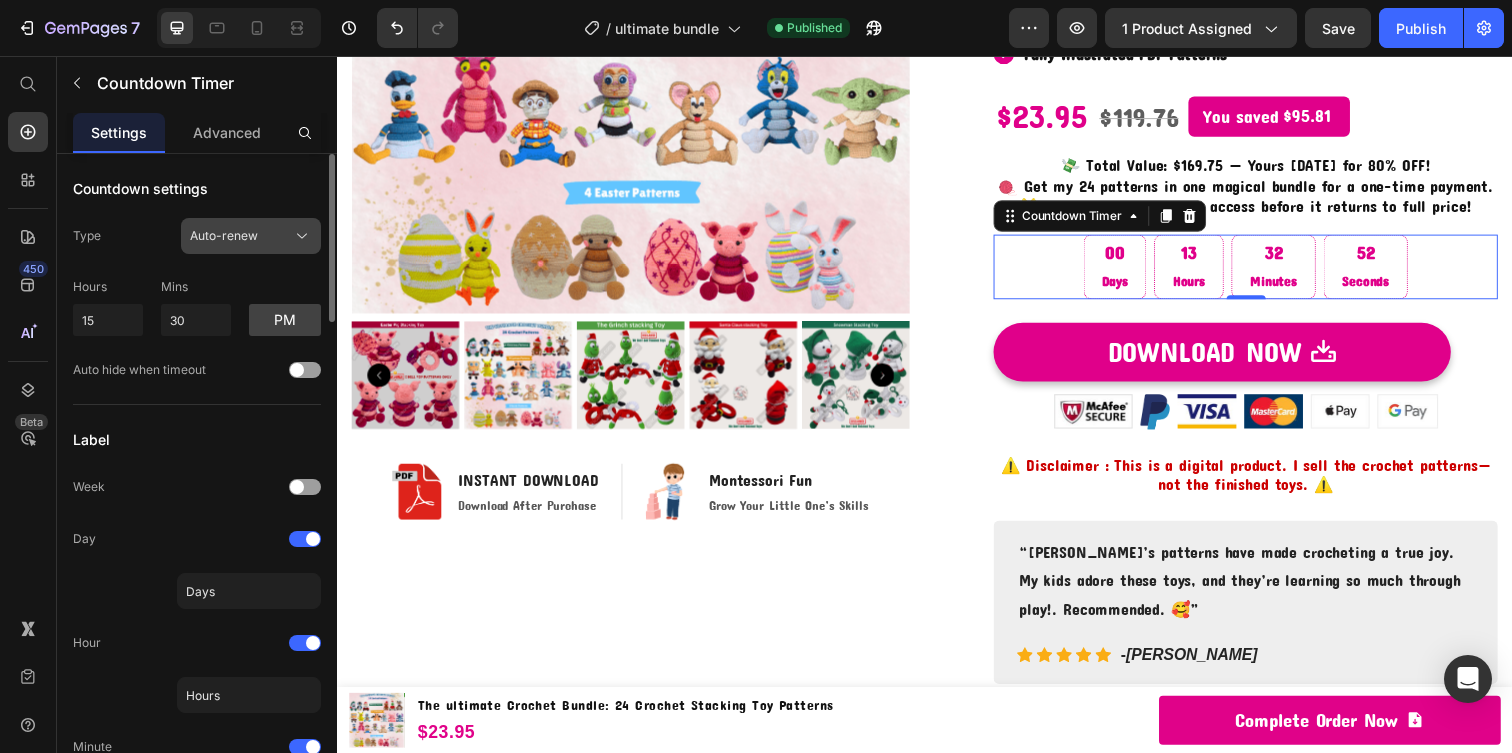 click on "Auto-renew" at bounding box center (251, 236) 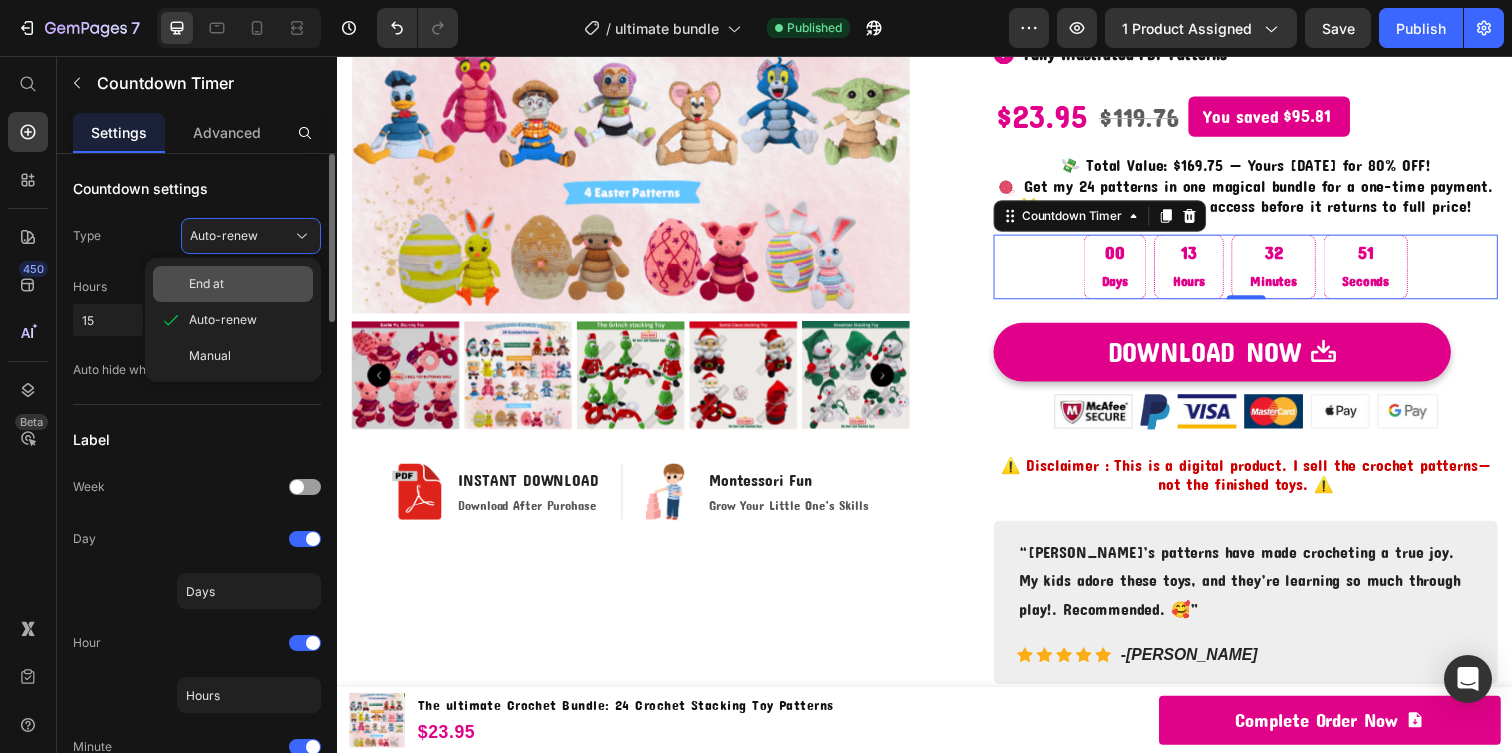click on "End at" at bounding box center [247, 284] 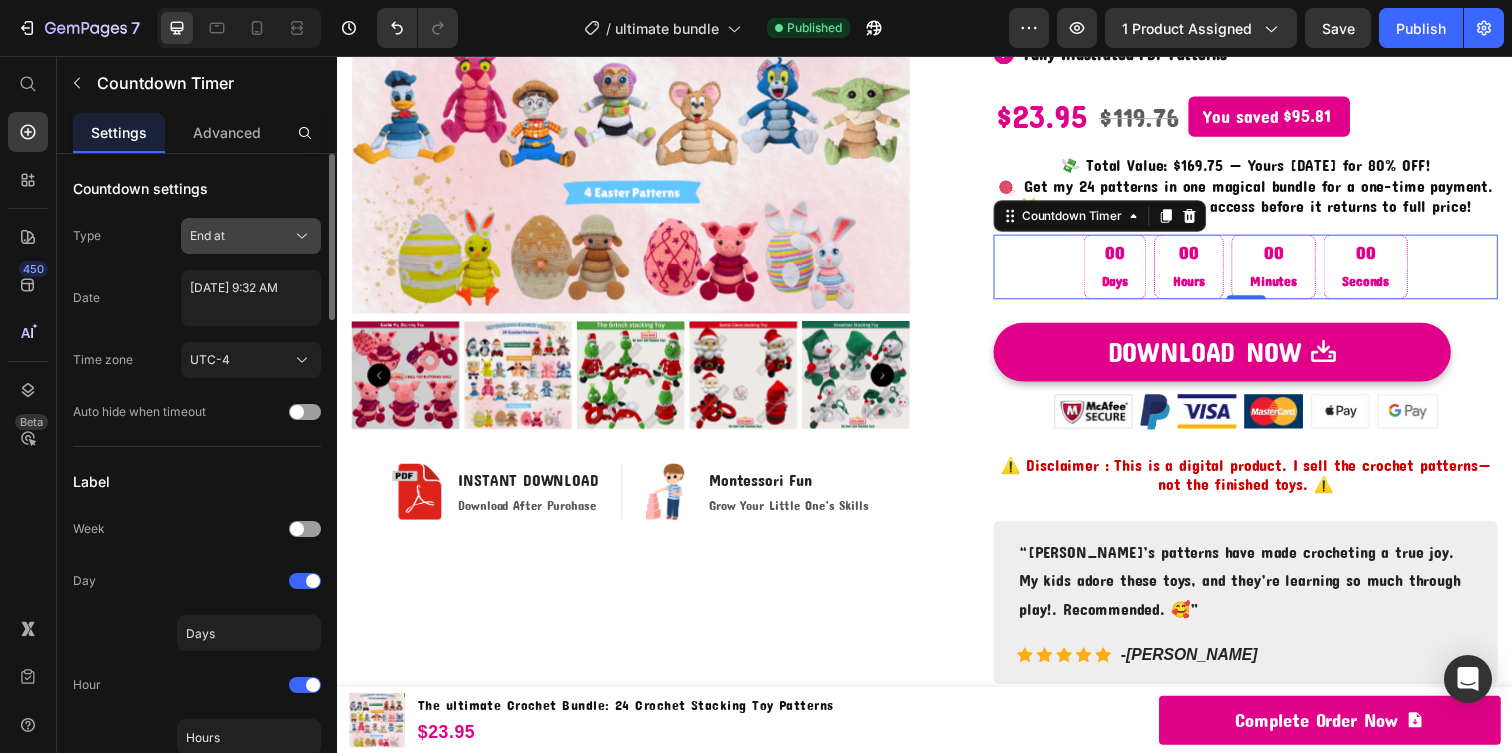 click on "End at" at bounding box center [251, 236] 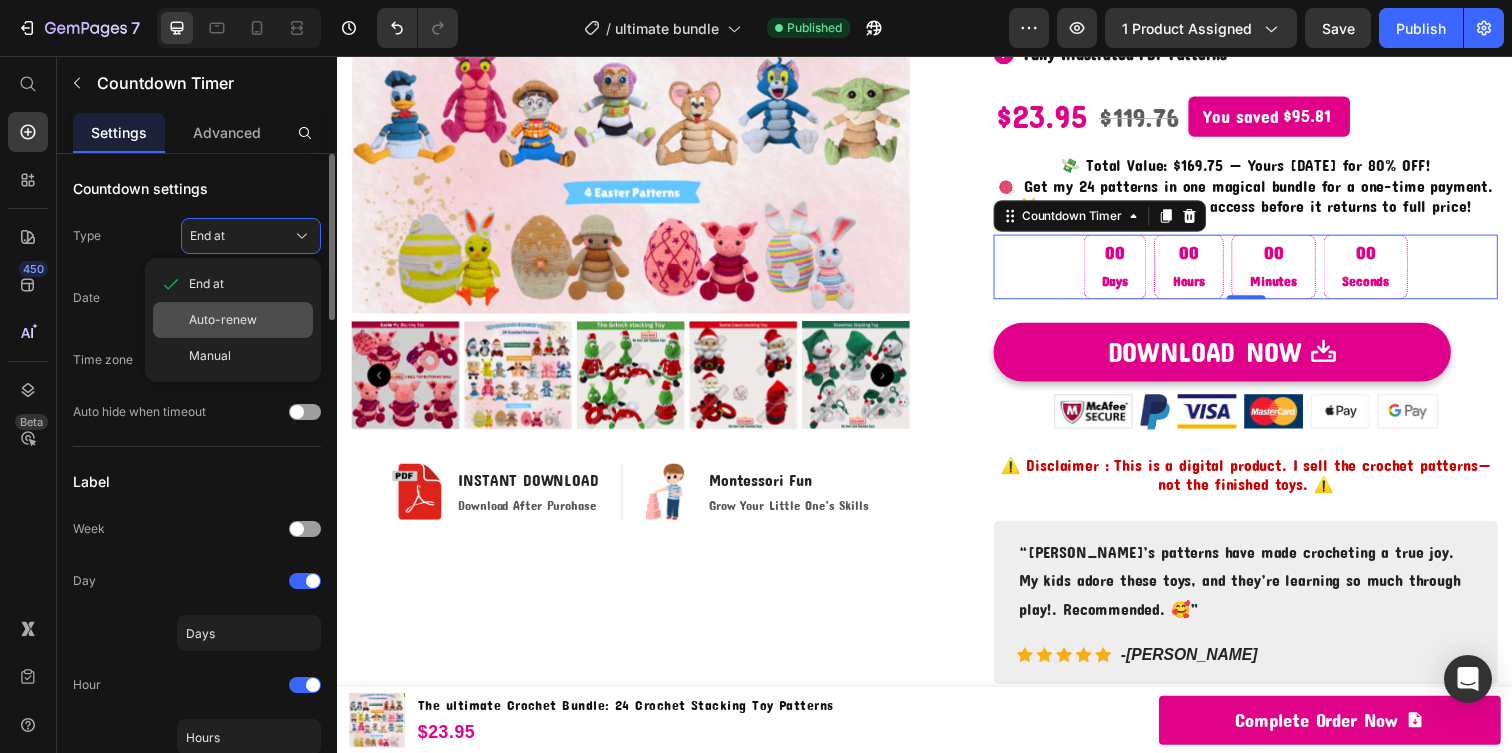 click on "Auto-renew" at bounding box center [223, 320] 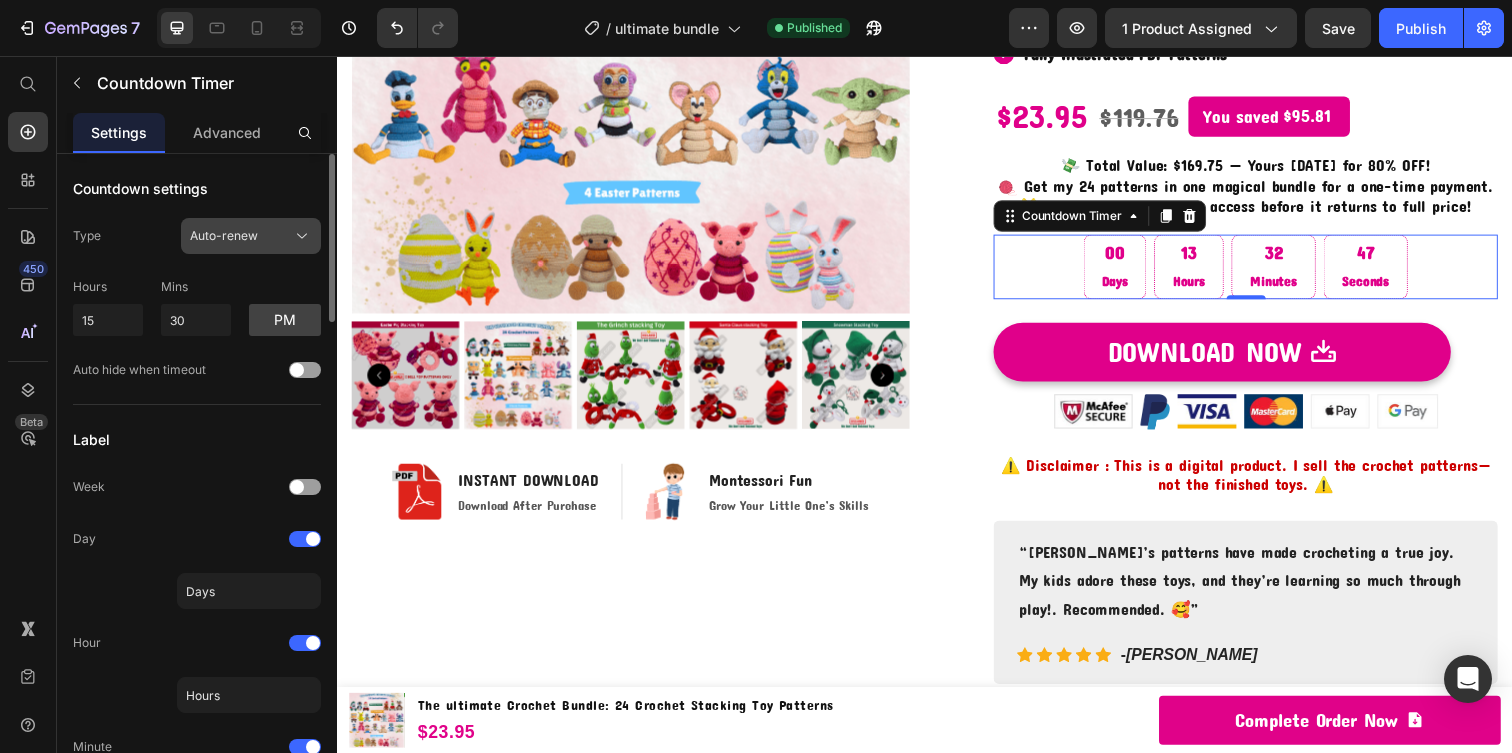 click on "Auto-renew" 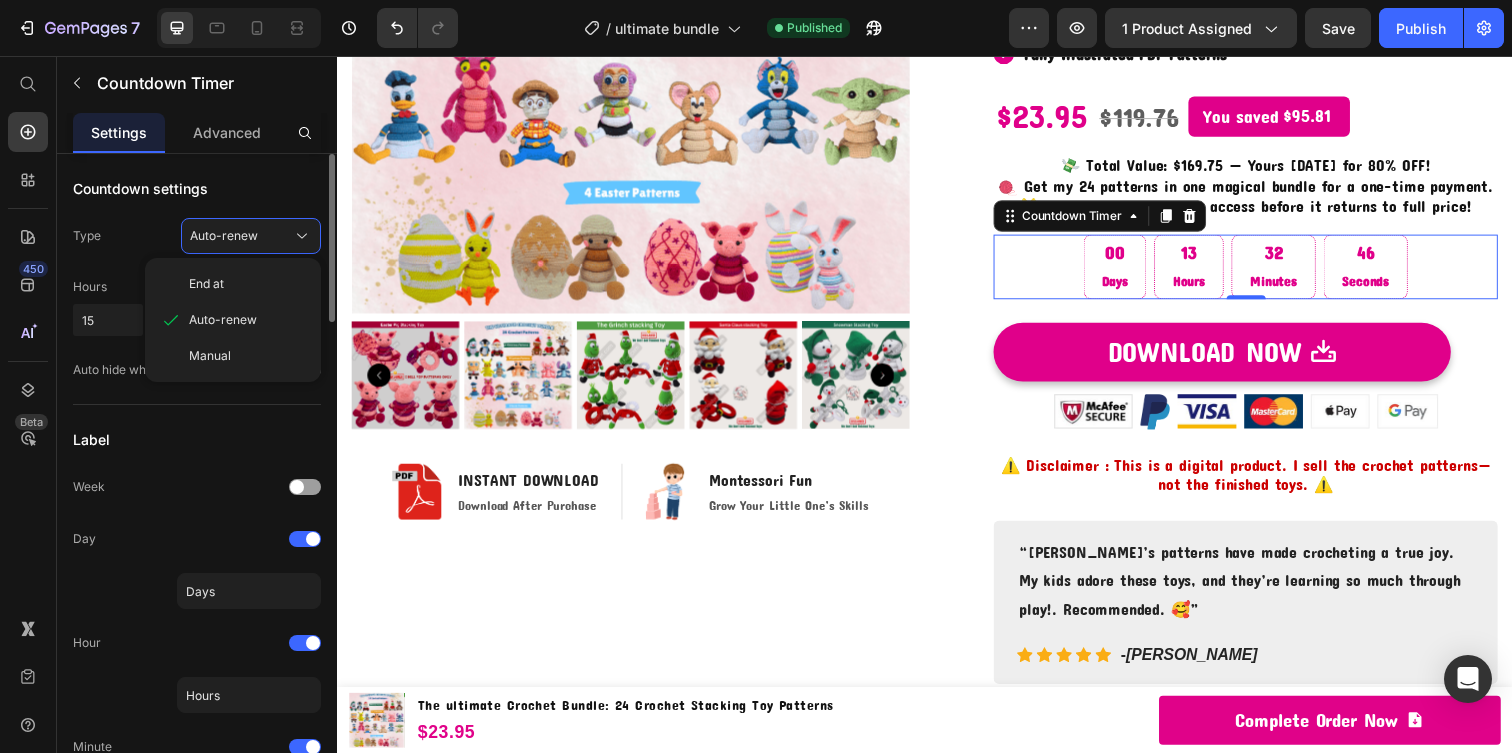 click on "Manual" at bounding box center (247, 356) 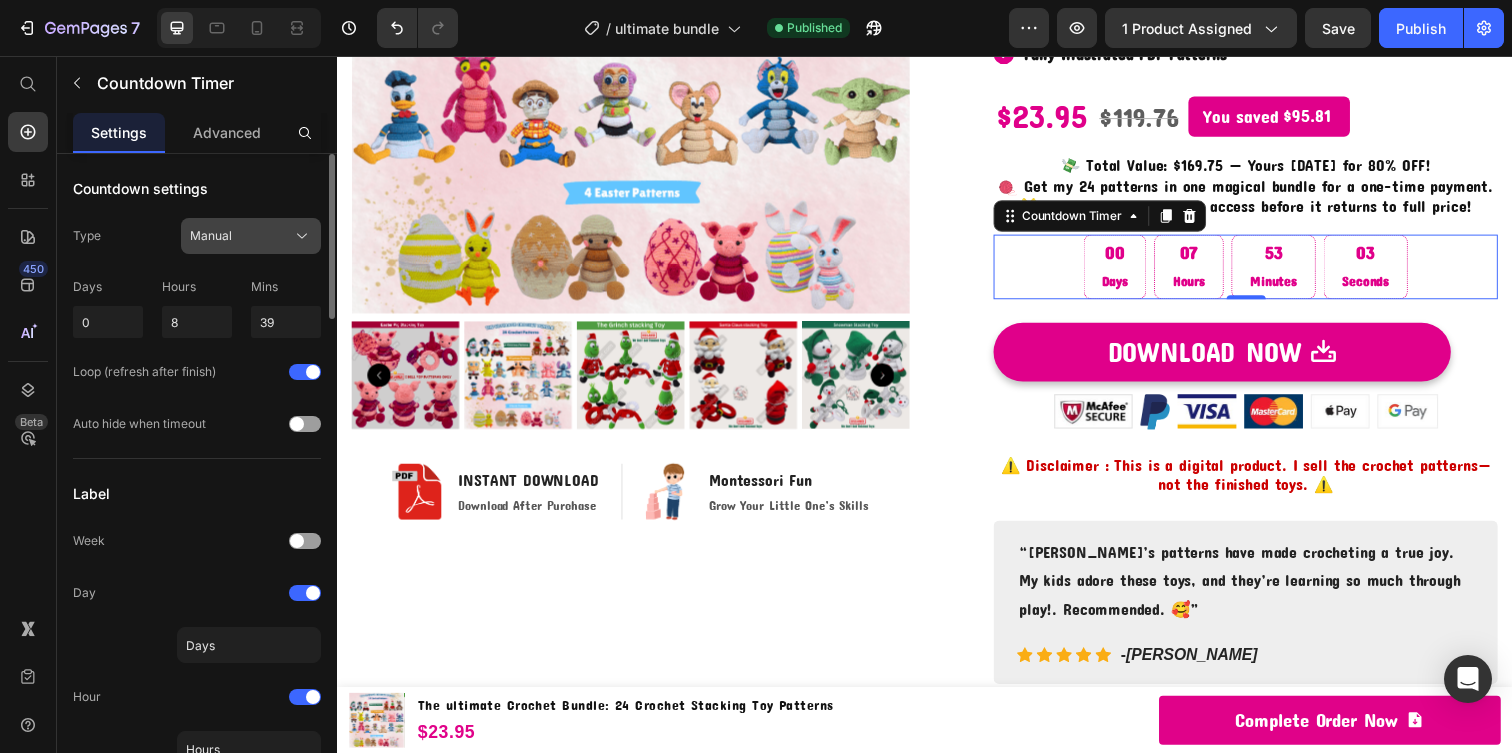 click on "Manual" at bounding box center (251, 236) 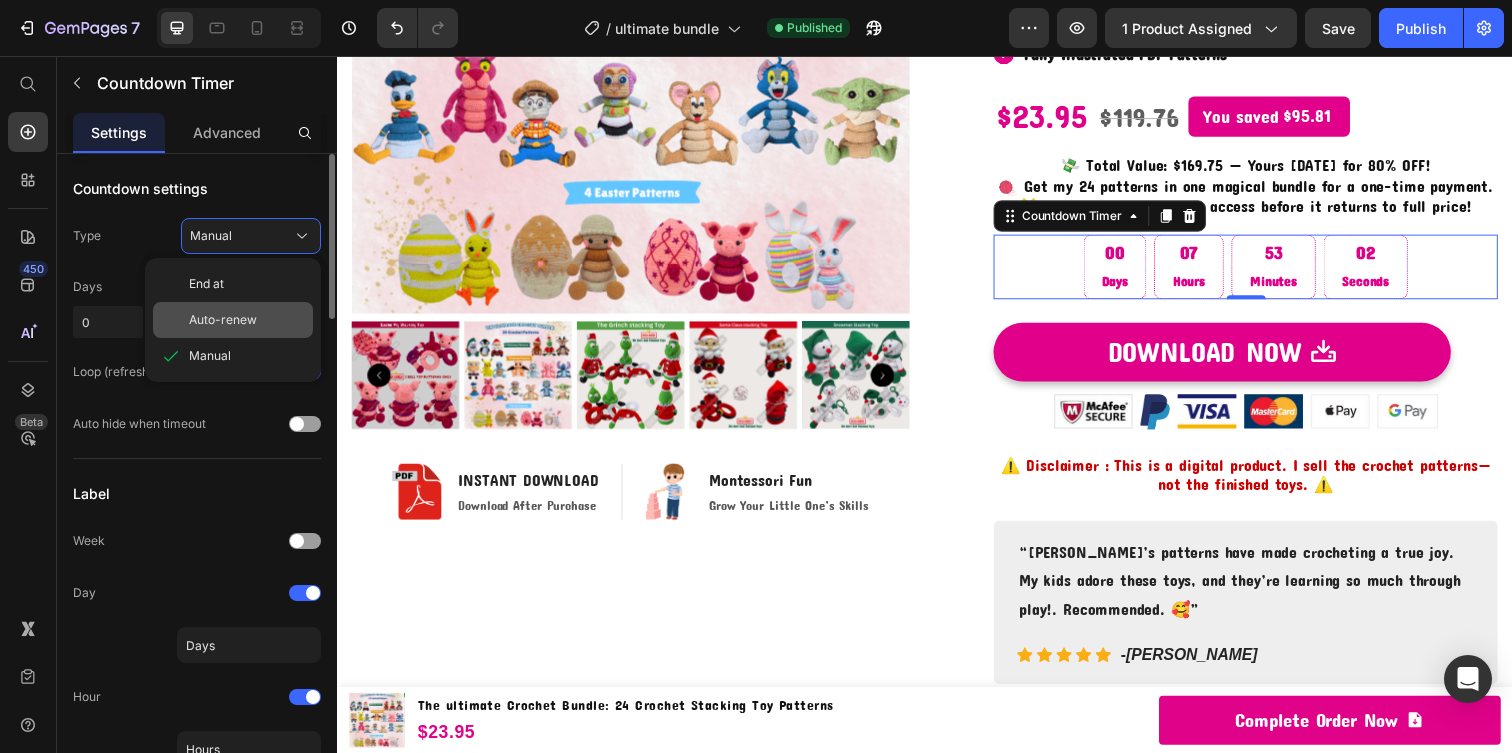 click on "Auto-renew" at bounding box center (223, 320) 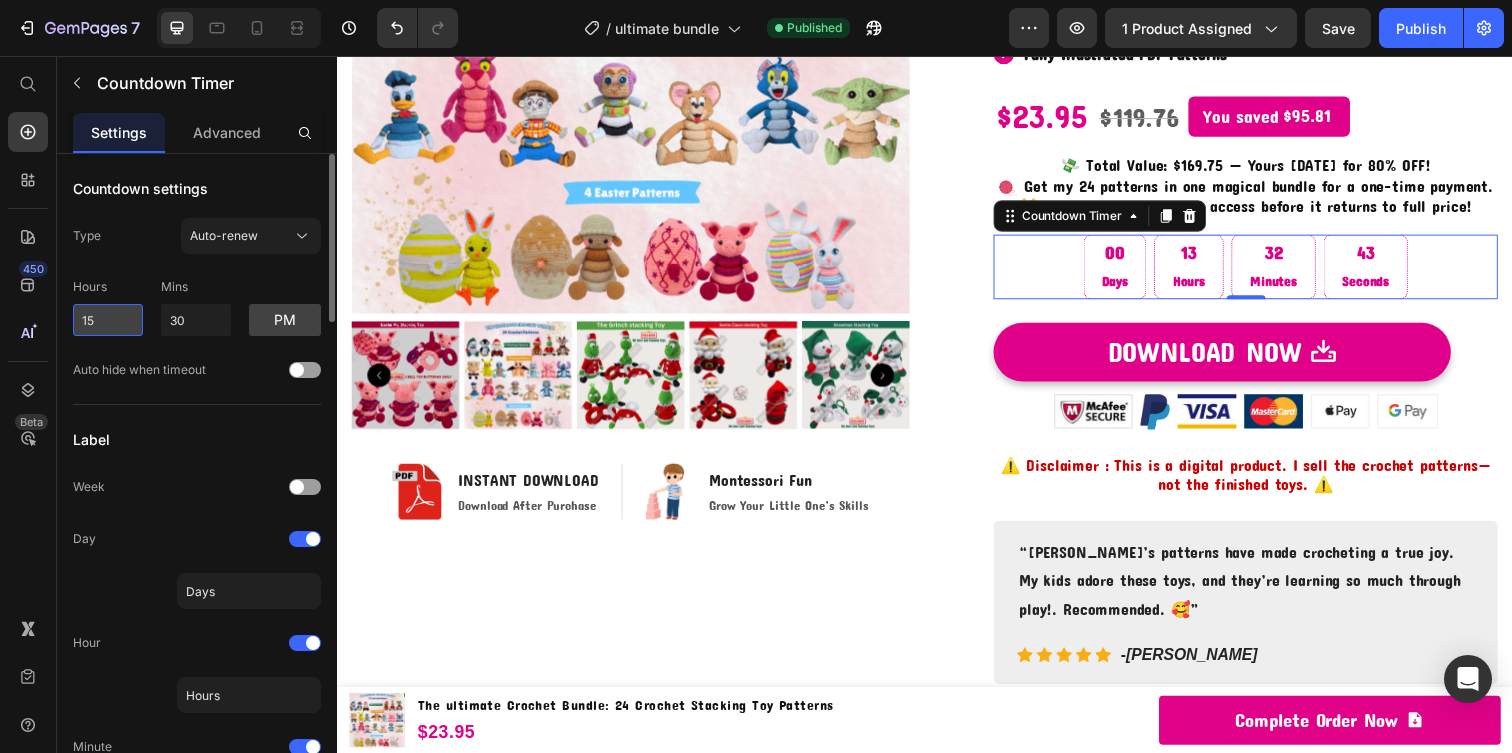 click on "15" at bounding box center (108, 320) 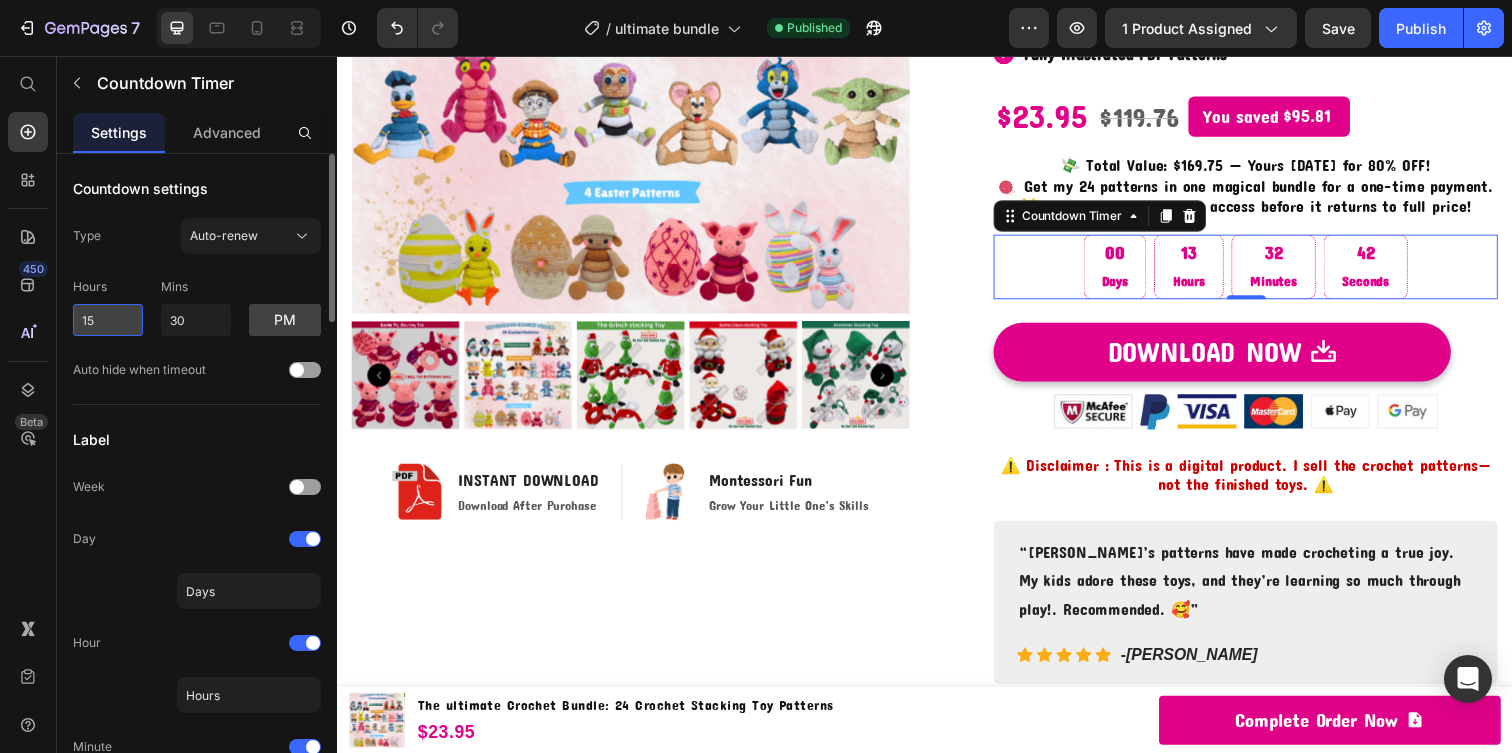 click on "15" at bounding box center (108, 320) 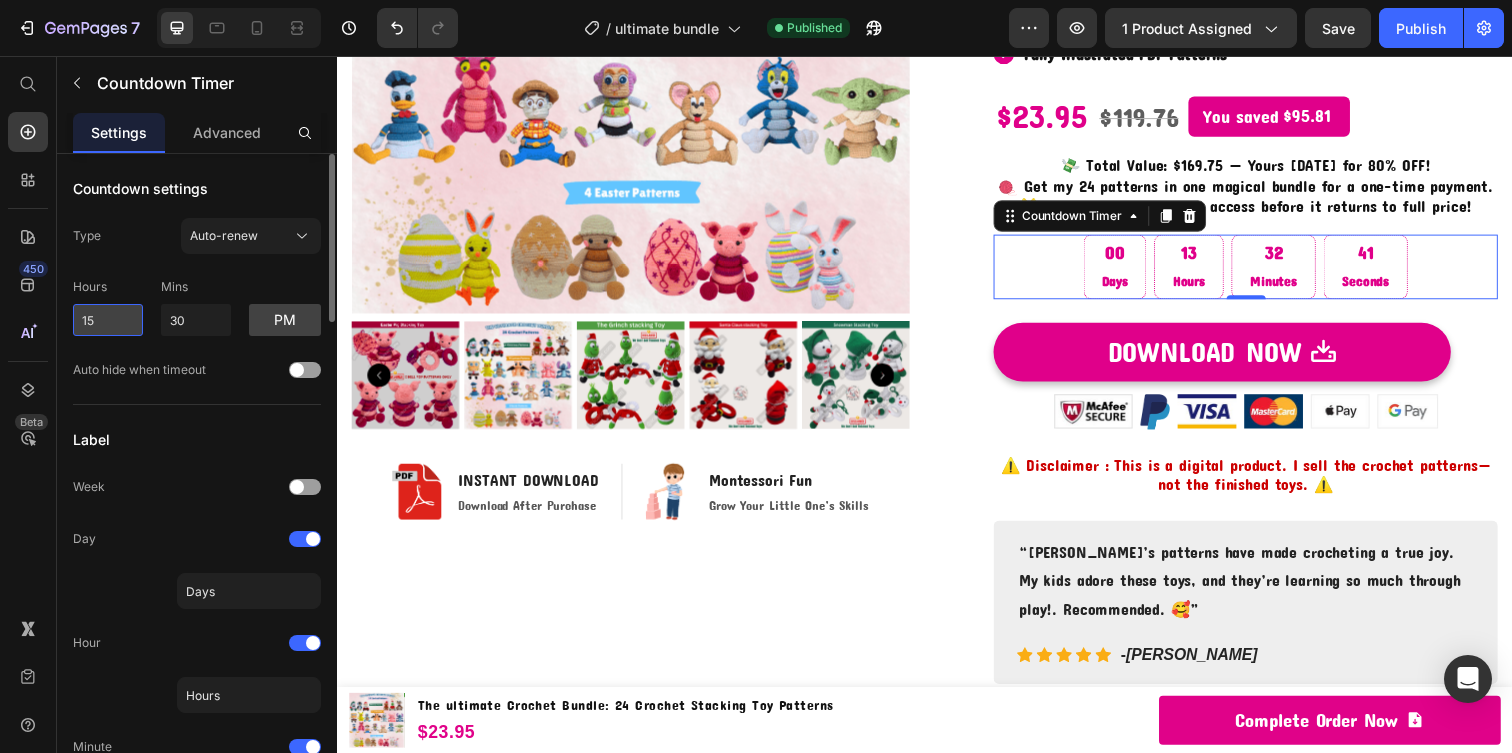 click on "15" at bounding box center [108, 320] 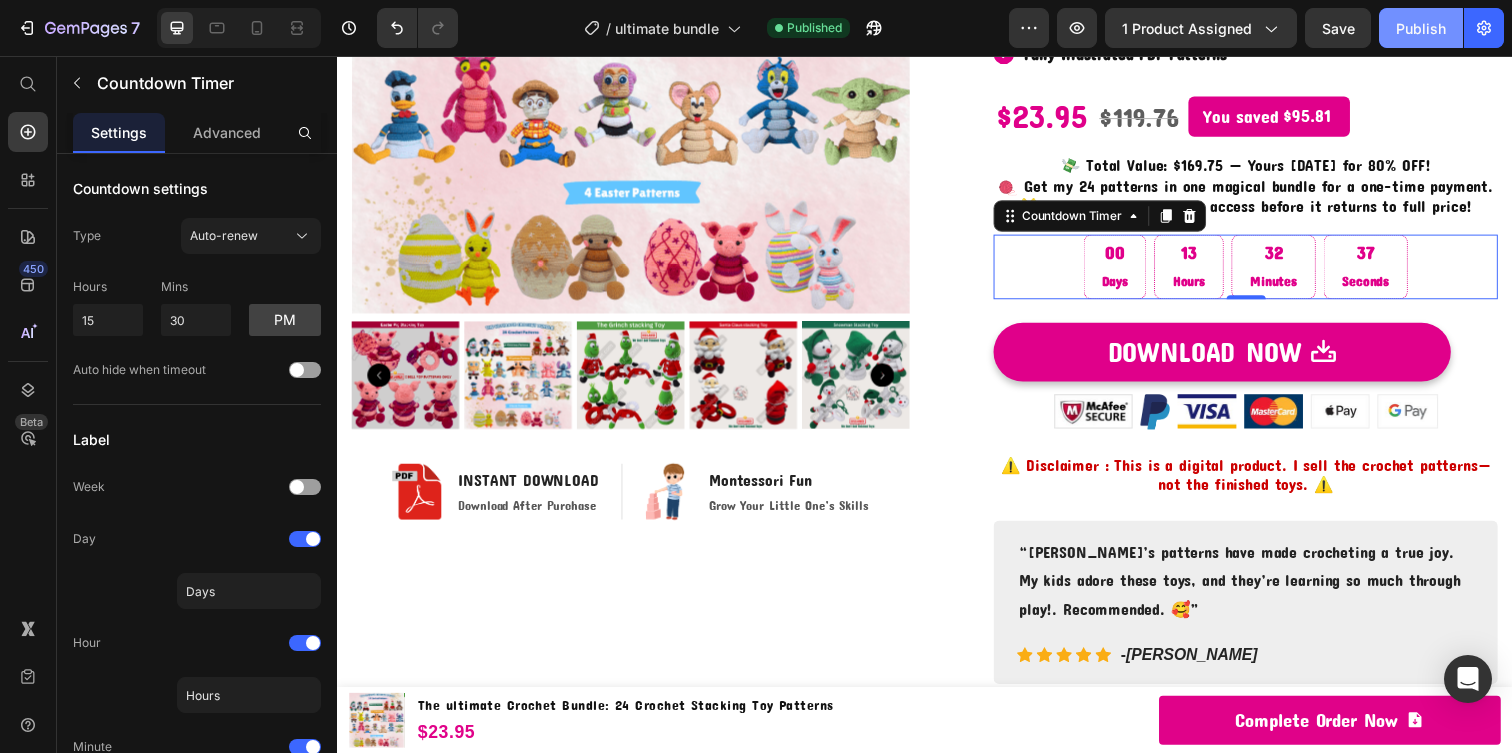 click on "Publish" at bounding box center (1421, 28) 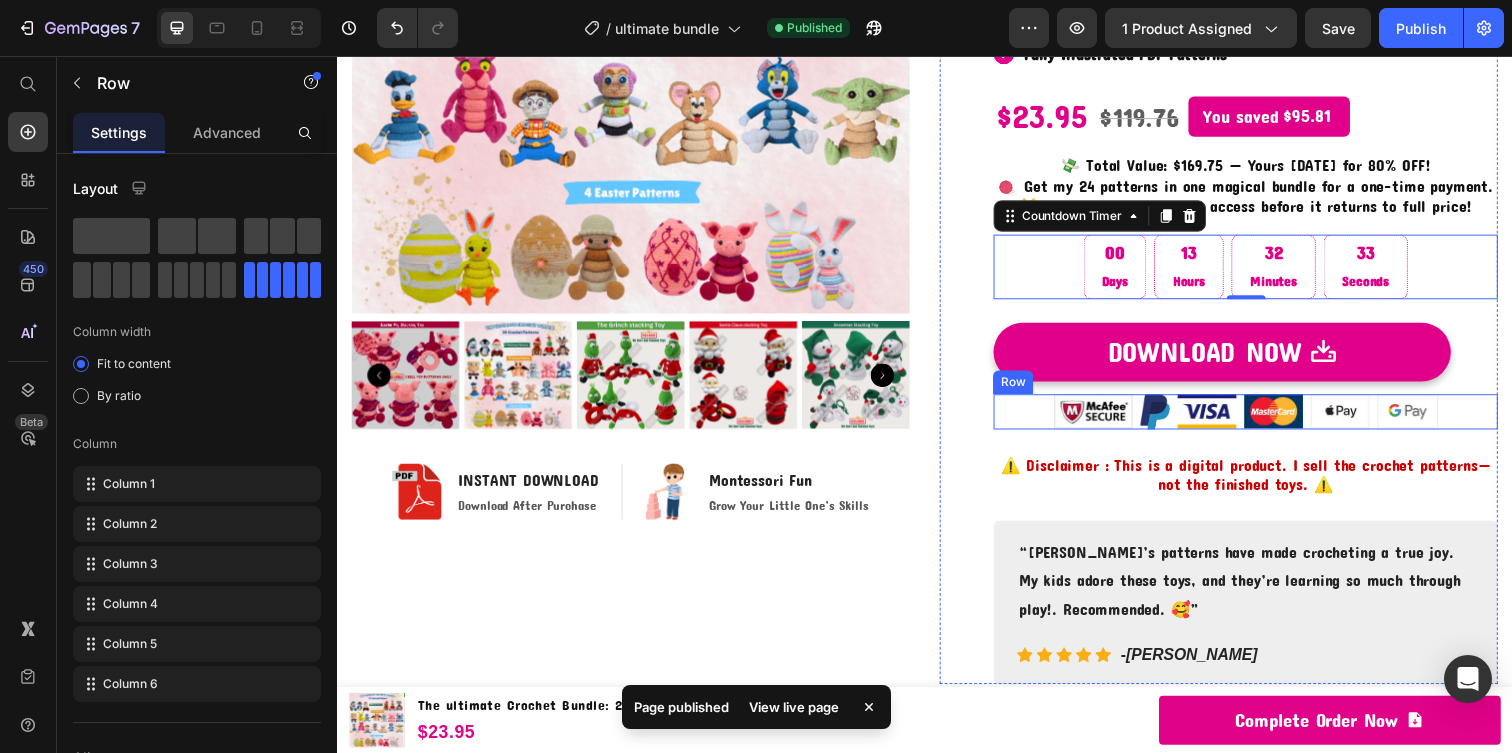 click on "Image Image Image Image Image Image Row" at bounding box center (1264, 418) 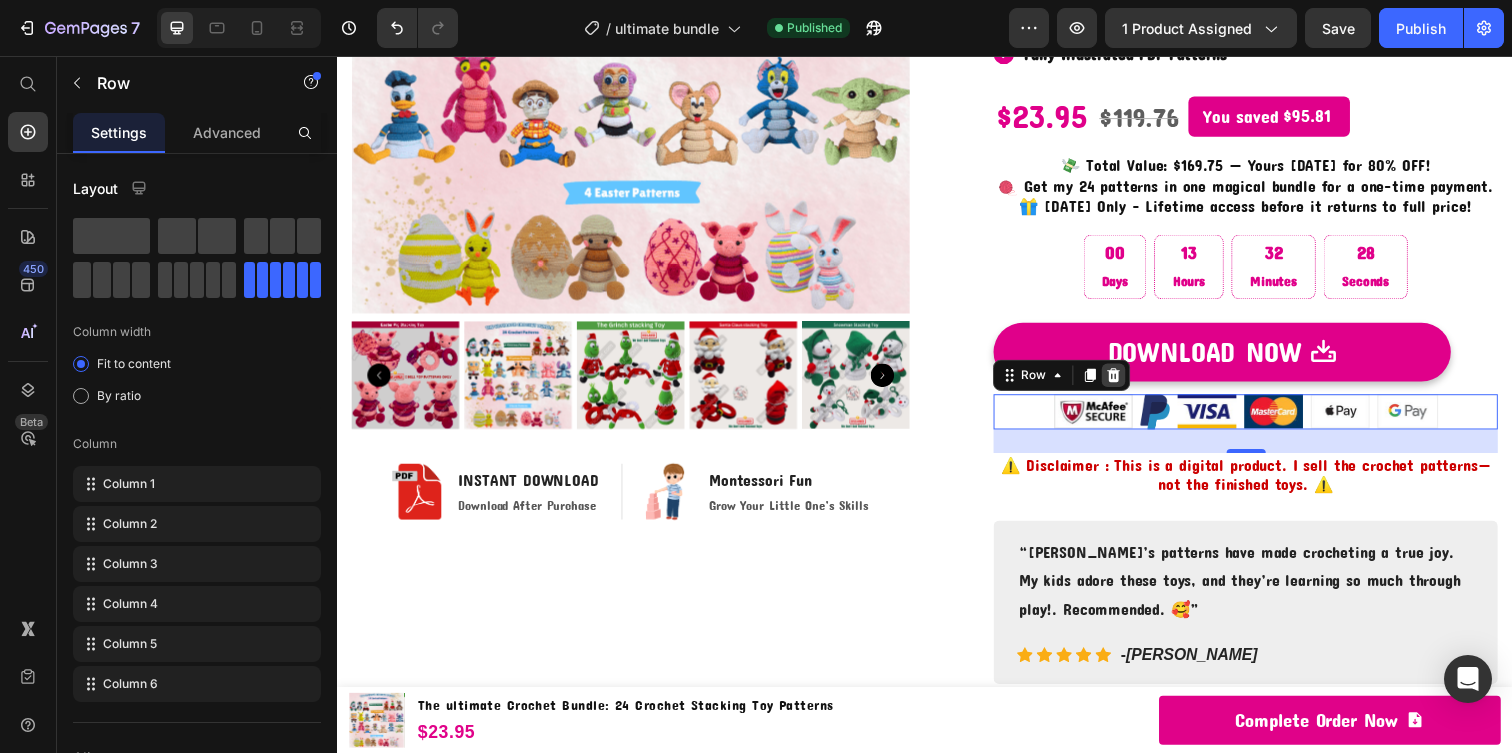 click at bounding box center [1130, 382] 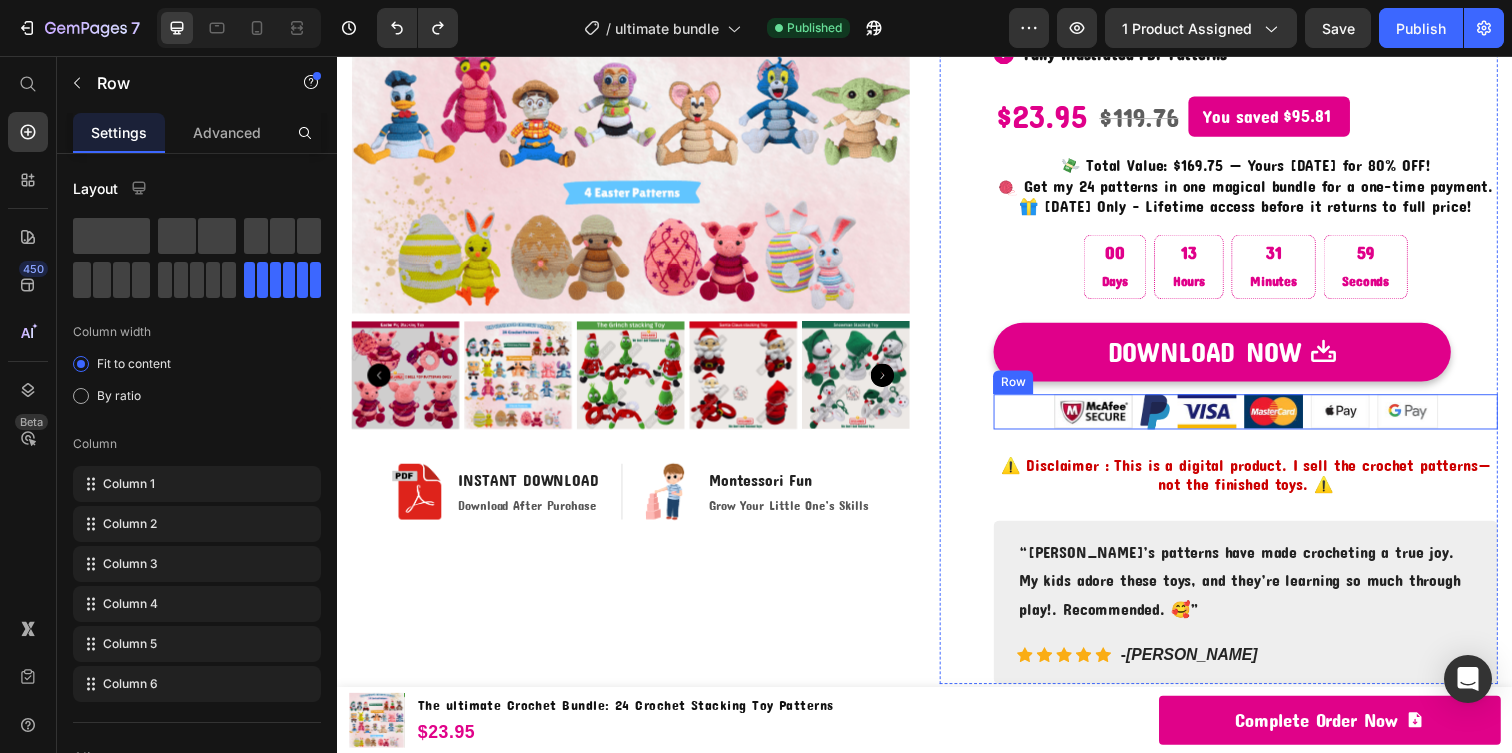 click on "Image Image Image Image Image Image Row" at bounding box center (1264, 418) 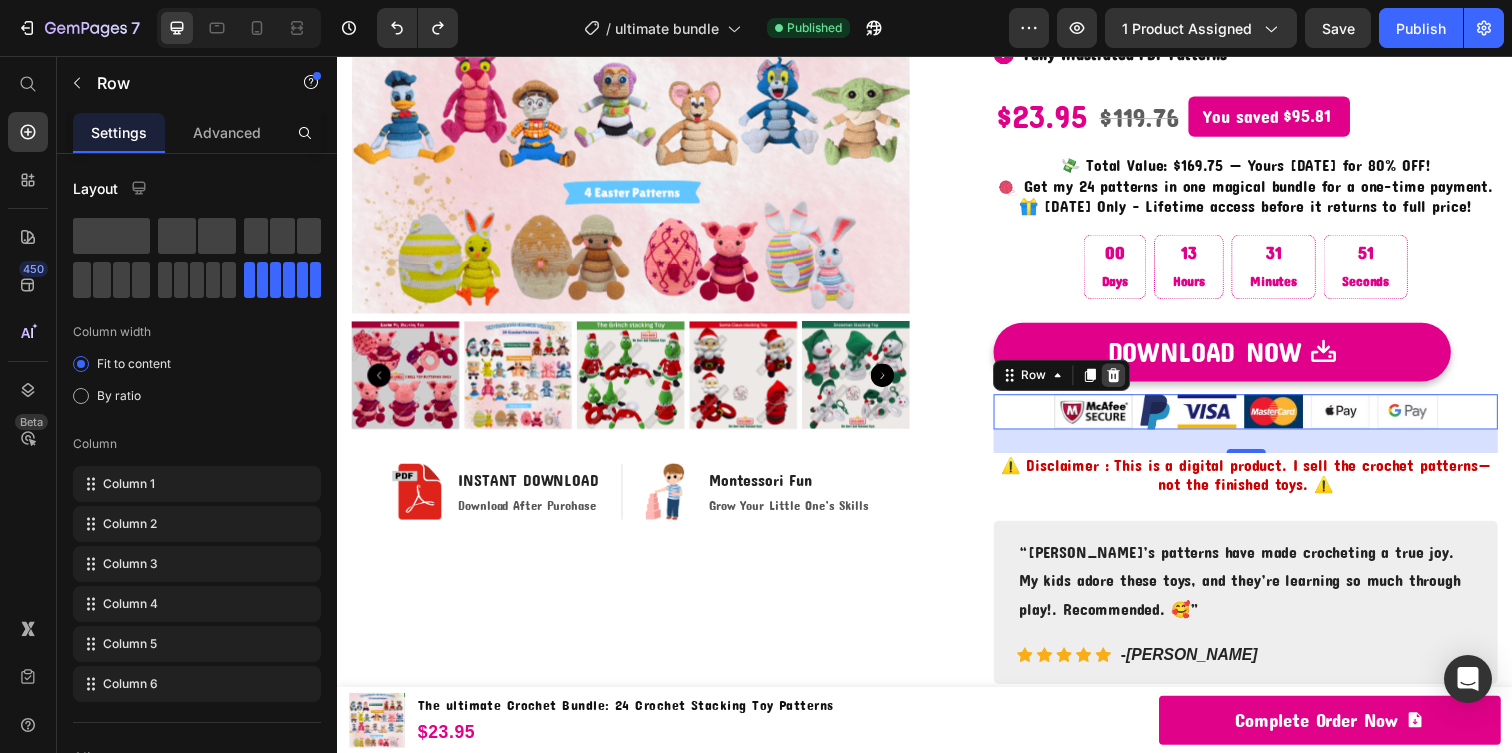 click 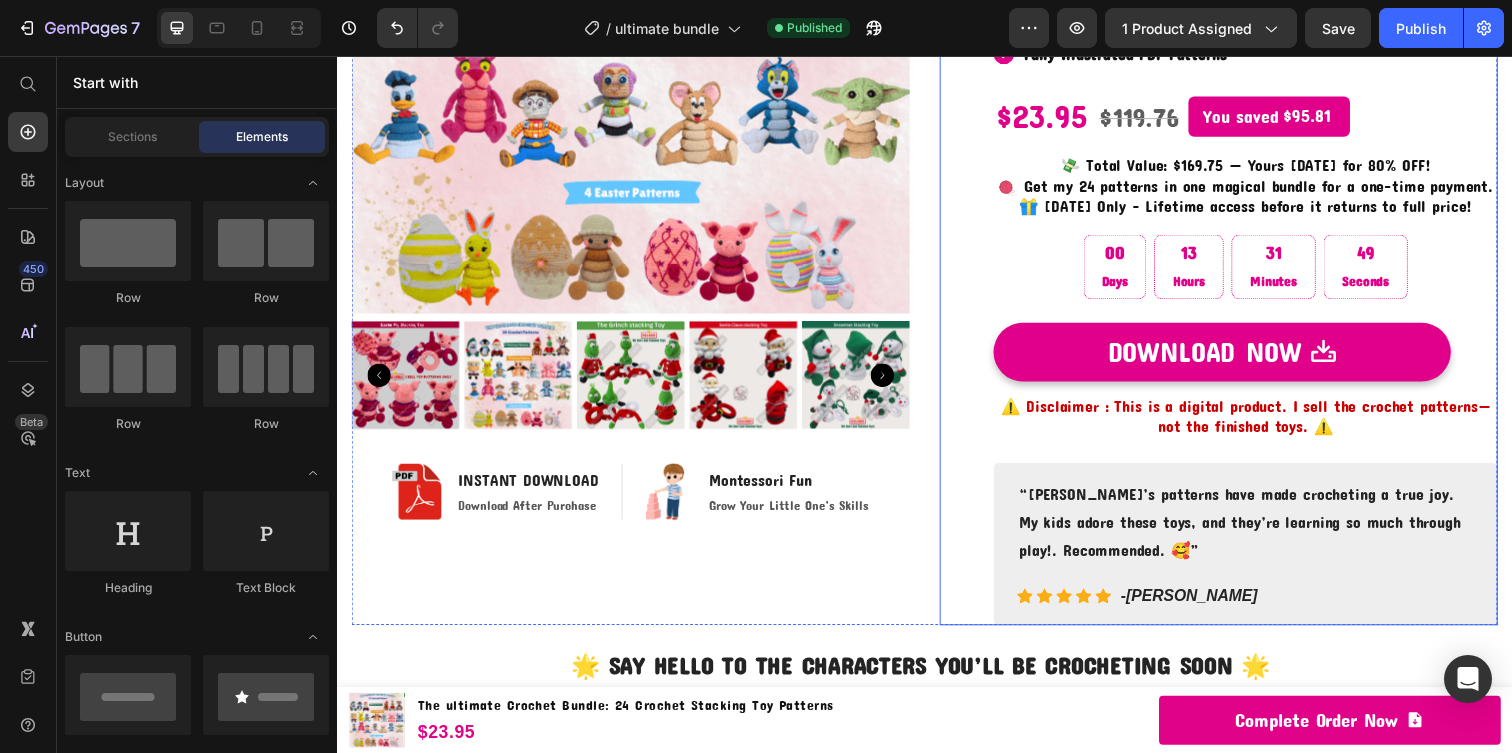 click on "⚠️ Disclaimer : This is a digital product. I sell the crochet patterns—not the finished toys. ⚠️" at bounding box center (1264, 424) 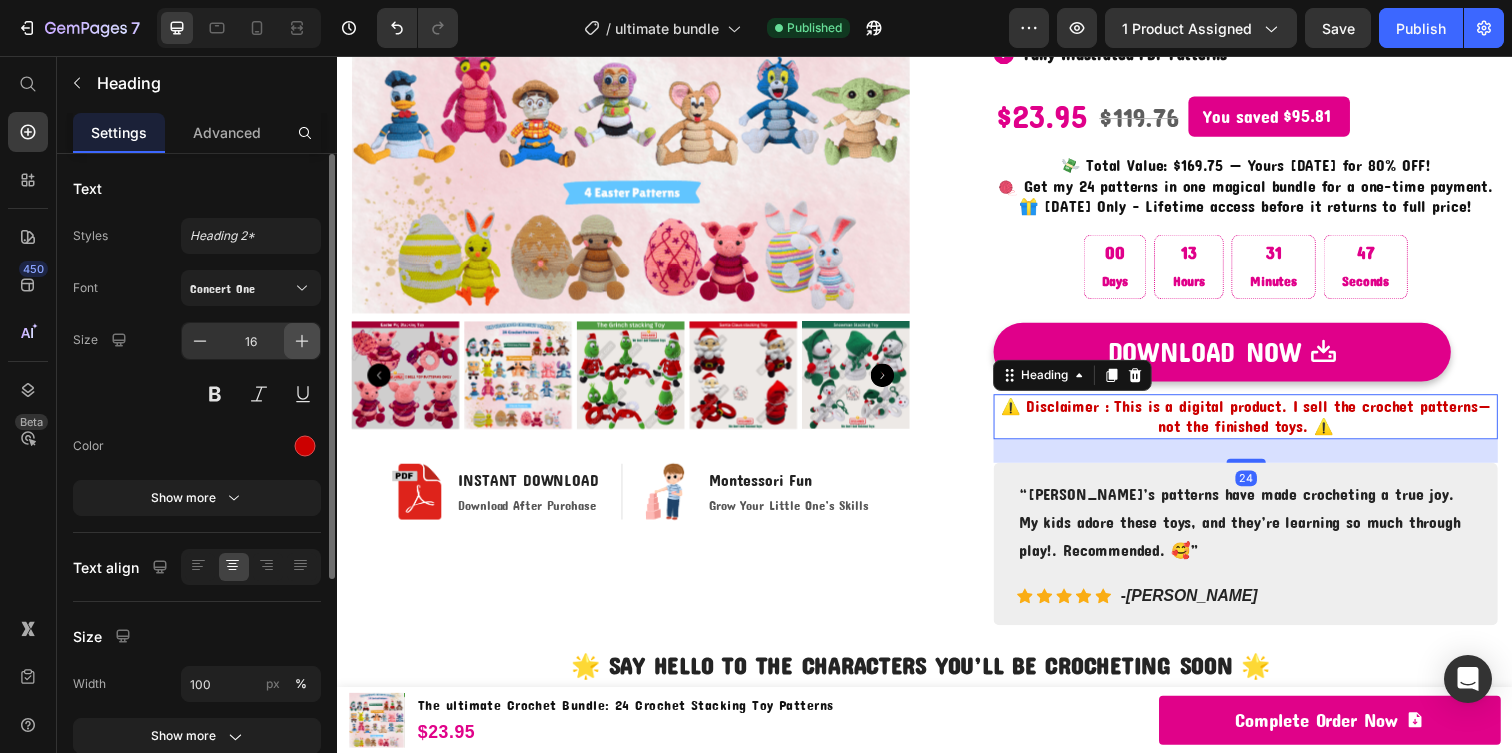 click 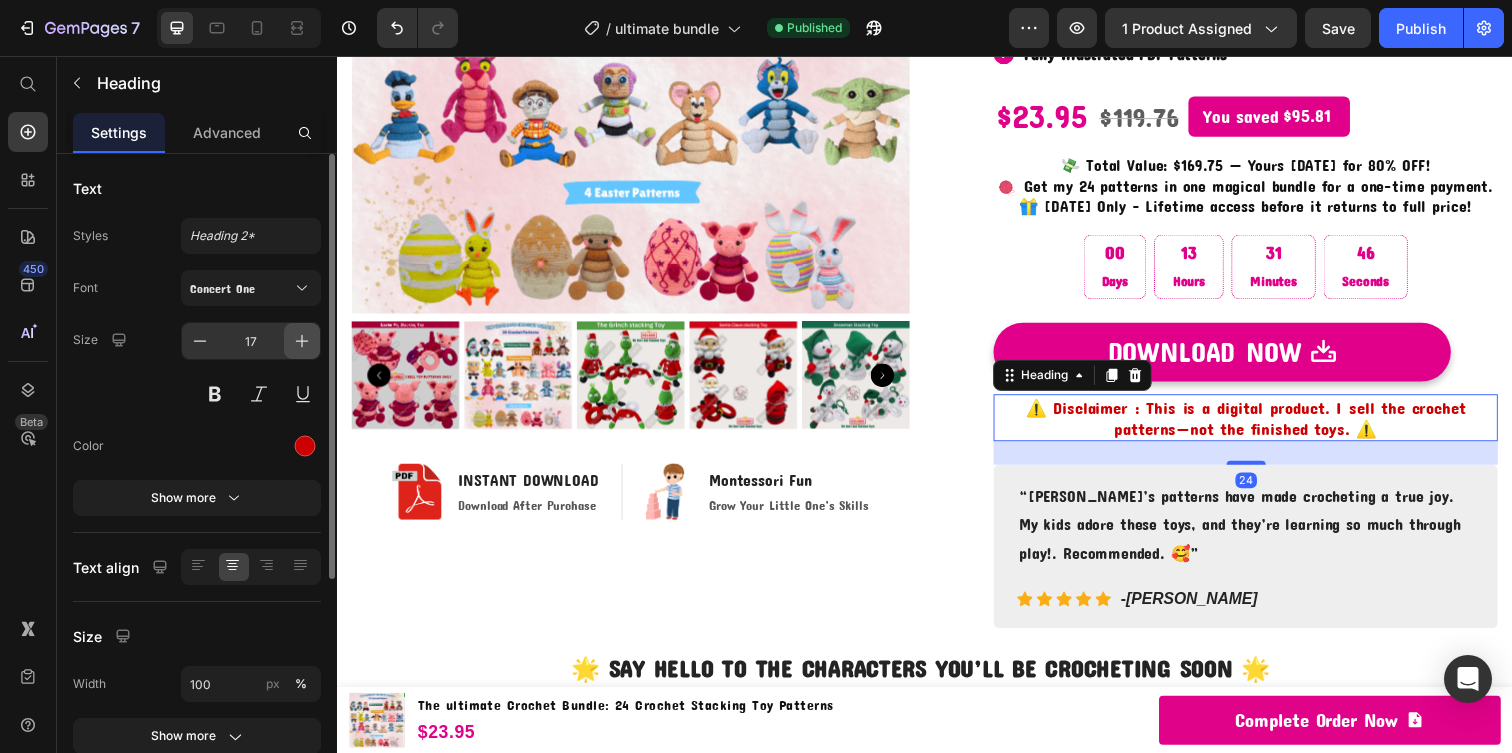 click 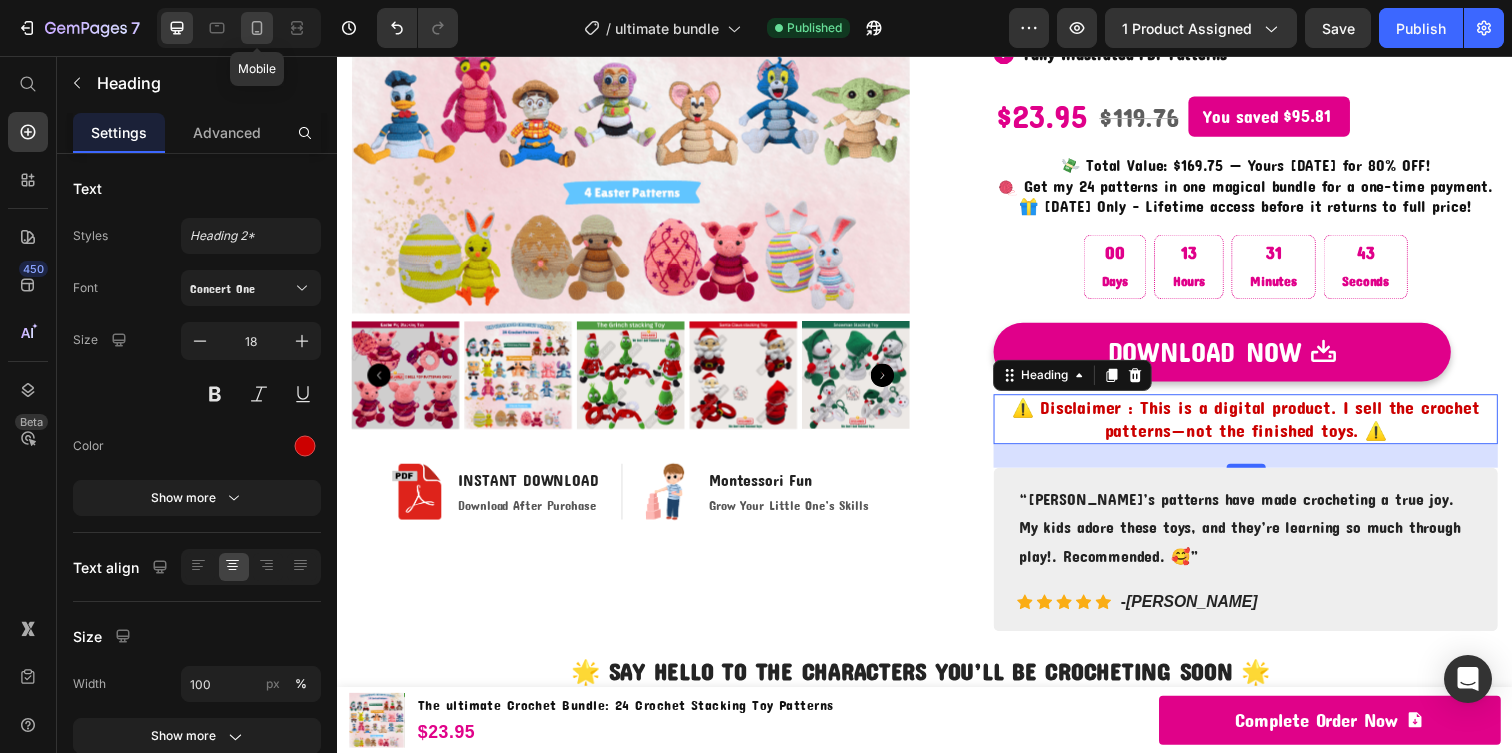 click 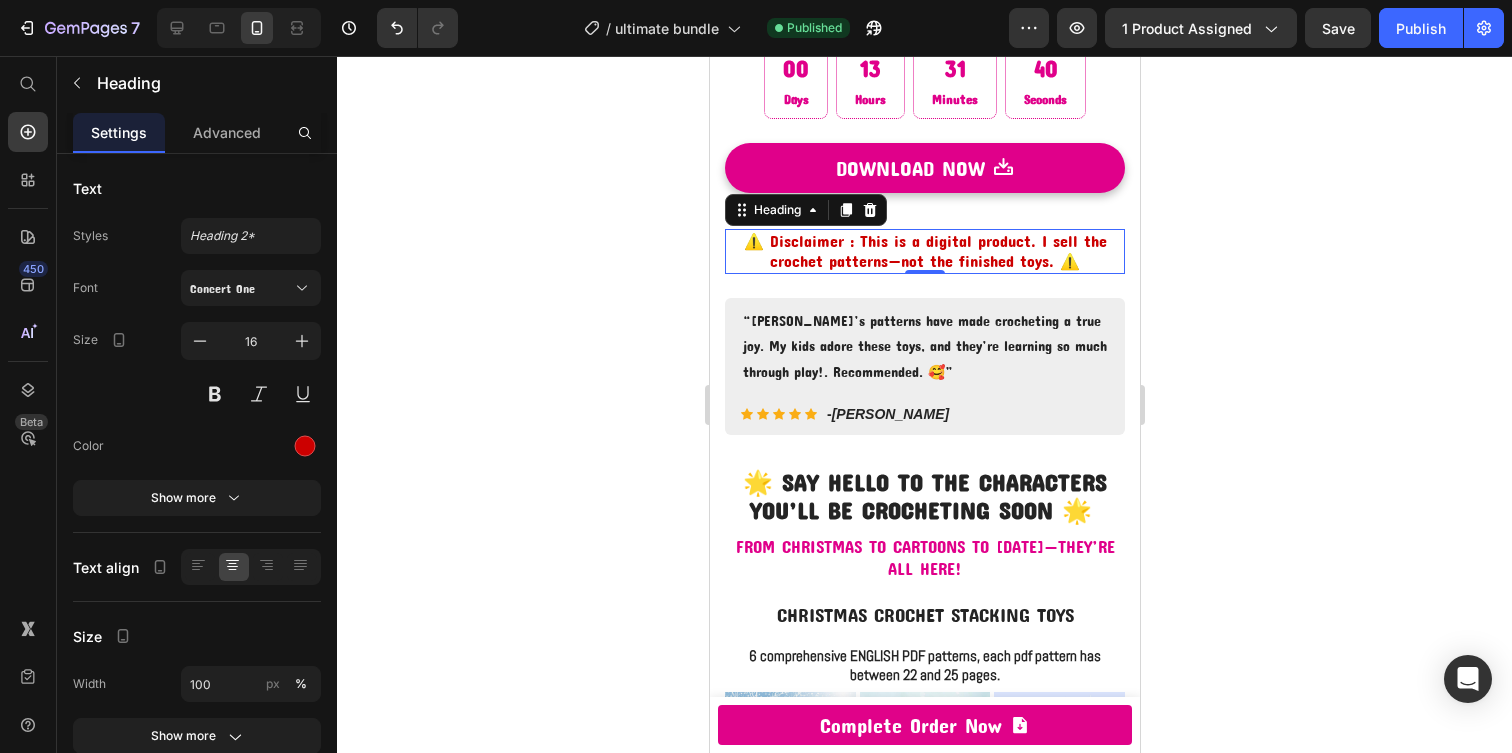click 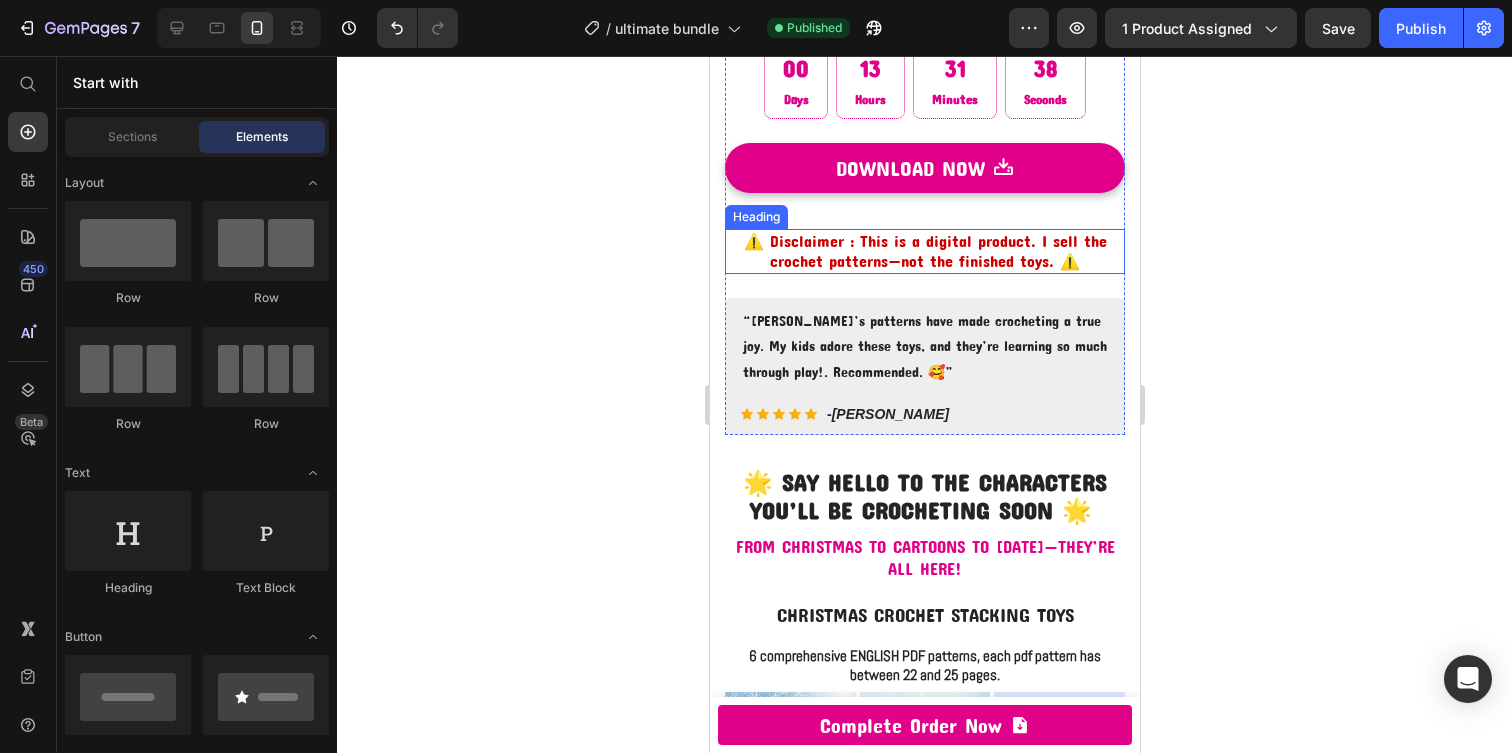 click on "⚠️ Disclaimer : This is a digital product. I sell the crochet patterns—not the finished toys. ⚠️" at bounding box center [924, 252] 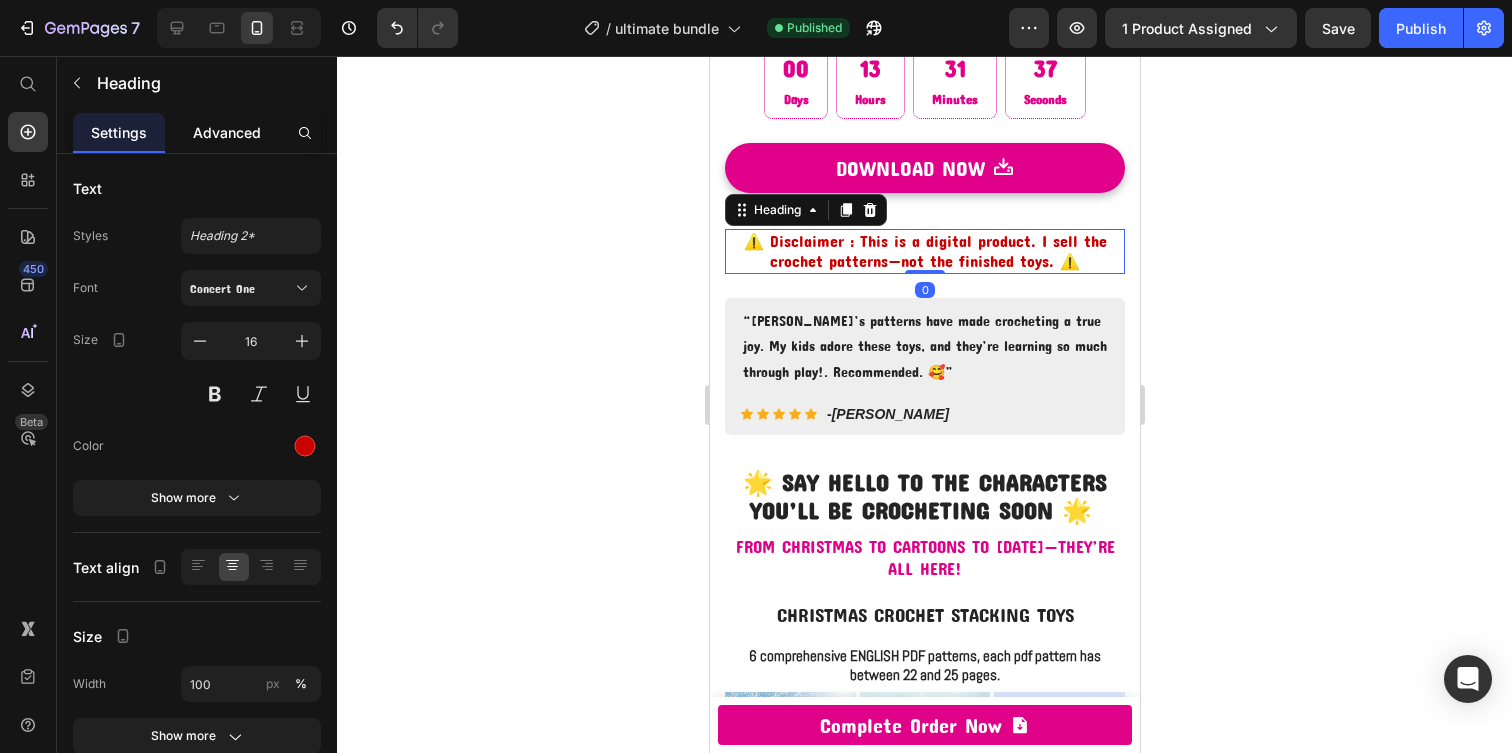 click on "Advanced" 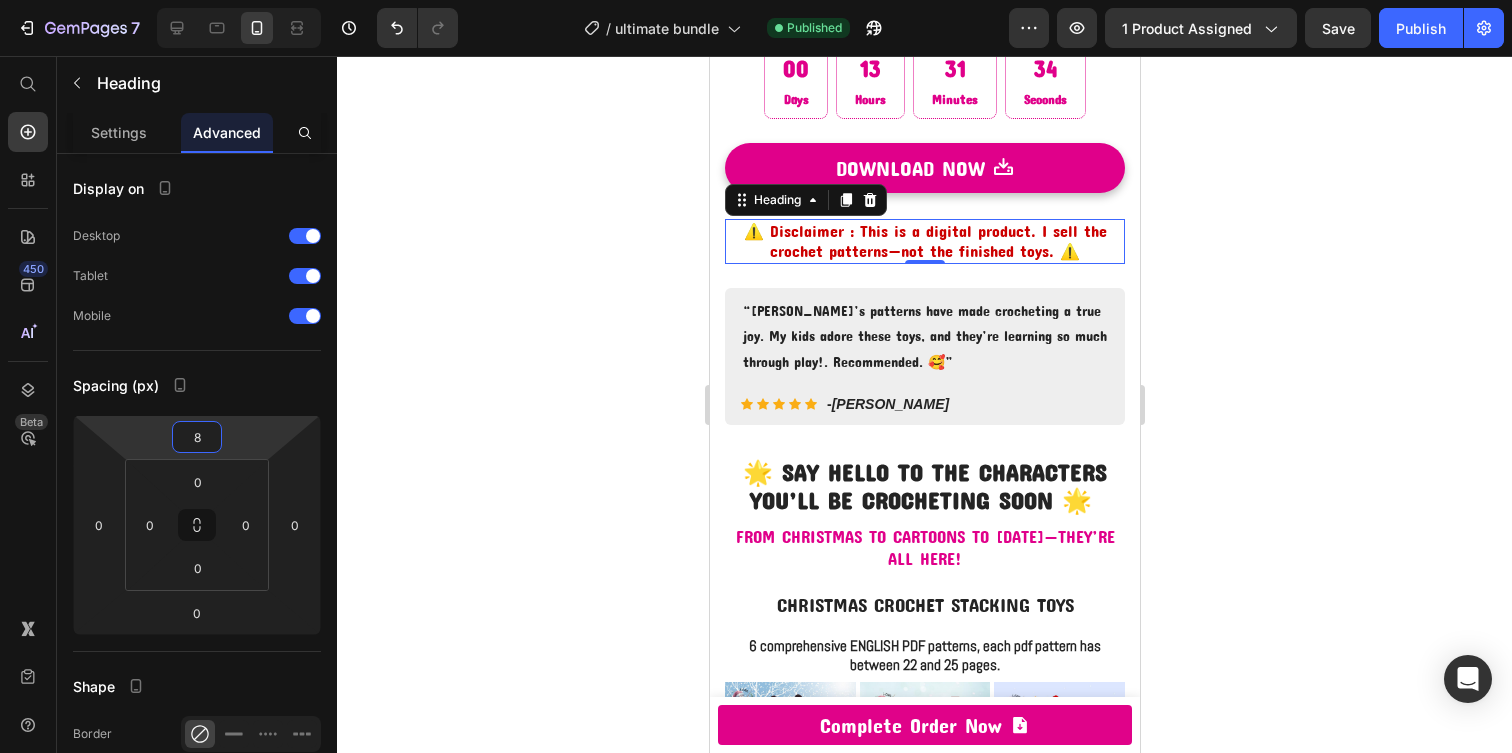 type on "6" 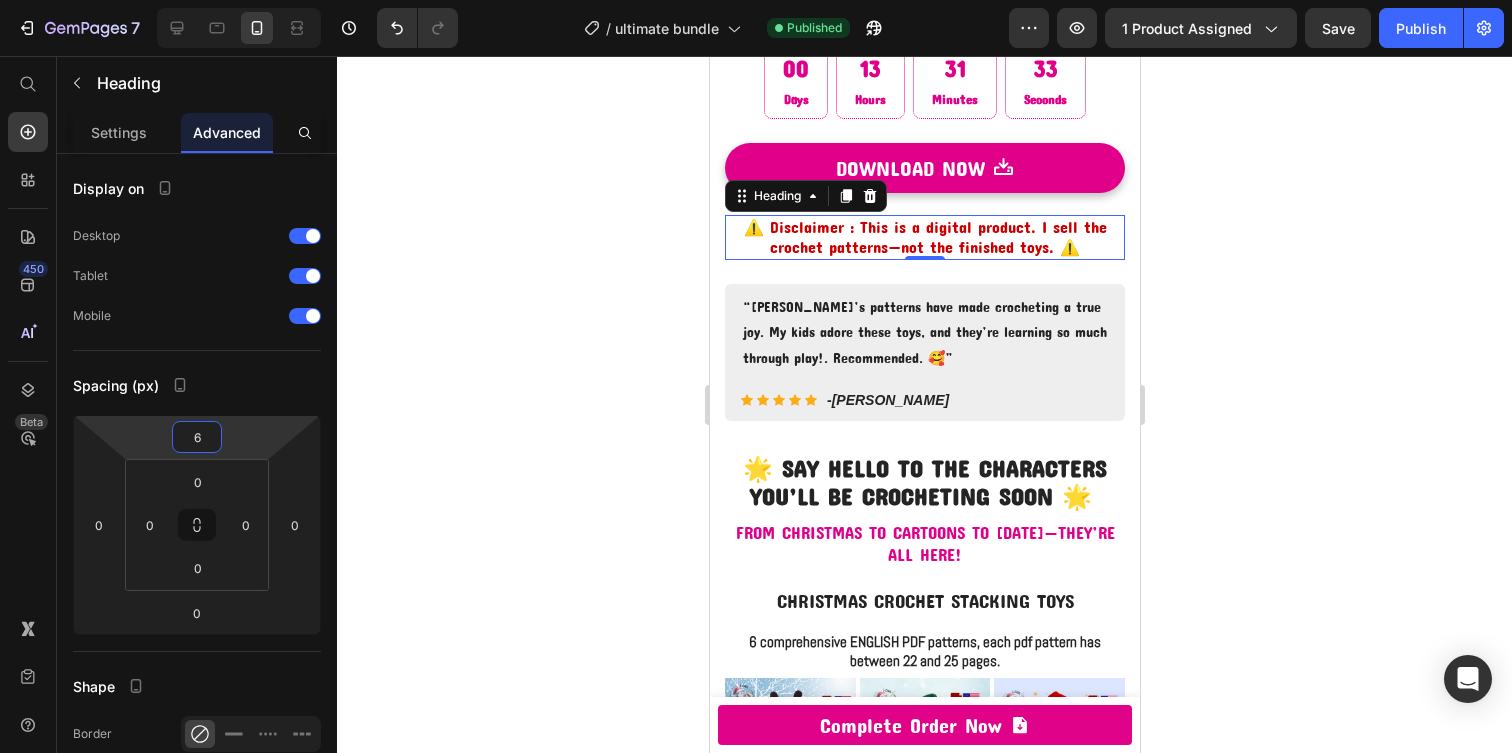 click on "7   /  ultimate bundle Published Preview 1 product assigned  Save   Publish  450 Beta Start with Sections Elements Hero Section Product Detail Brands Trusted Badges Guarantee Product Breakdown How to use Testimonials Compare Bundle FAQs Social Proof Brand Story Product List Collection Blog List Contact Sticky Add to Cart Custom Footer Browse Library 450 Layout
Row
Row
Row
Row Text
Heading
Text Block Button
Button
Button
Sticky Back to top Media
Image" at bounding box center [756, 0] 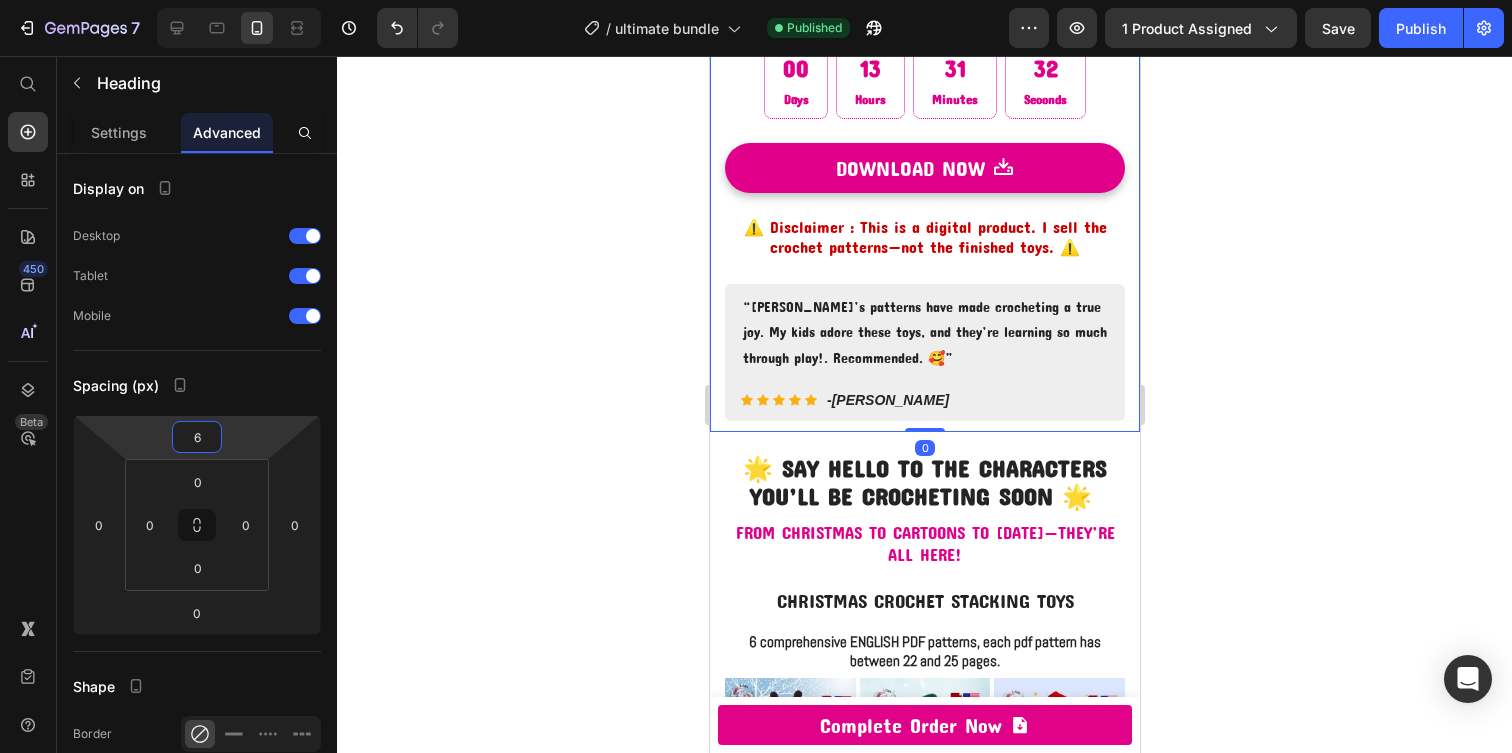 click on "Product Images Image INSTANT DOWNLOAD Heading Download After Purchase Text block Row Image Montessori Fun Heading Grow Your Little One’s Skills Text block Row Row Row The ultimate Crochet Bundle: 24 Crochet Stacking Toy Patterns (P) Title                Icon                Icon                Icon                Icon                Icon Icon List Hoz 17320+ Satisfied Crocheters Text block Row
Icon Montessori Play for Creative Little Minds Text block
Icon English Patterns - US Crochet Terms Text block
Icon Perfect for All Crochet Skill Levels Text block
Icon Fully Illustrated PDF Patterns Text block Icon List $23.95 (P) Price $119.76 (P) Price You saved $95.81 Product Tag Row 💸 Total Value: $169.75 — Yours [DATE] for 80% OFF!  🧶 Get my 24 patterns in one magical bundle for a one-time payment.  🎁 [DATE] Only – Lifetime access before it returns to full price! Heading Row 00 Days 13 Hours 31 Minutes 32 Seconds" at bounding box center (924, -267) 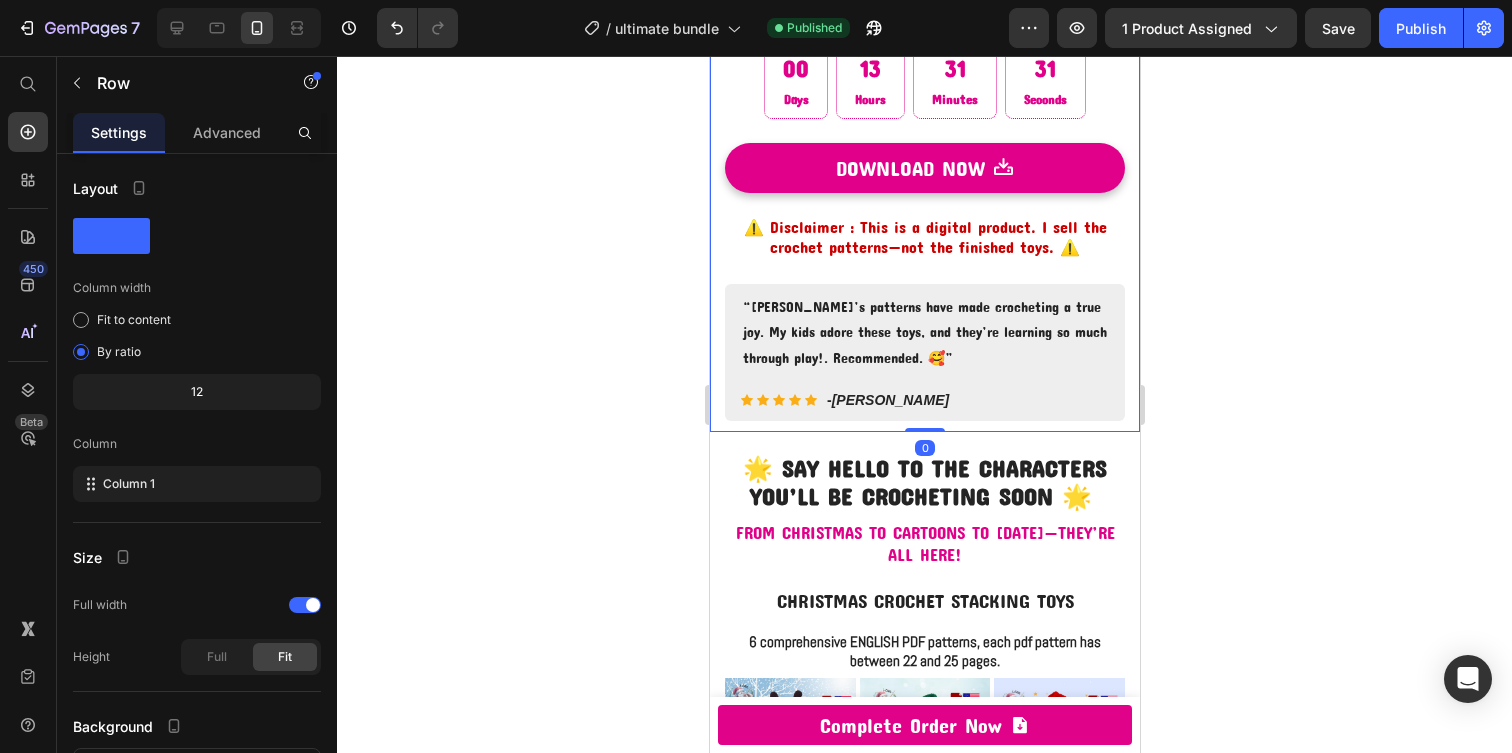click 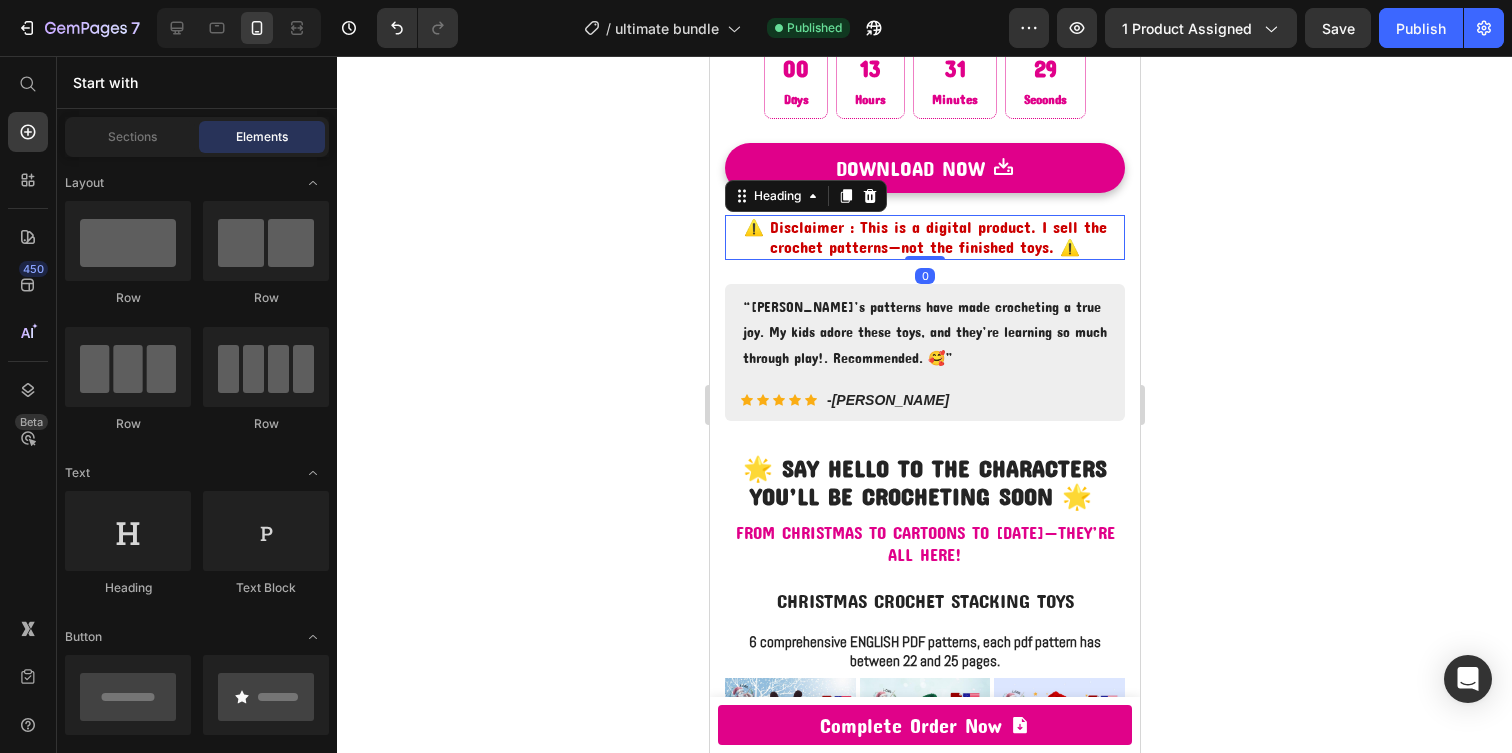 click on "⚠️ Disclaimer : This is a digital product. I sell the crochet patterns—not the finished toys. ⚠️" at bounding box center [924, 238] 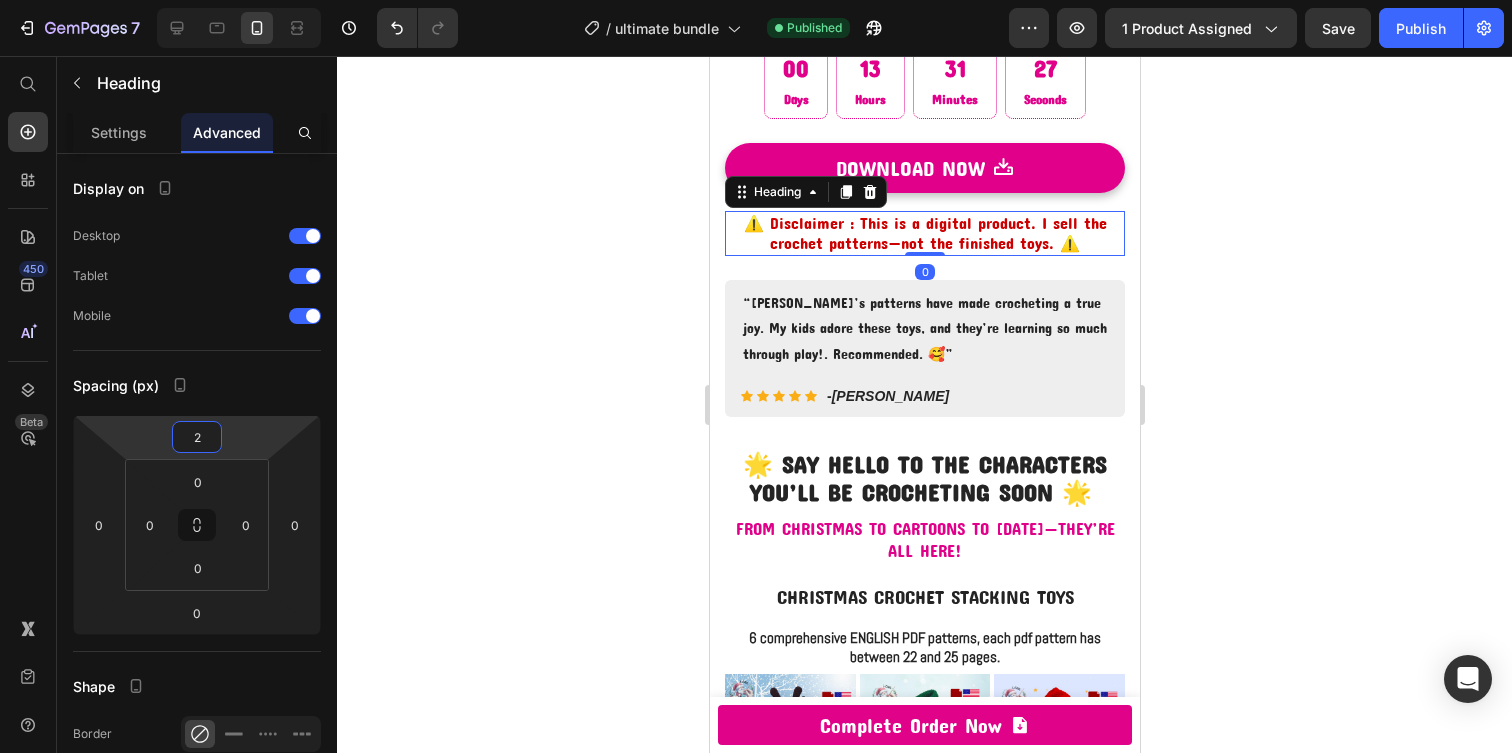 type on "0" 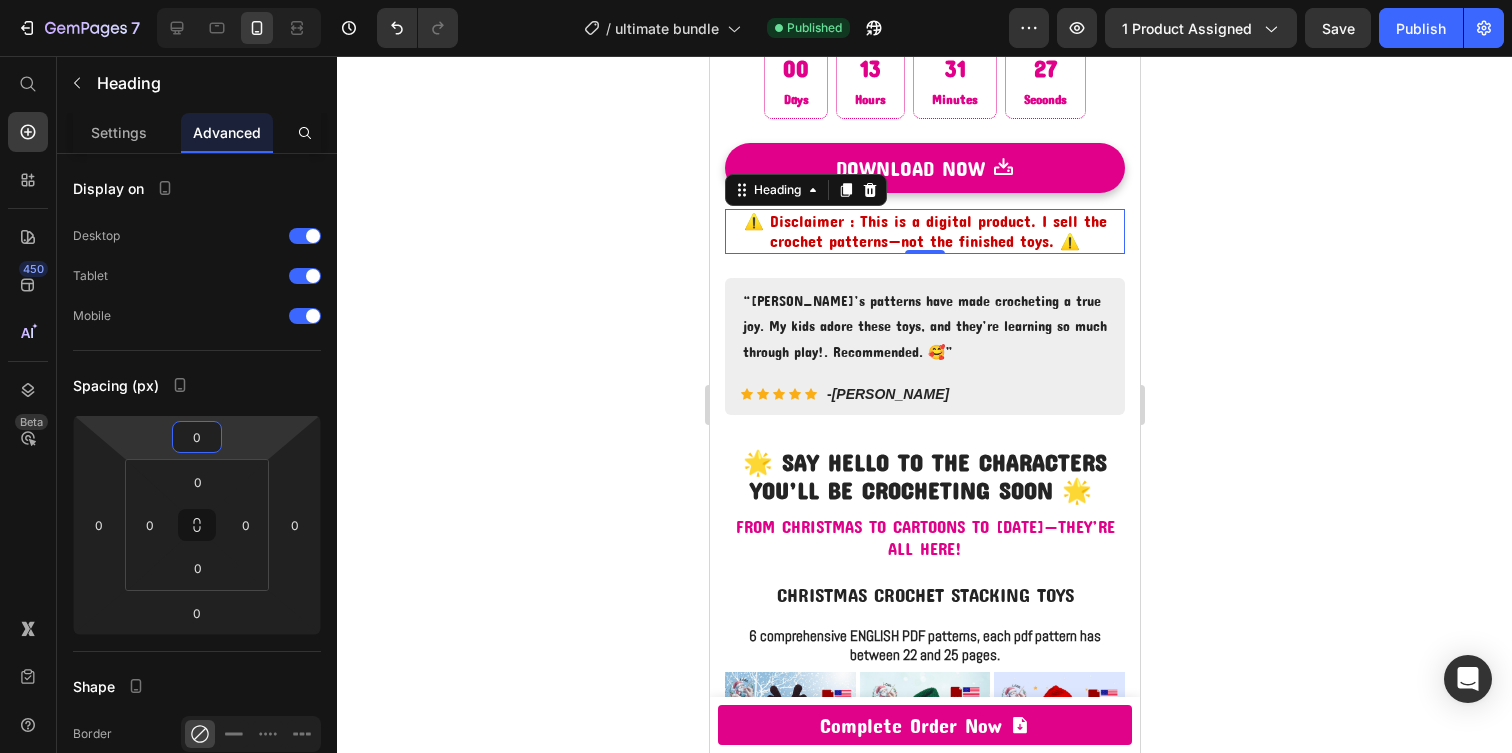 click on "7   /  ultimate bundle Published Preview 1 product assigned  Save   Publish  450 Beta Start with Sections Elements Hero Section Product Detail Brands Trusted Badges Guarantee Product Breakdown How to use Testimonials Compare Bundle FAQs Social Proof Brand Story Product List Collection Blog List Contact Sticky Add to Cart Custom Footer Browse Library 450 Layout
Row
Row
Row
Row Text
Heading
Text Block Button
Button
Button
Sticky Back to top Media
Image" at bounding box center [756, 0] 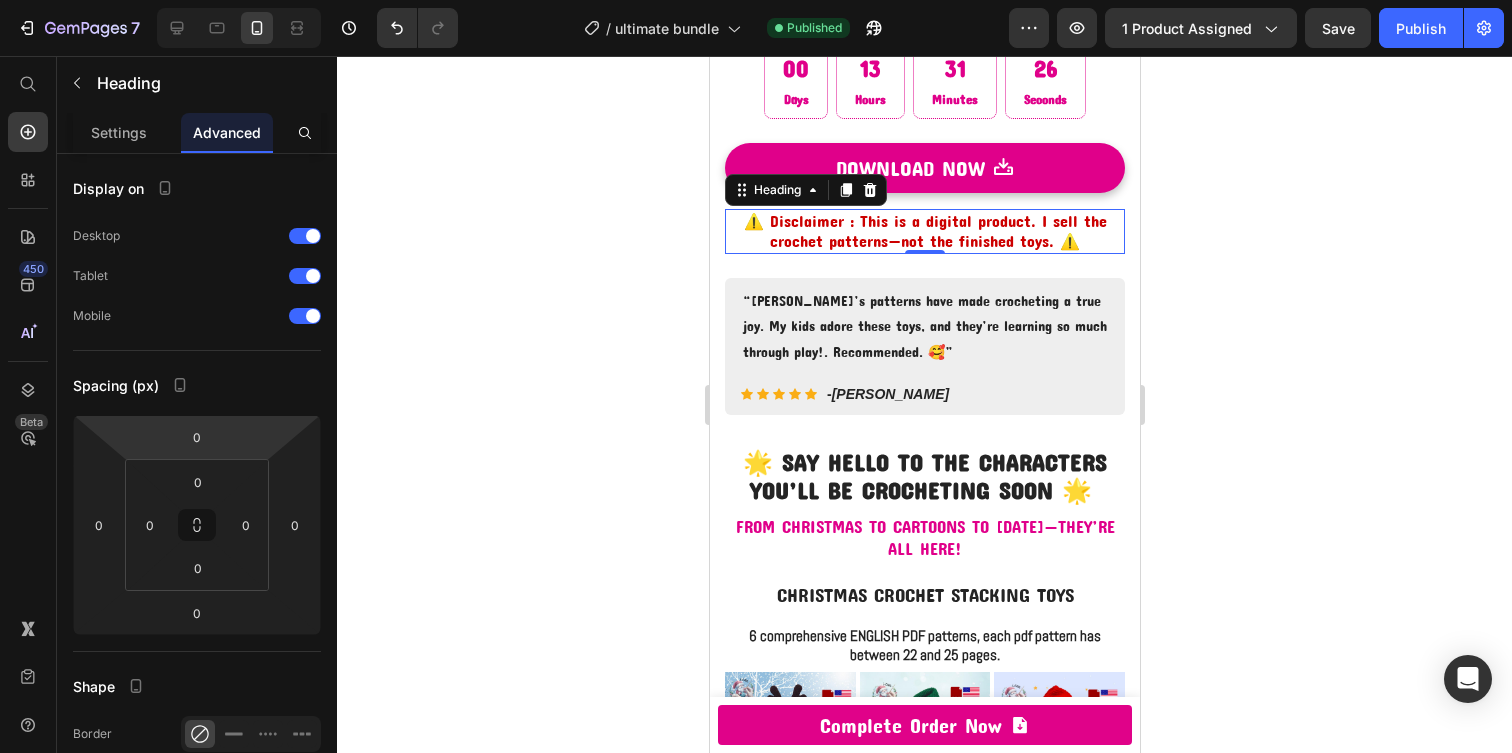 click 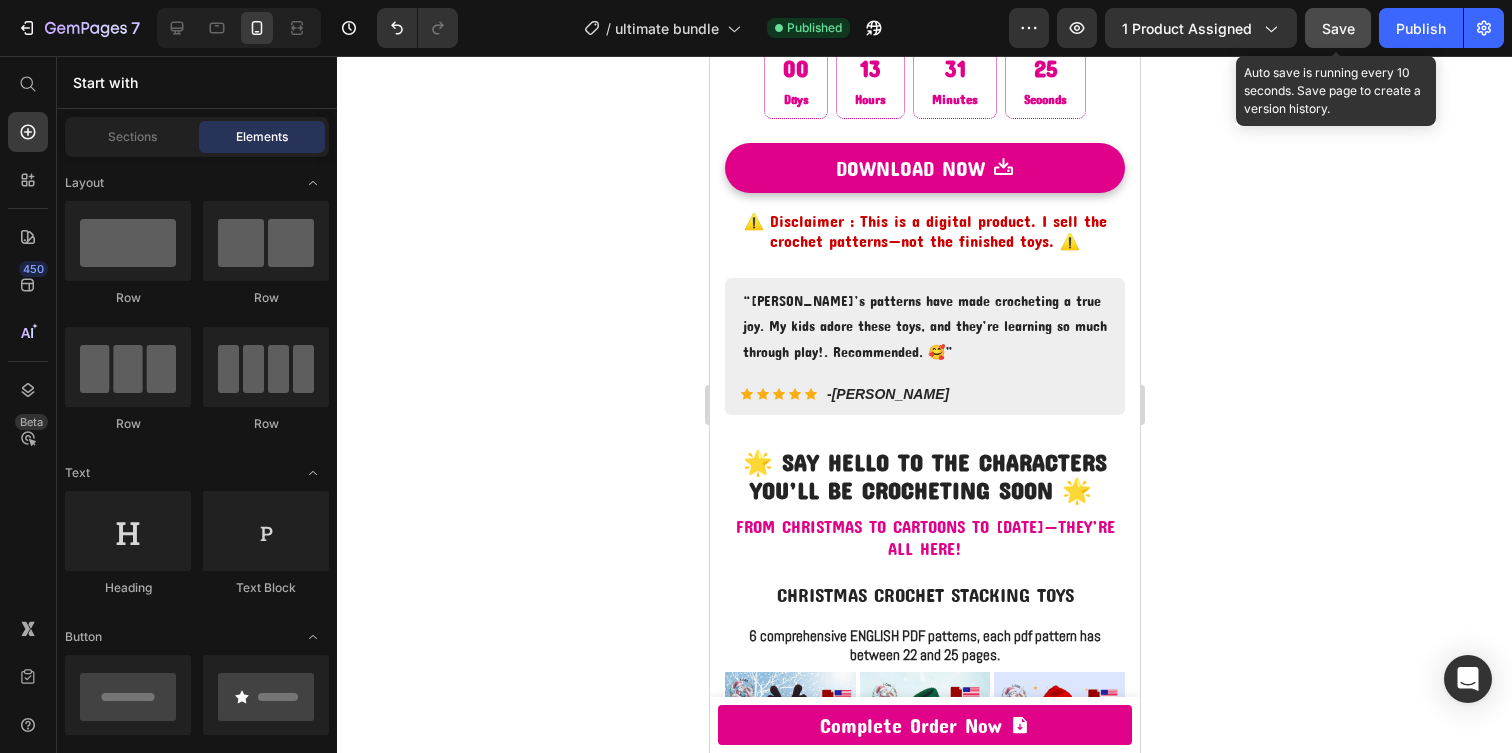 click on "Save" at bounding box center (1338, 28) 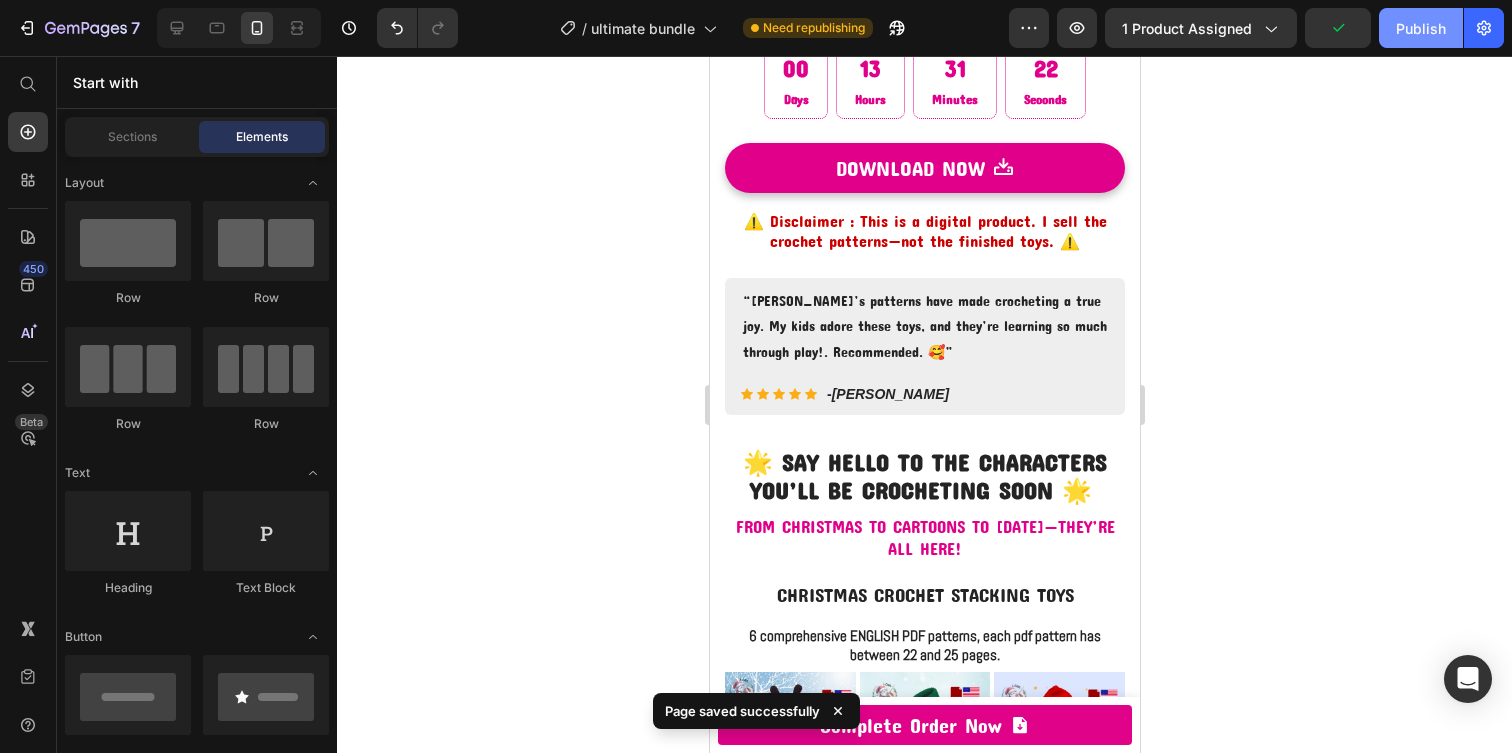 click on "Publish" at bounding box center (1421, 28) 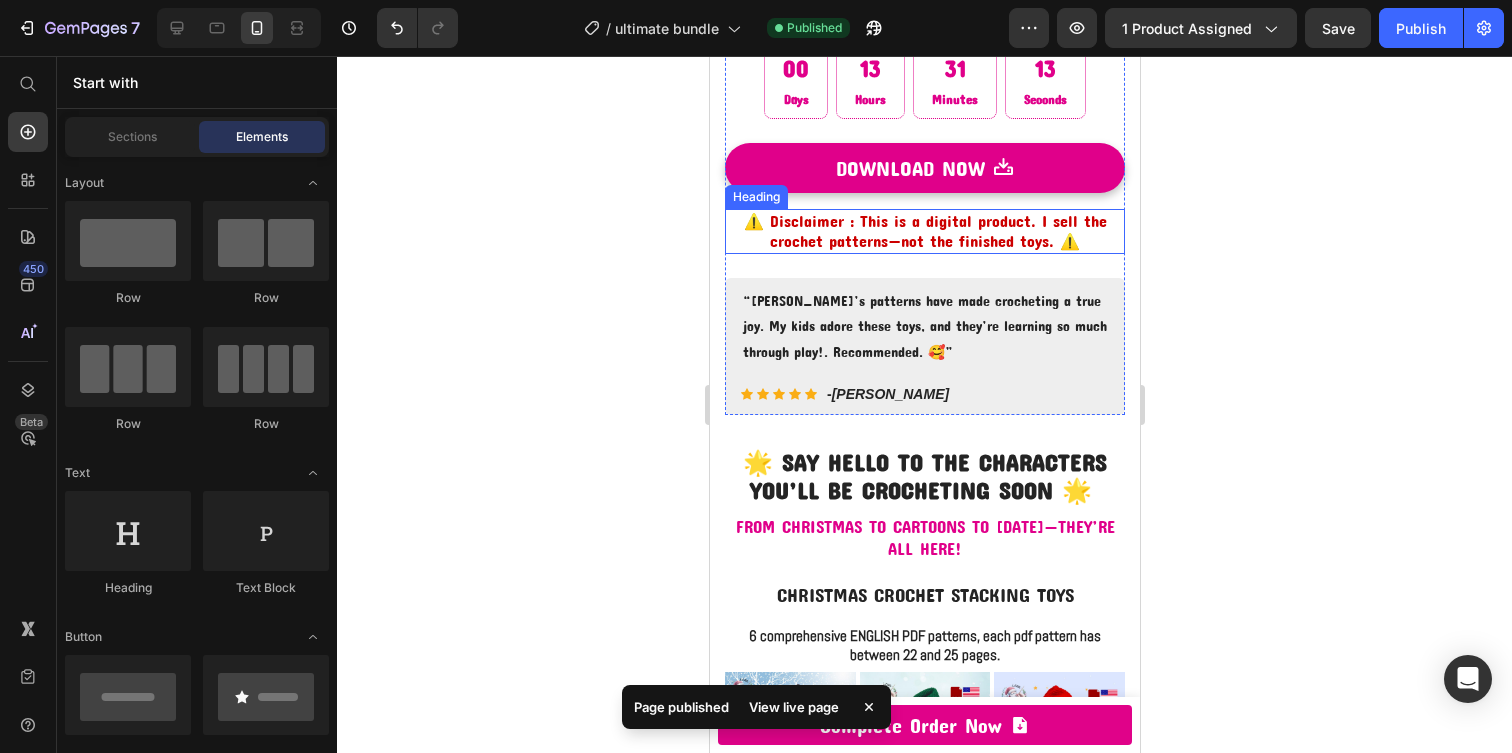 click on "⚠️ Disclaimer : This is a digital product. I sell the crochet patterns—not the finished toys. ⚠️" at bounding box center [924, 232] 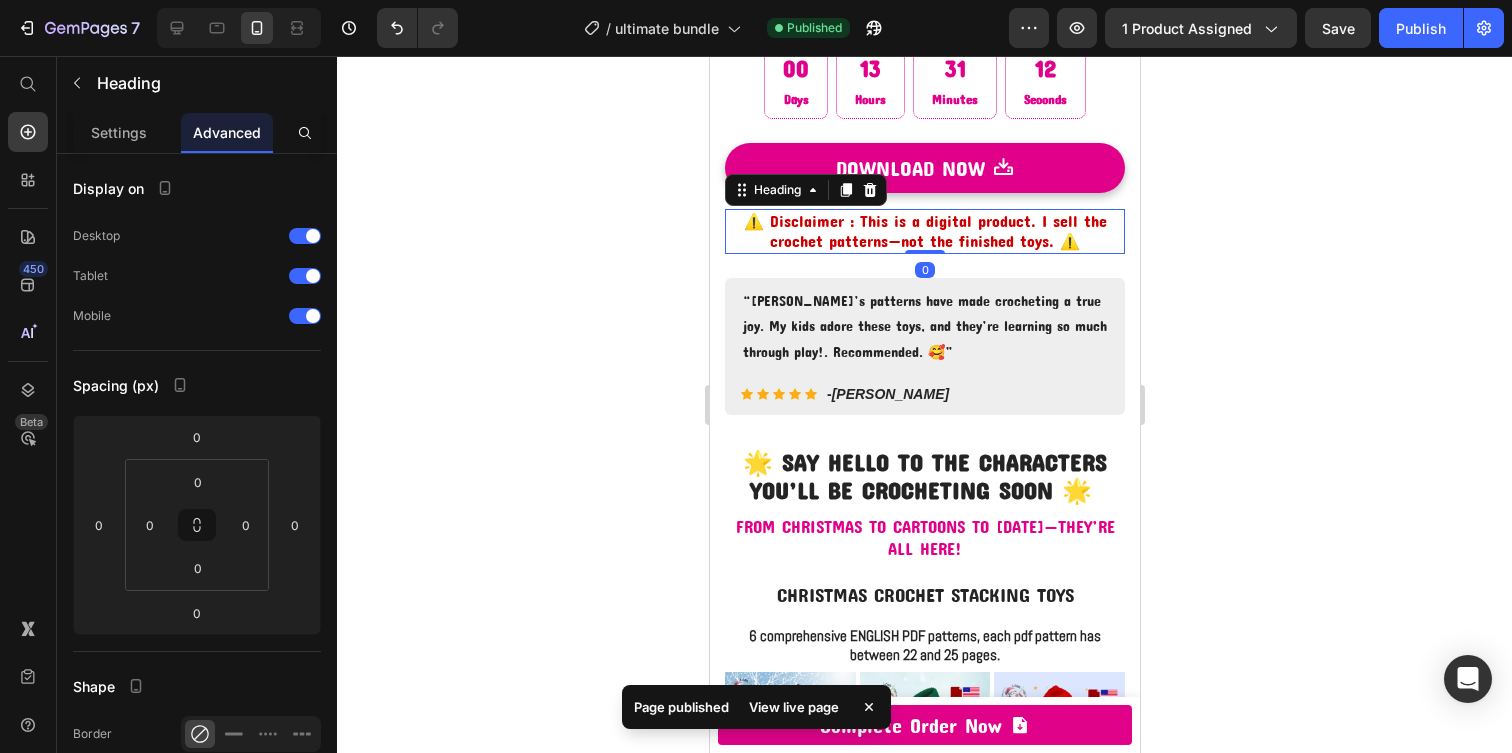 click on "⚠️ Disclaimer : This is a digital product. I sell the crochet patterns—not the finished toys. ⚠️" at bounding box center (924, 232) 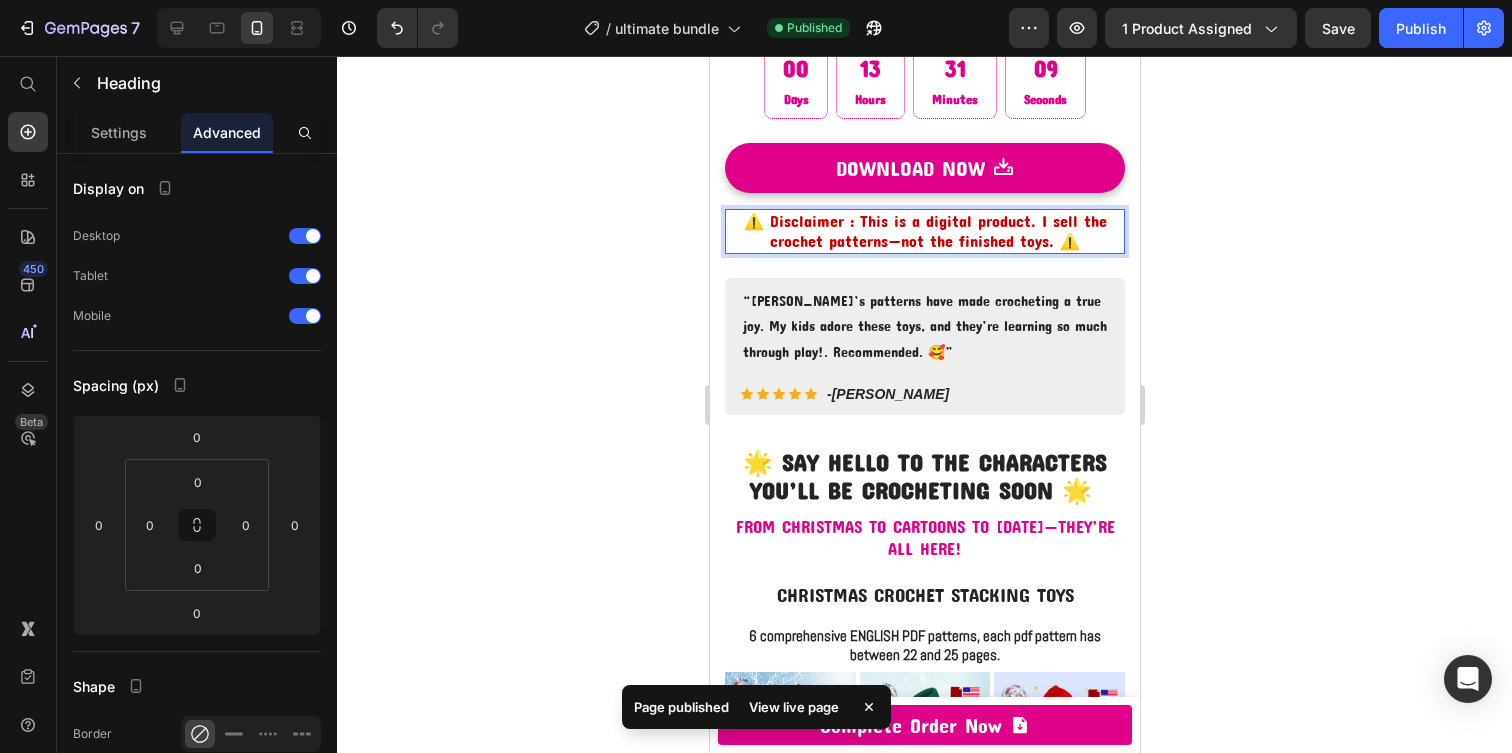 click on "⚠️ Disclaimer : This is a digital product. I sell the crochet patterns—not the finished toys. ⚠️" at bounding box center [924, 232] 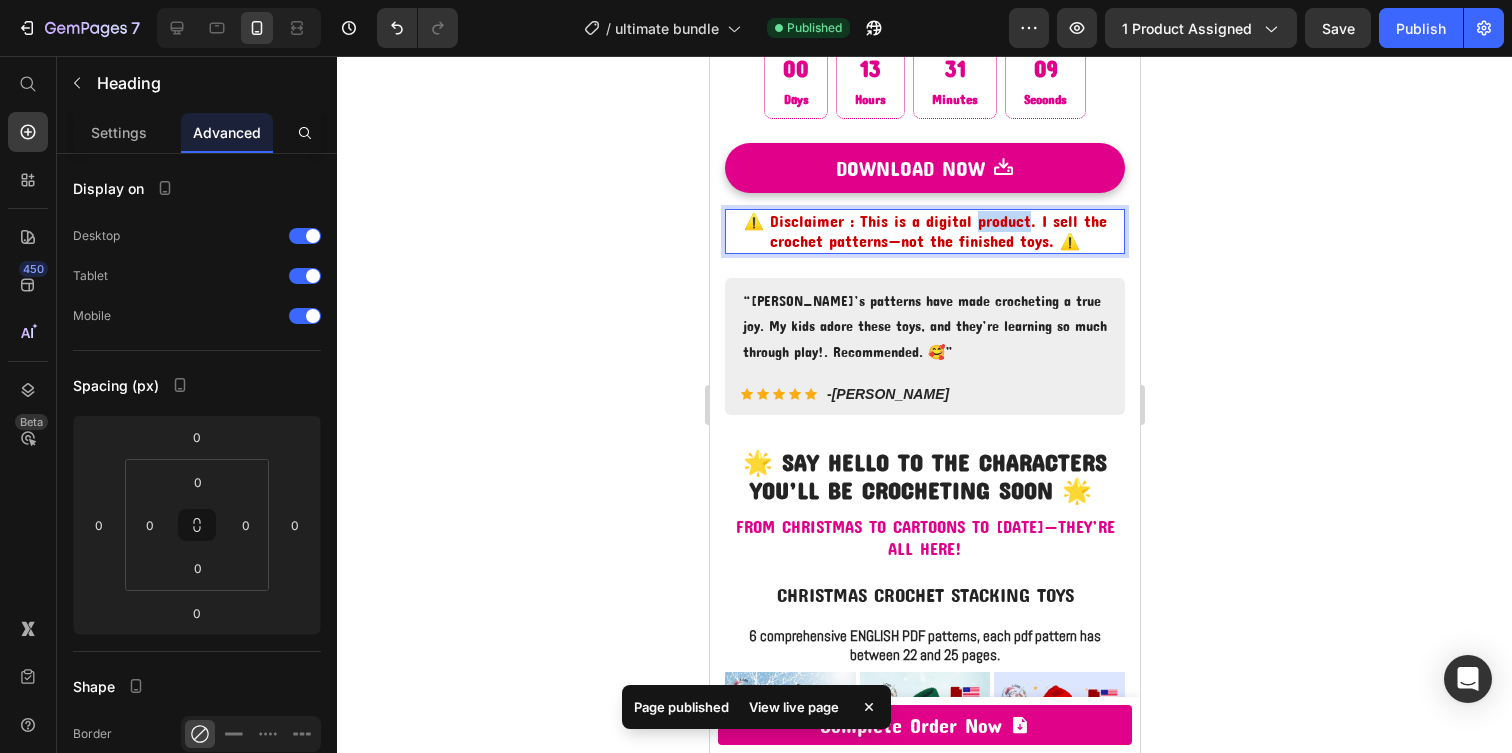 click on "⚠️ Disclaimer : This is a digital product. I sell the crochet patterns—not the finished toys. ⚠️" at bounding box center (924, 232) 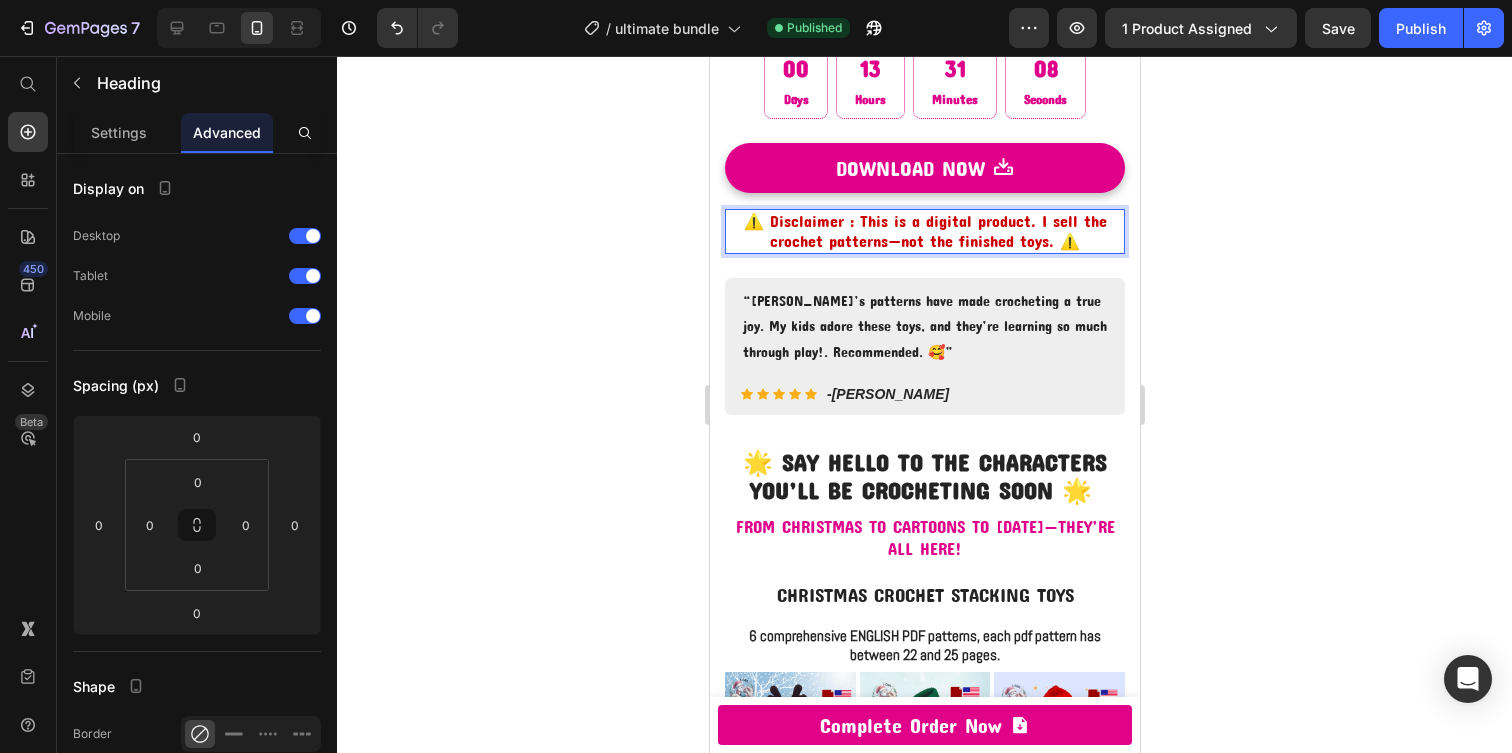 click on "⚠️ Disclaimer : This is a digital product. I sell the crochet patterns—not the finished toys. ⚠️" at bounding box center (924, 232) 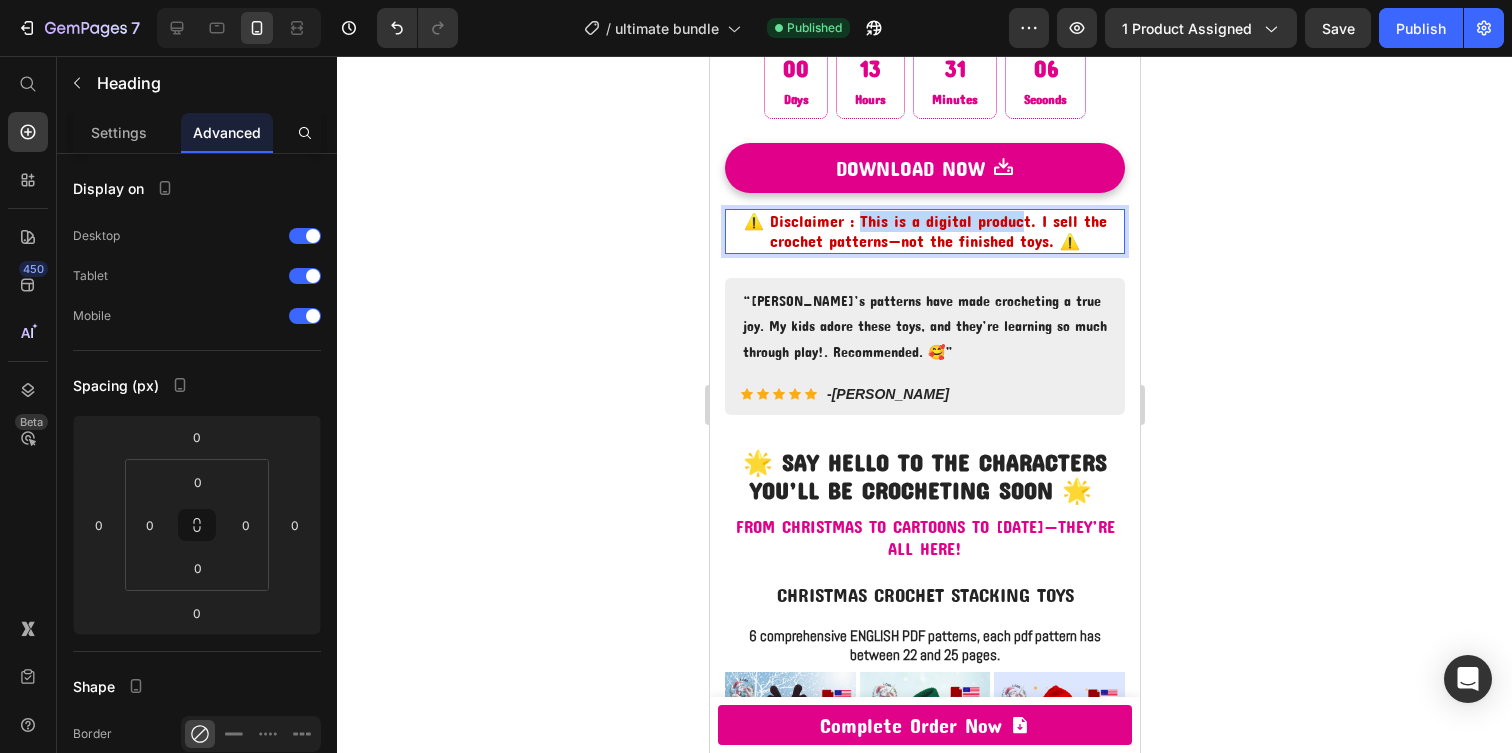 drag, startPoint x: 856, startPoint y: 215, endPoint x: 1022, endPoint y: 225, distance: 166.30093 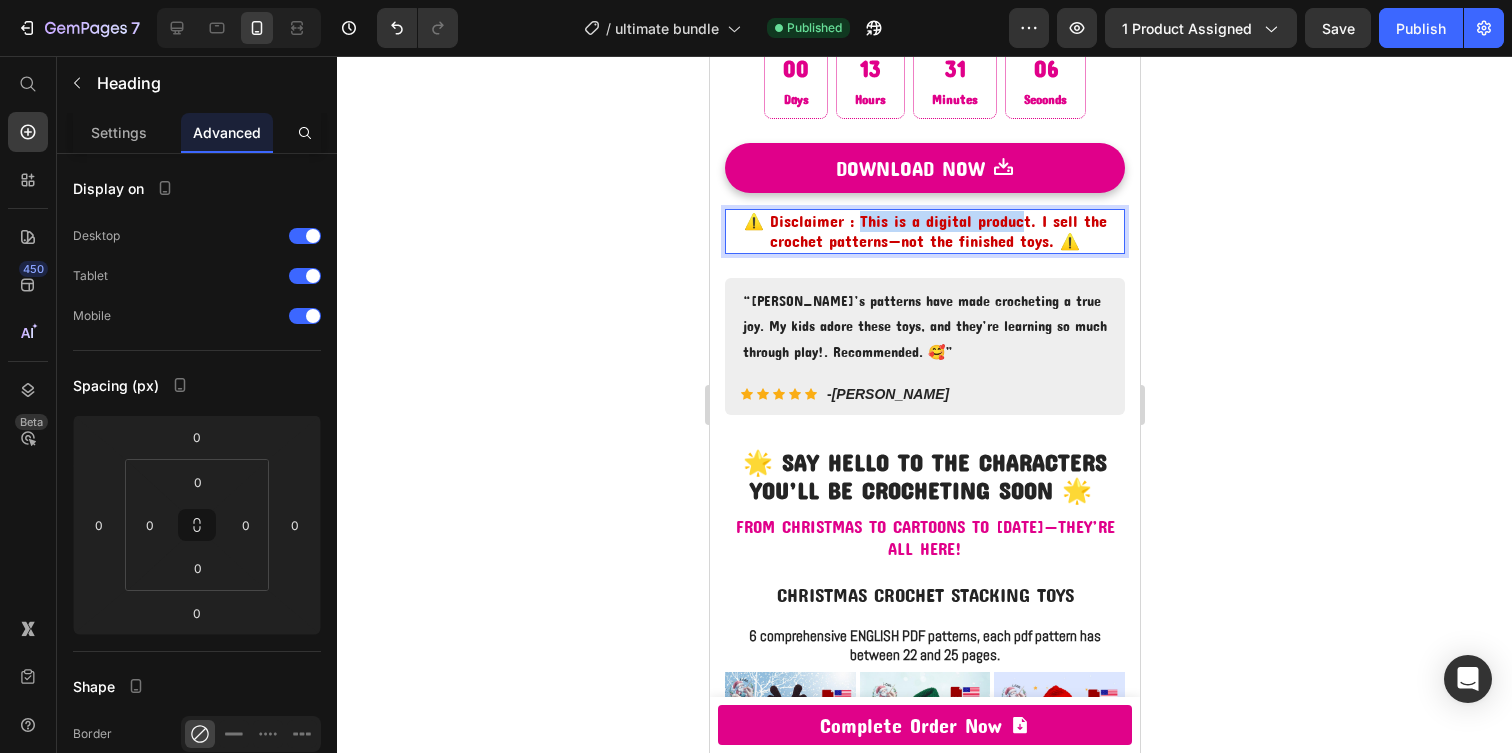 click on "⚠️ Disclaimer : This is a digital product. I sell the crochet patterns—not the finished toys. ⚠️" at bounding box center [924, 232] 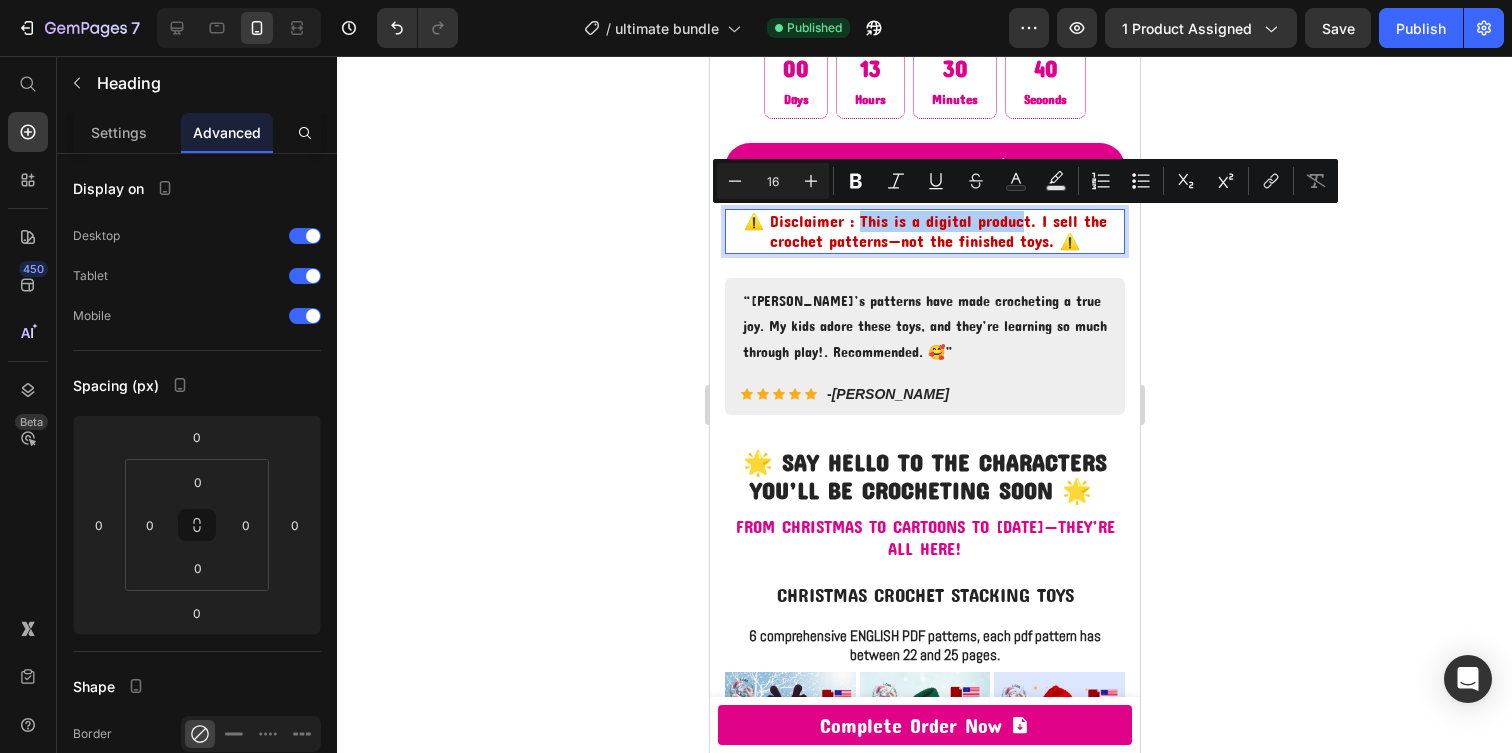 click 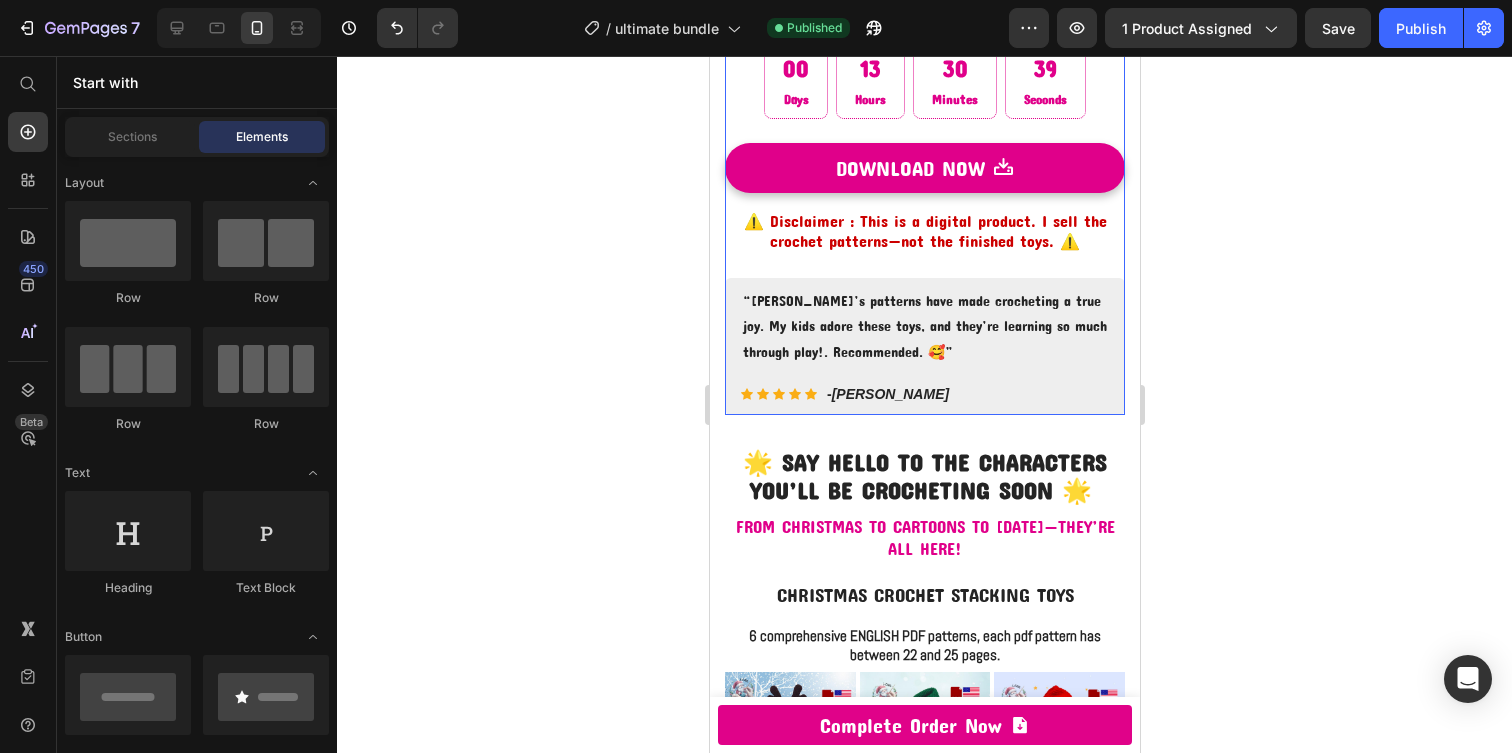 click on "⚠️ Disclaimer : This is a digital product. I sell the crochet patterns—not the finished toys. ⚠️" at bounding box center [924, 232] 